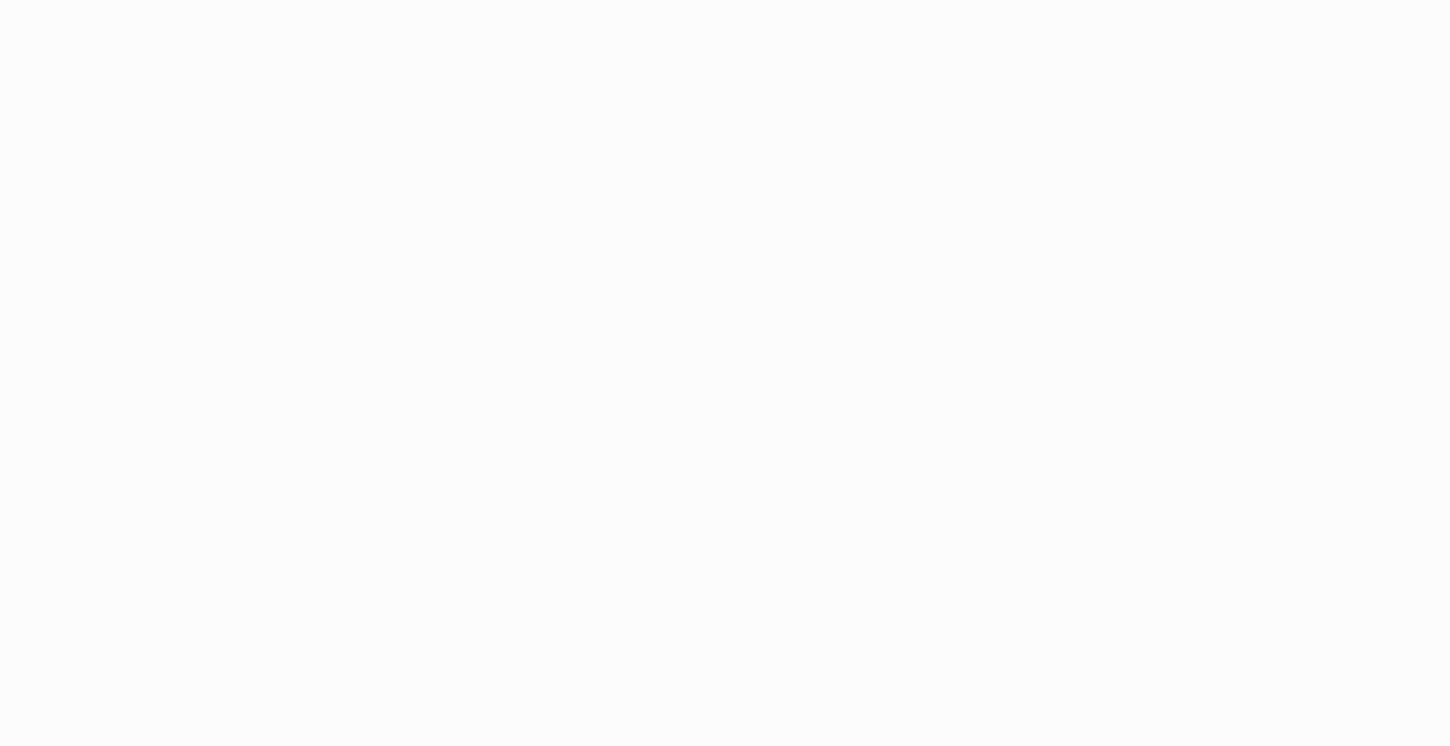 scroll, scrollTop: 0, scrollLeft: 0, axis: both 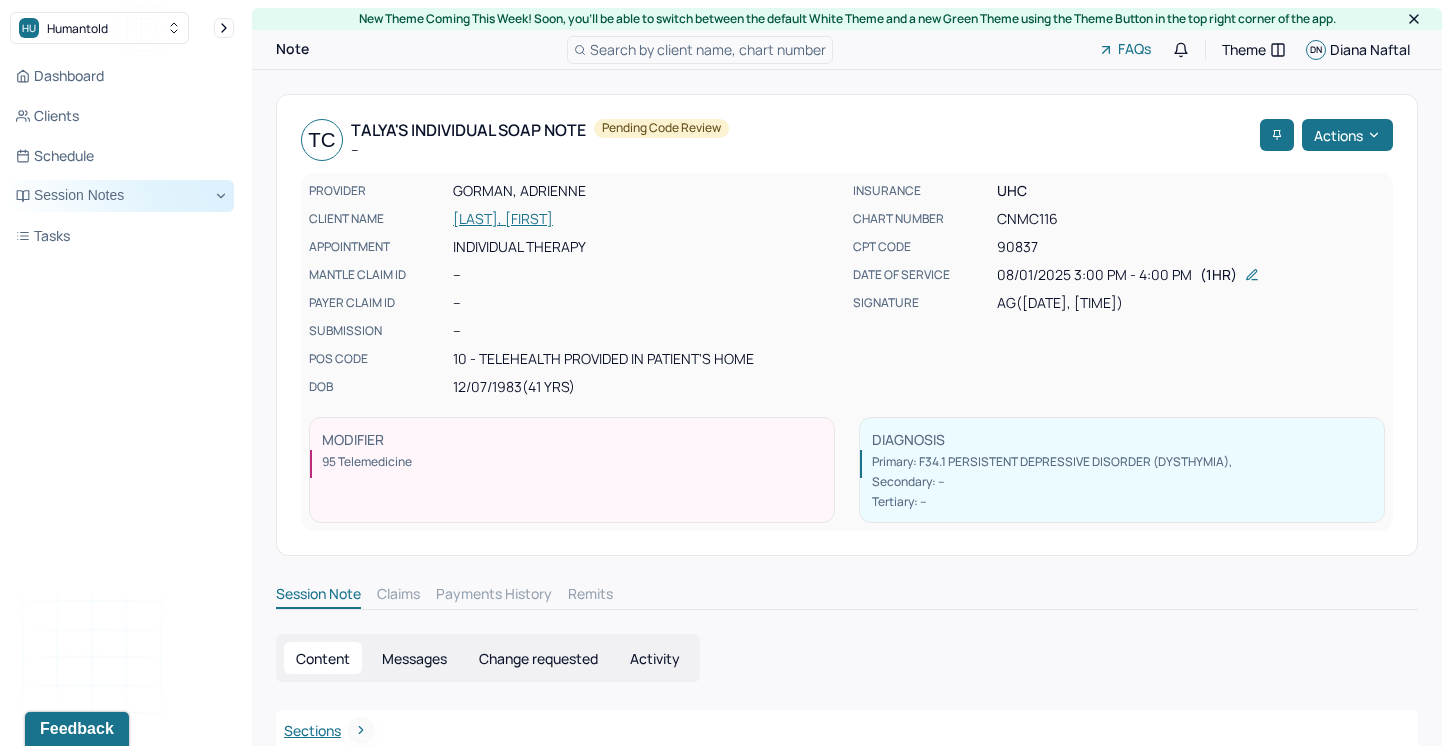 click on "Session Notes" at bounding box center (122, 196) 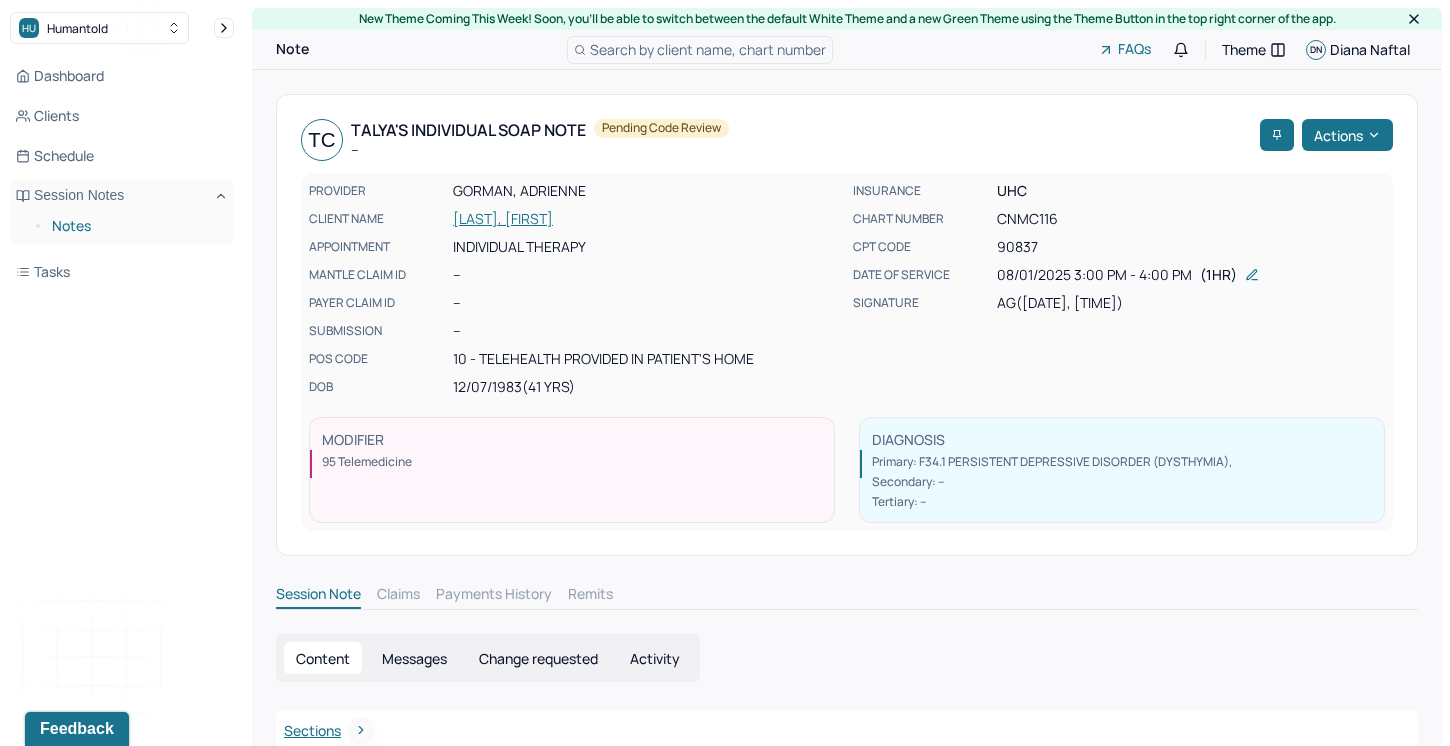 click on "Notes" at bounding box center (135, 226) 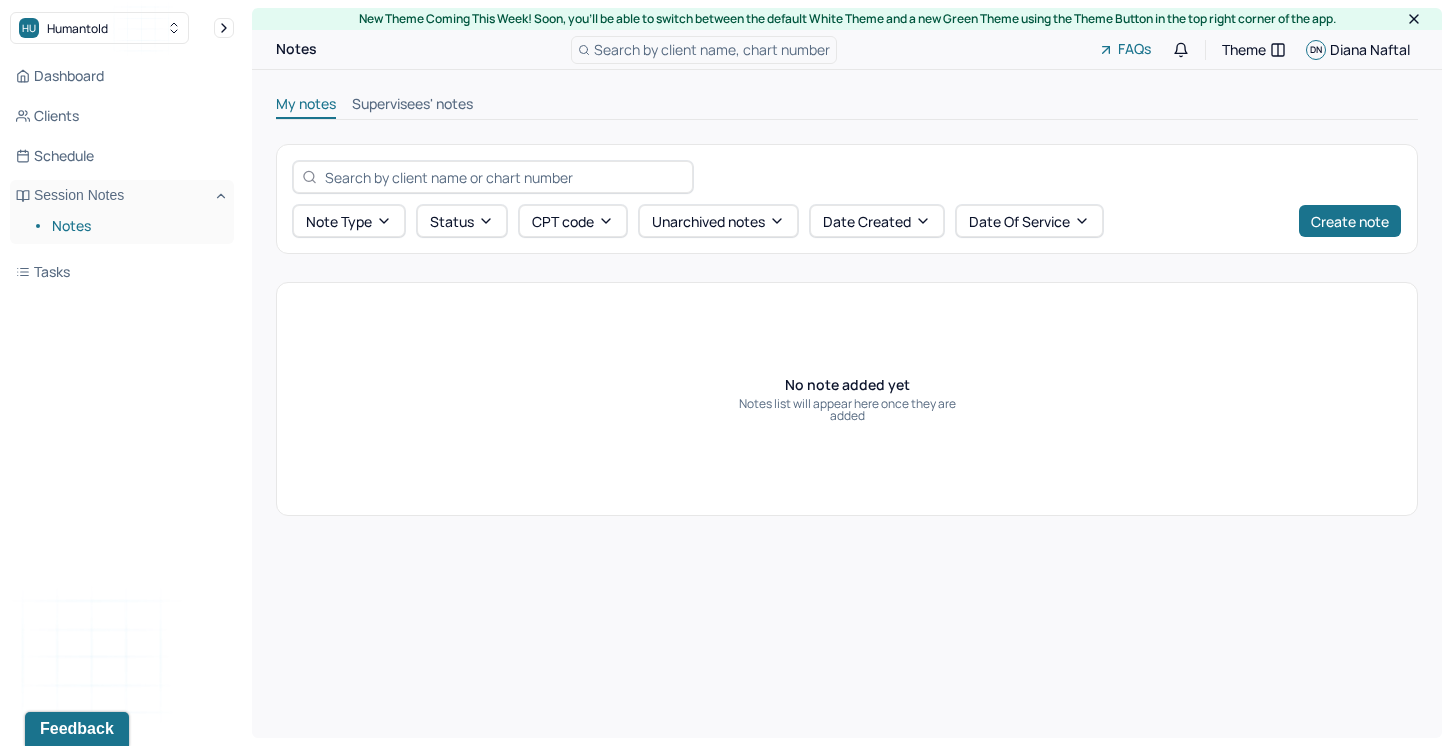 click on "Search by client name, chart number" at bounding box center (712, 49) 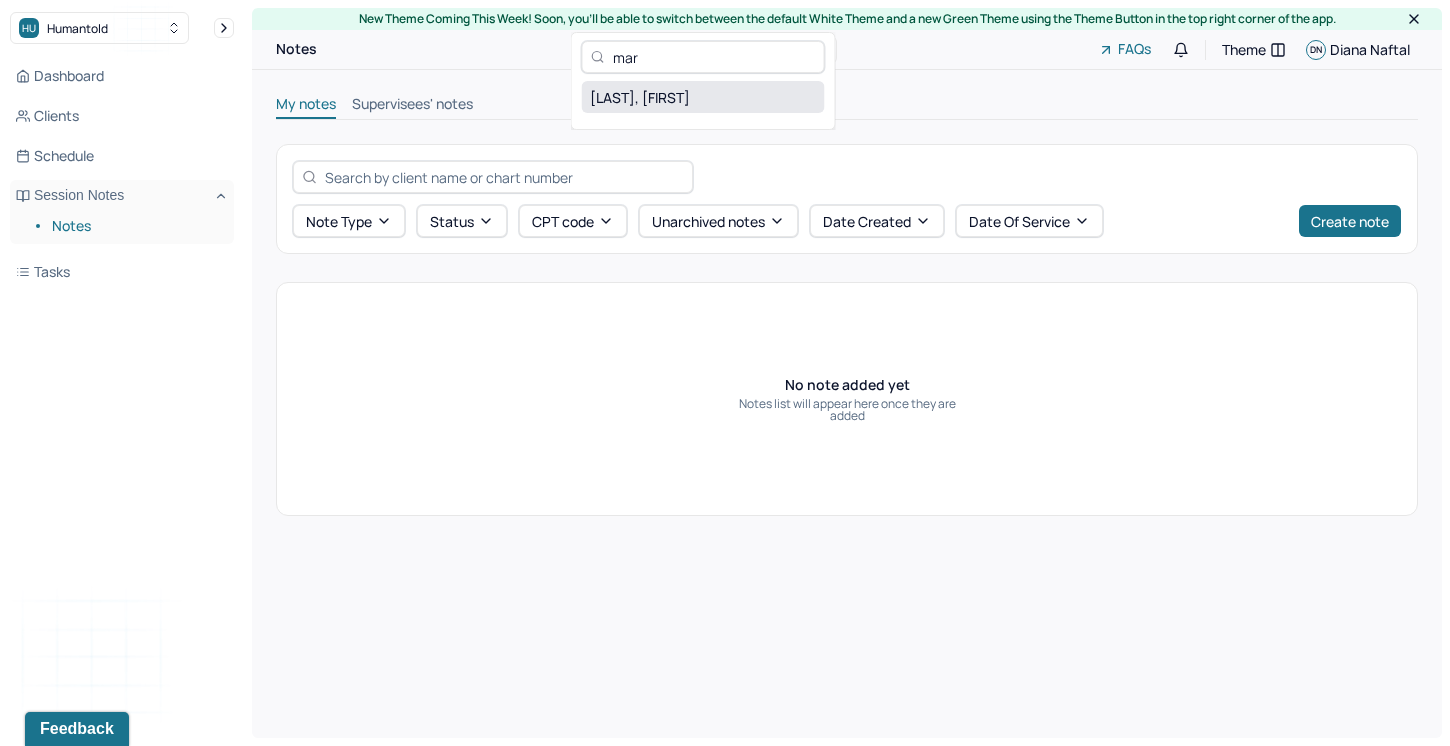 type on "mar" 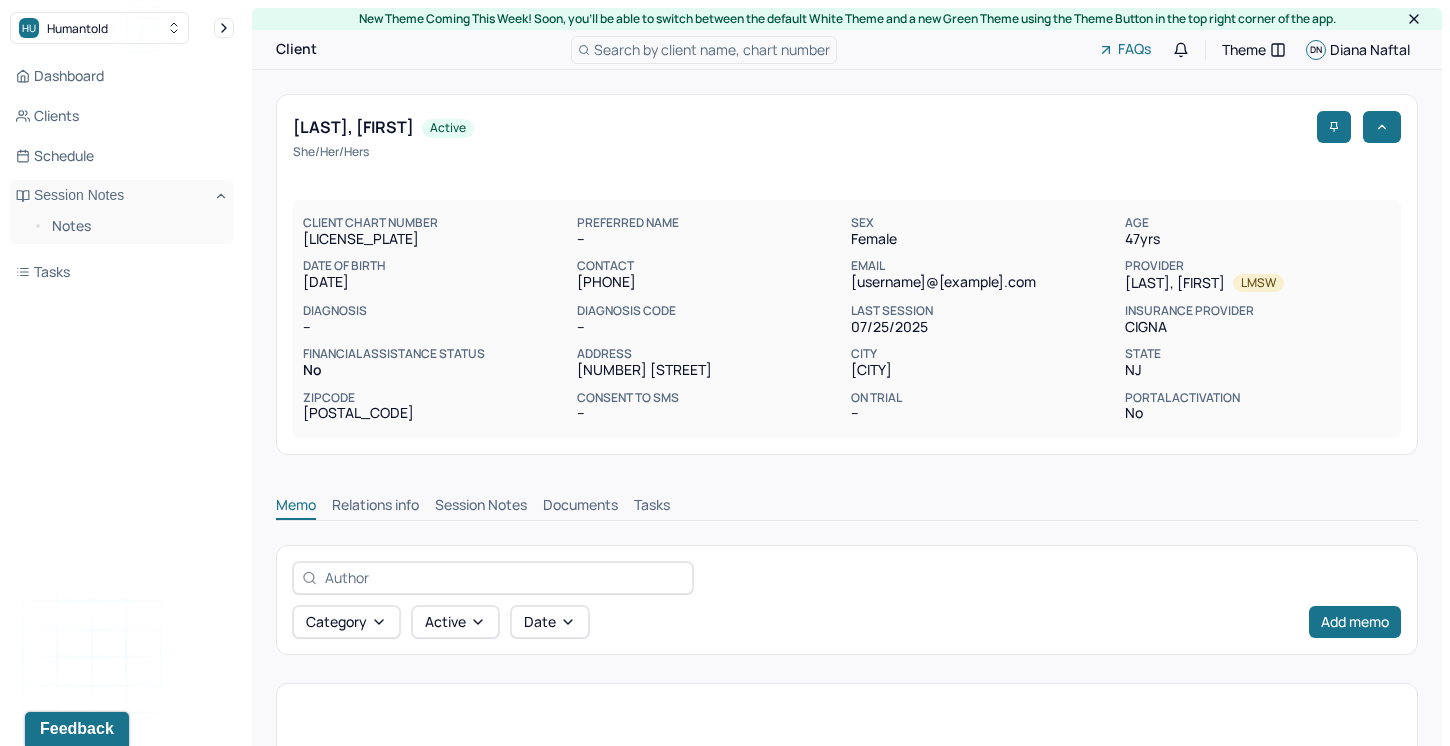 scroll, scrollTop: 64, scrollLeft: 0, axis: vertical 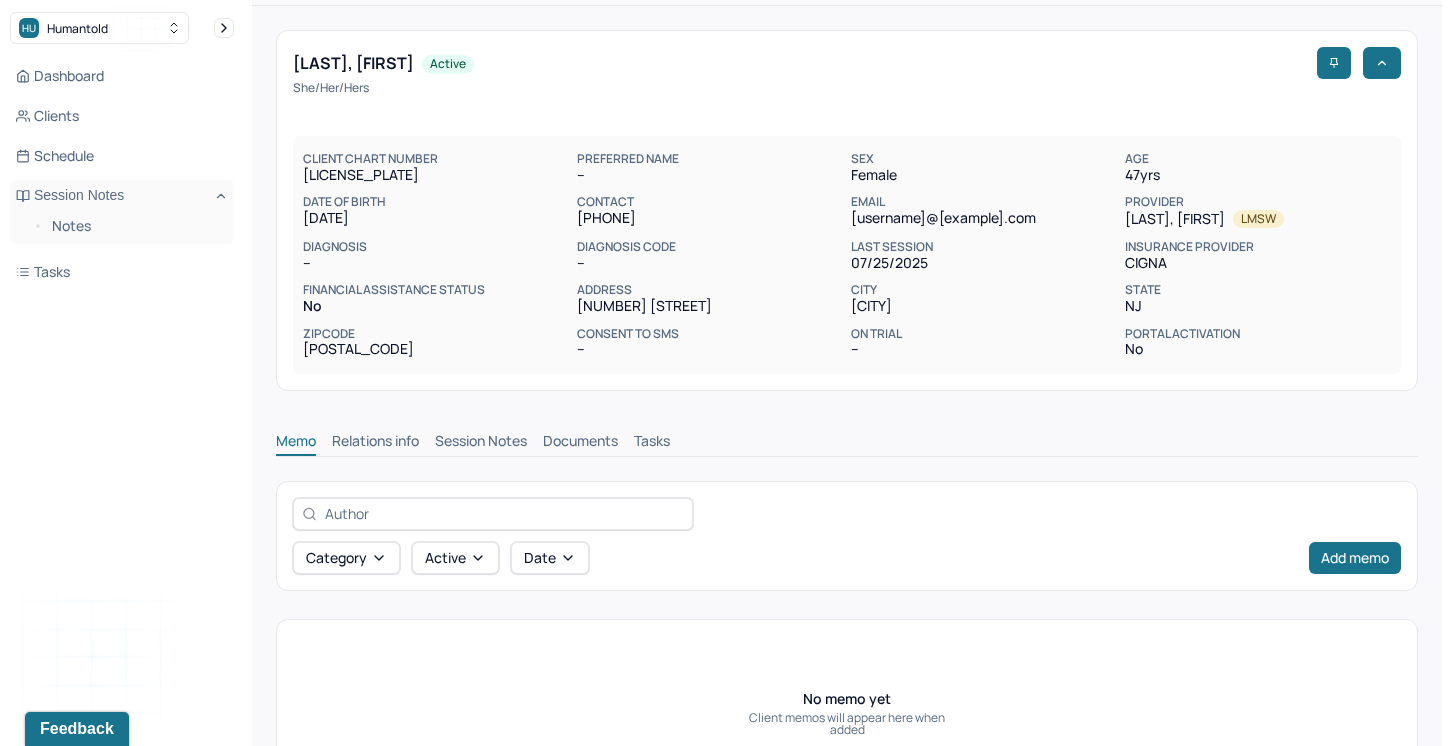 click on "Session Notes" at bounding box center (481, 443) 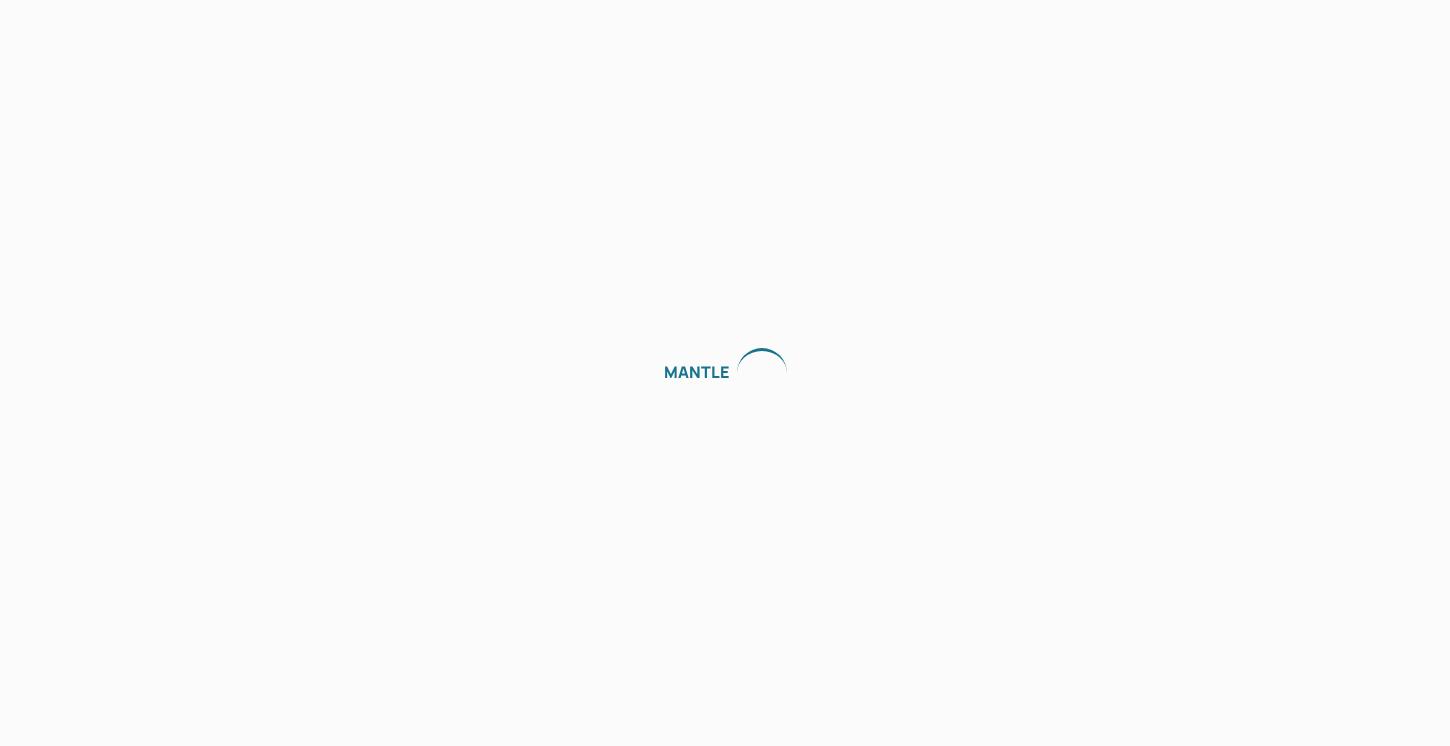 scroll, scrollTop: 0, scrollLeft: 0, axis: both 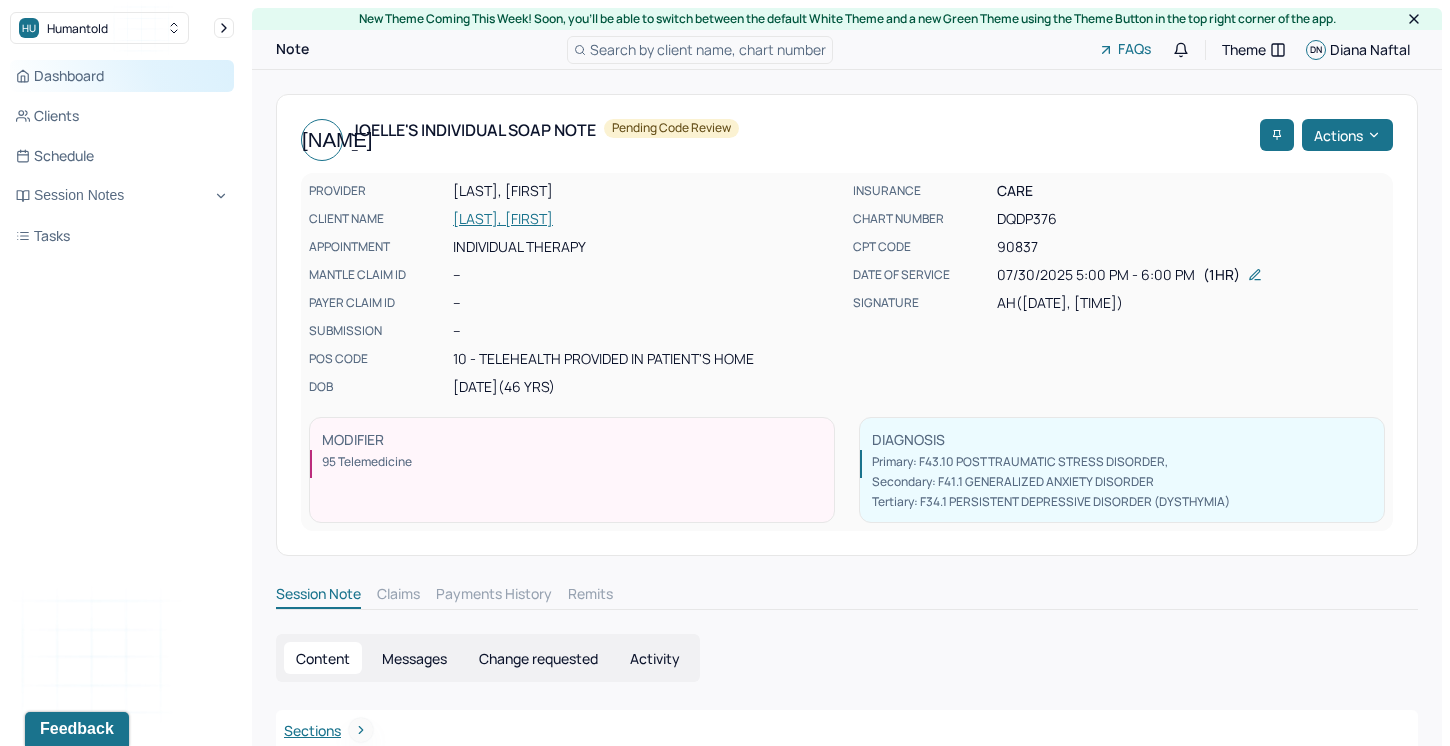 click on "Dashboard" at bounding box center [122, 76] 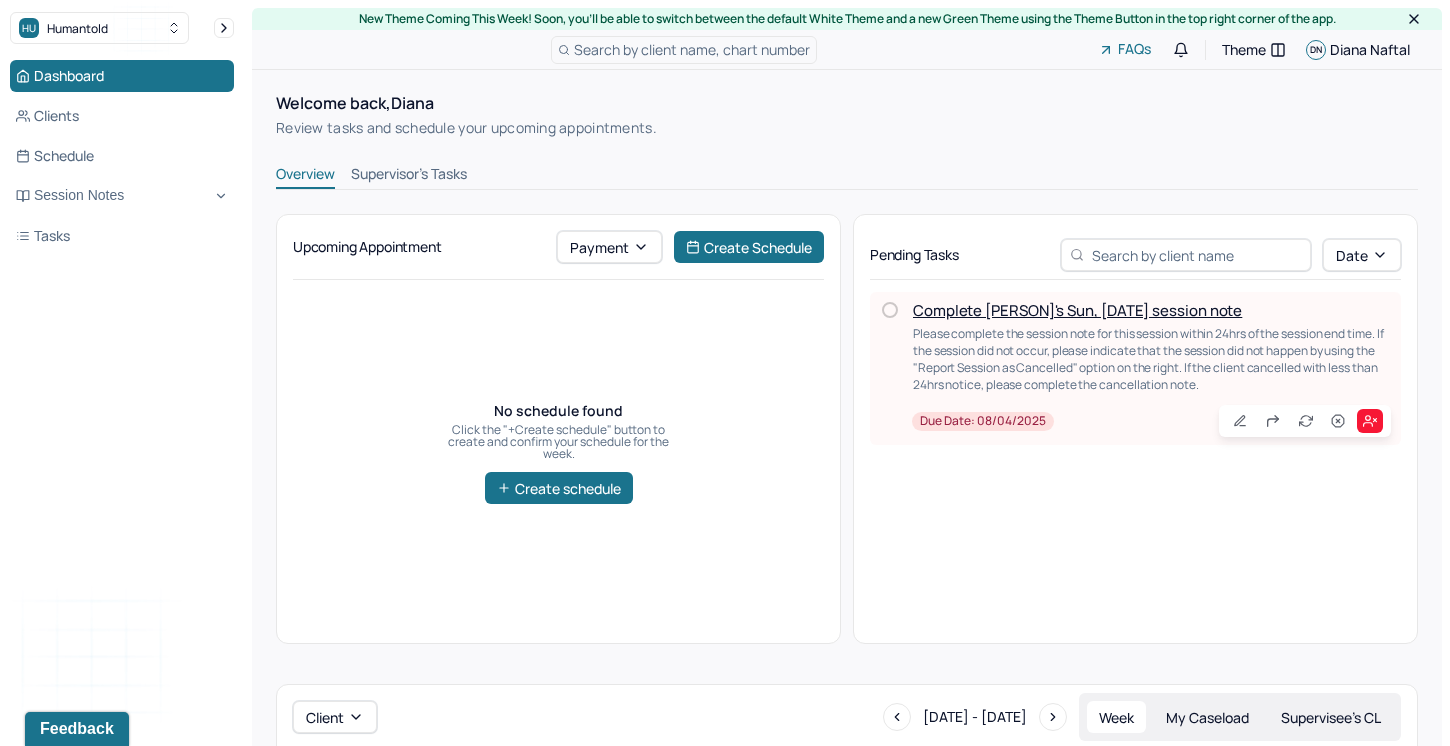 click on "Please complete the session note for this session within 24hrs of the session end time. If the session did not occur, please indicate that the session did not happen by using the "Report Session as Cancelled" option on the right. If the client cancelled with less than 24hrs notice, please complete the cancellation note." at bounding box center [1149, 359] 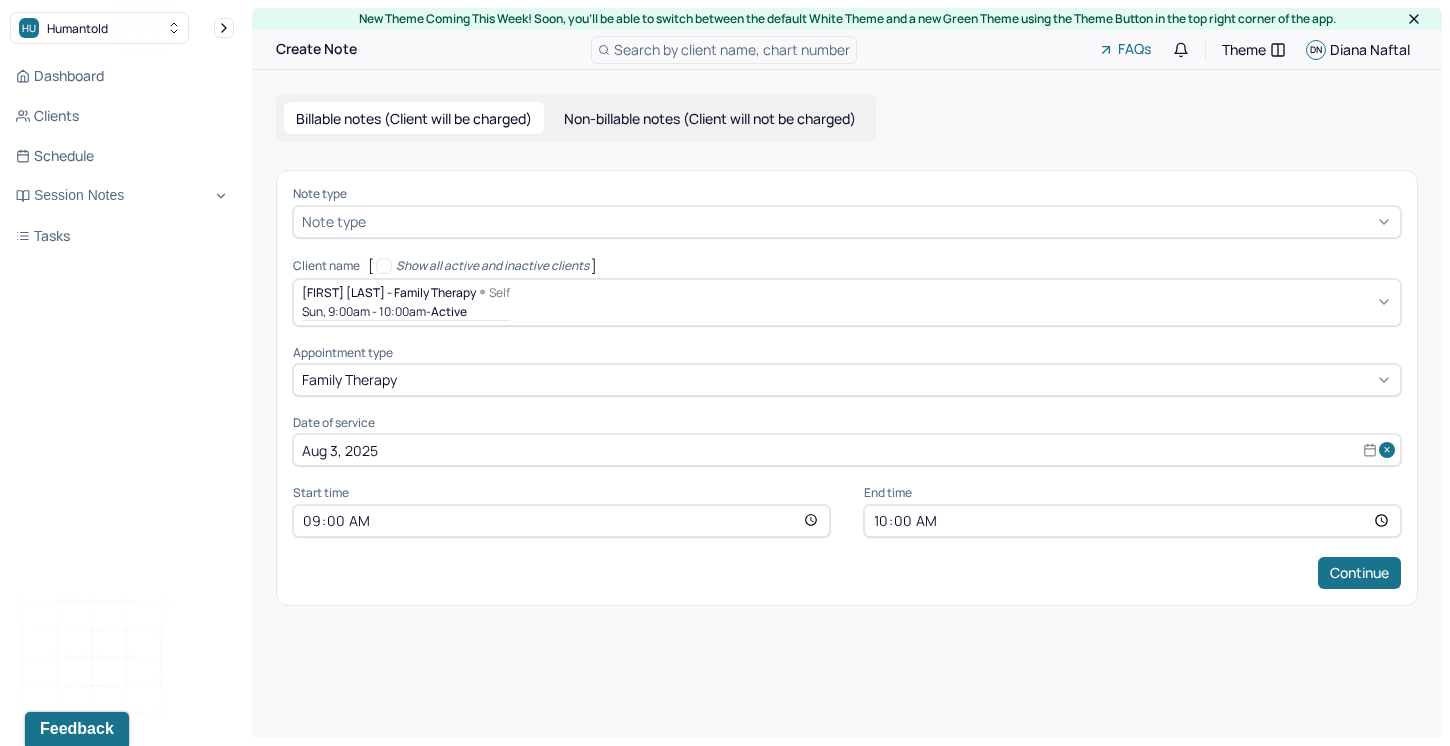 click at bounding box center [881, 221] 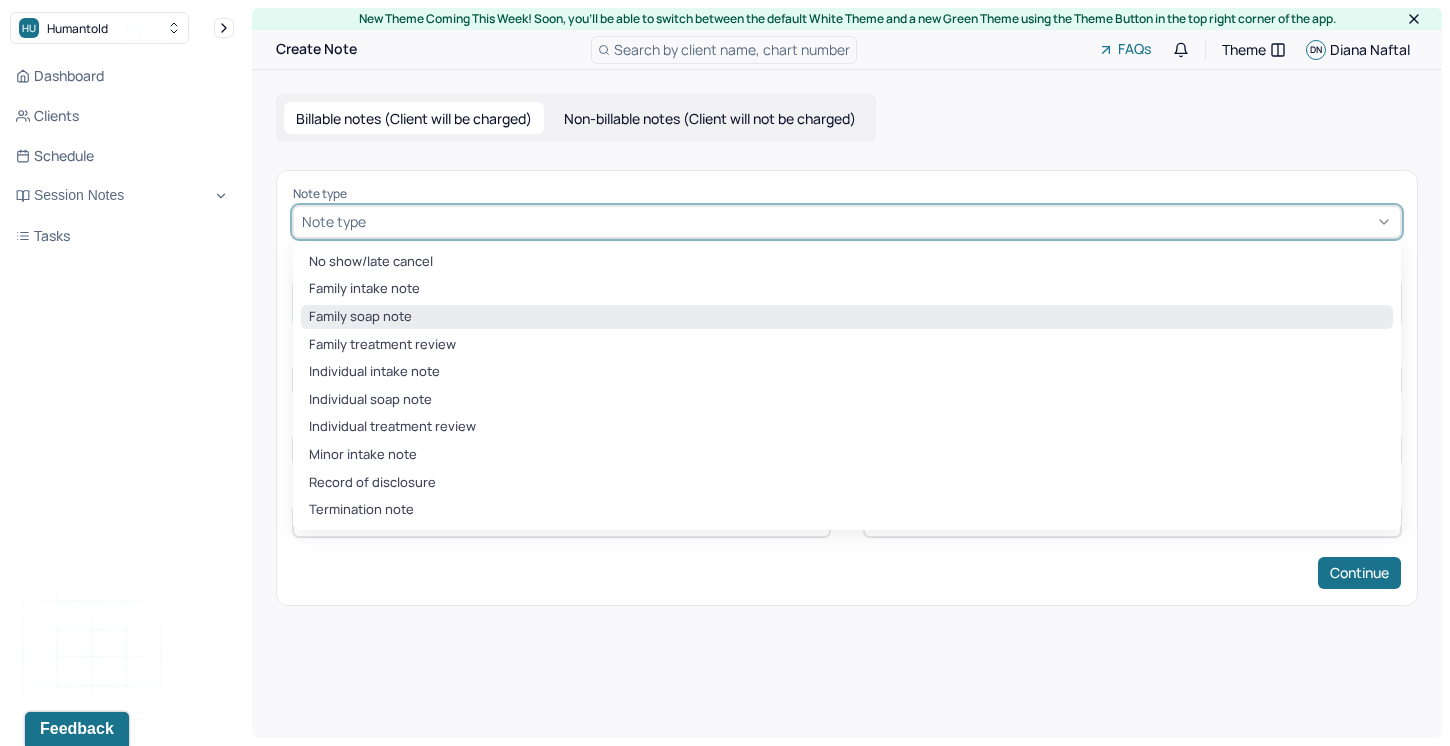 click on "Family soap note" at bounding box center (847, 317) 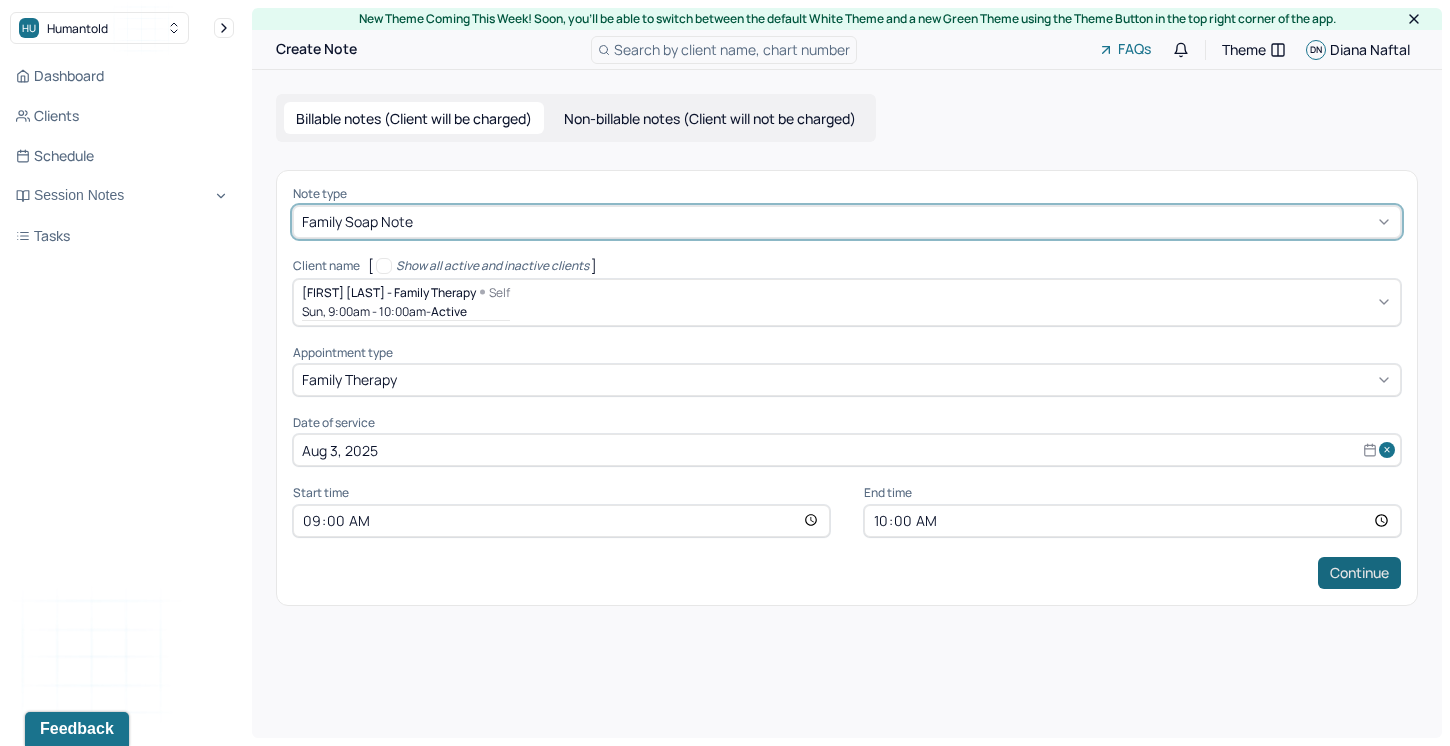 click on "Continue" at bounding box center (1359, 573) 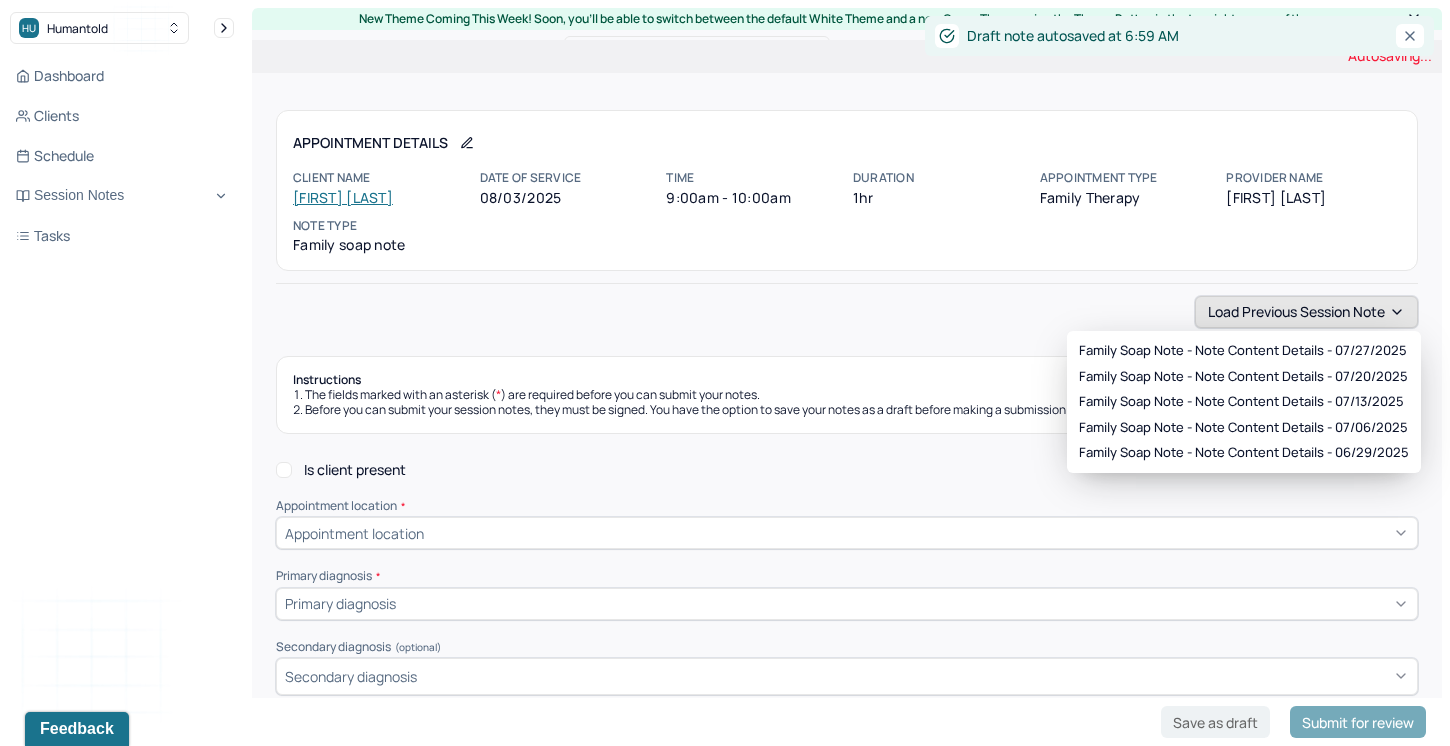 click on "Load previous session note" at bounding box center [1306, 312] 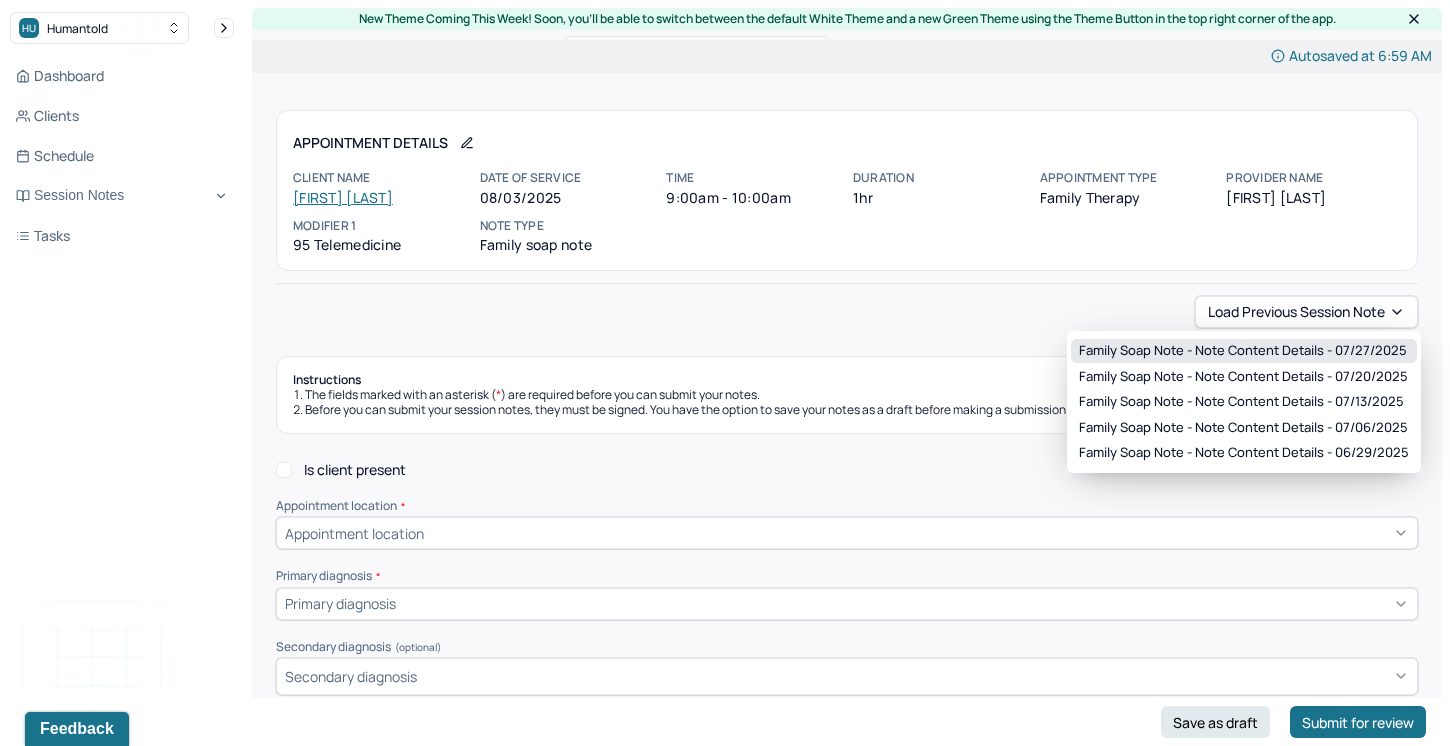 click on "Family soap note   - Note content Details -   [DATE]" at bounding box center (1243, 351) 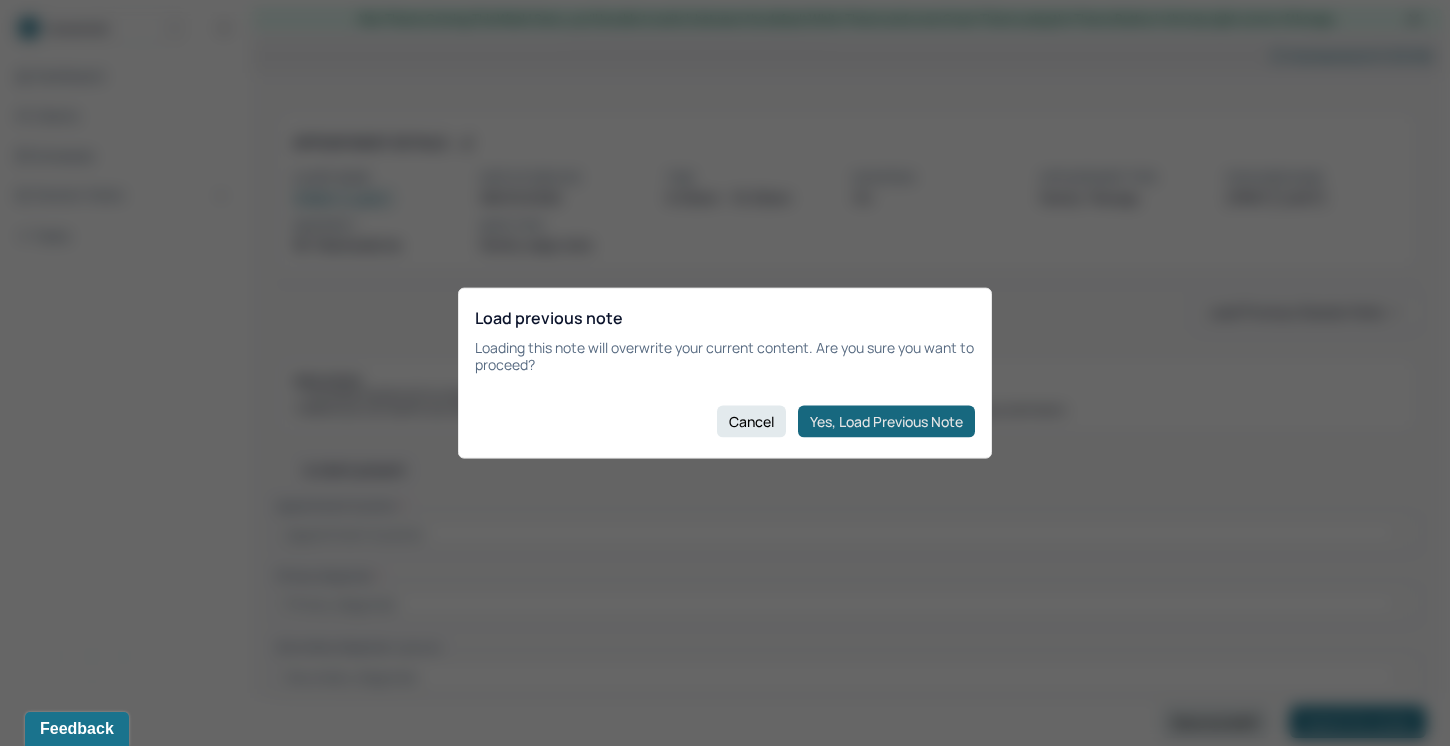 click on "Yes, Load Previous Note" at bounding box center (886, 421) 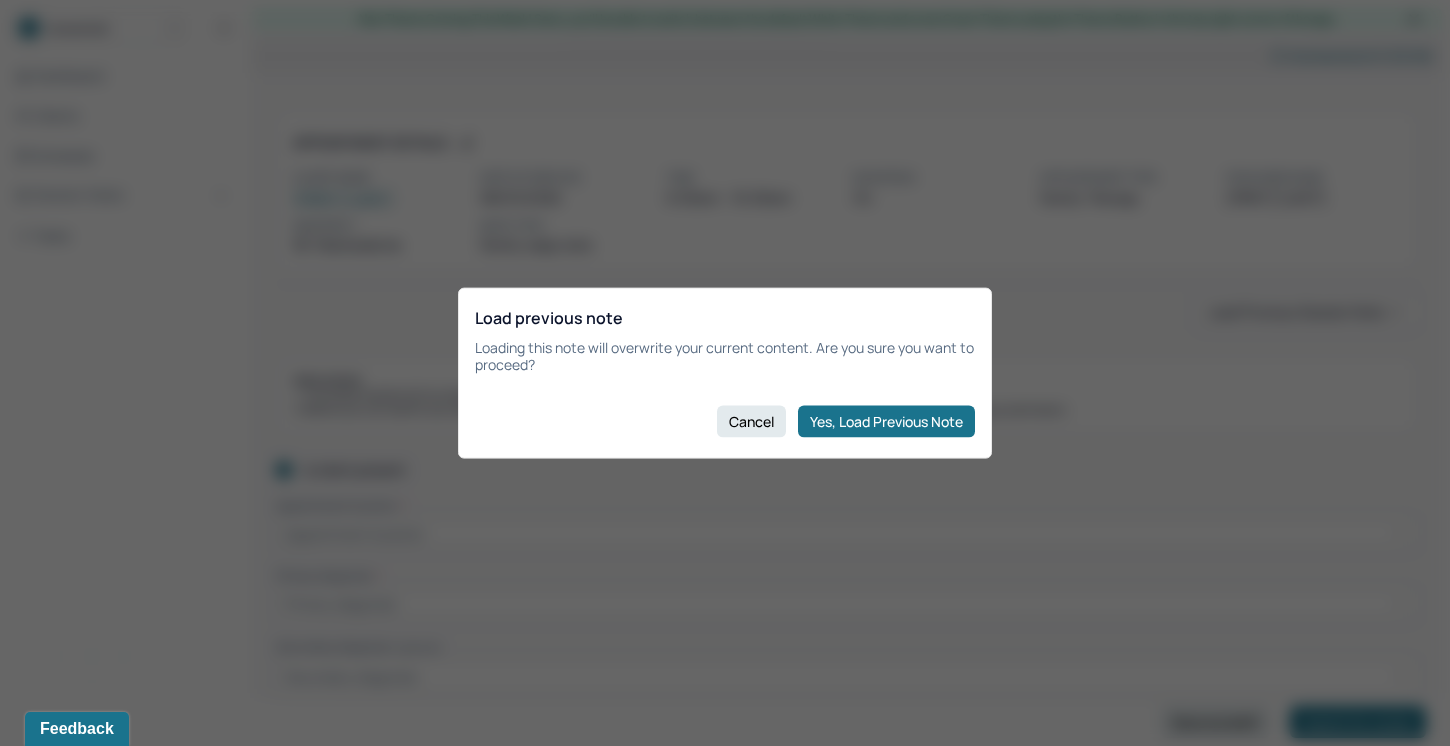 checkbox on "true" 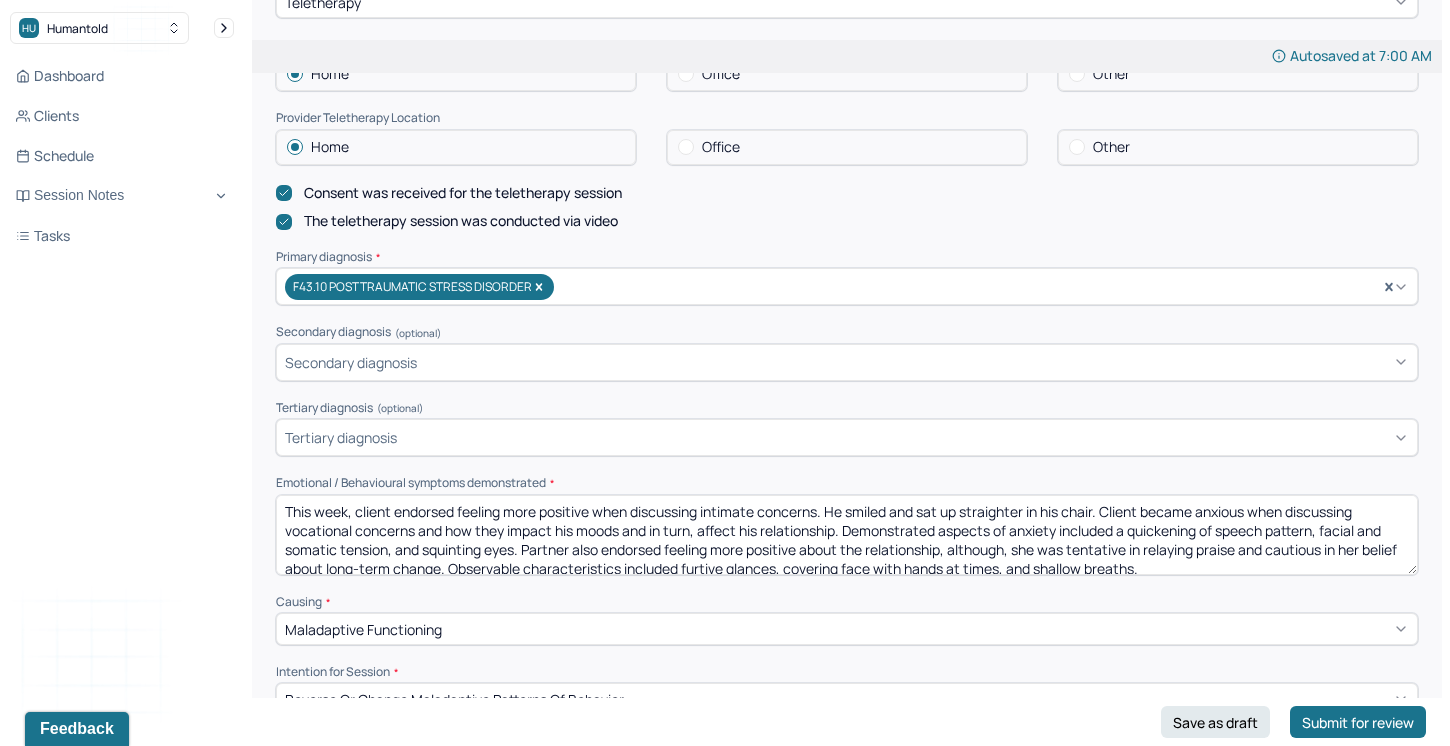 scroll, scrollTop: 536, scrollLeft: 0, axis: vertical 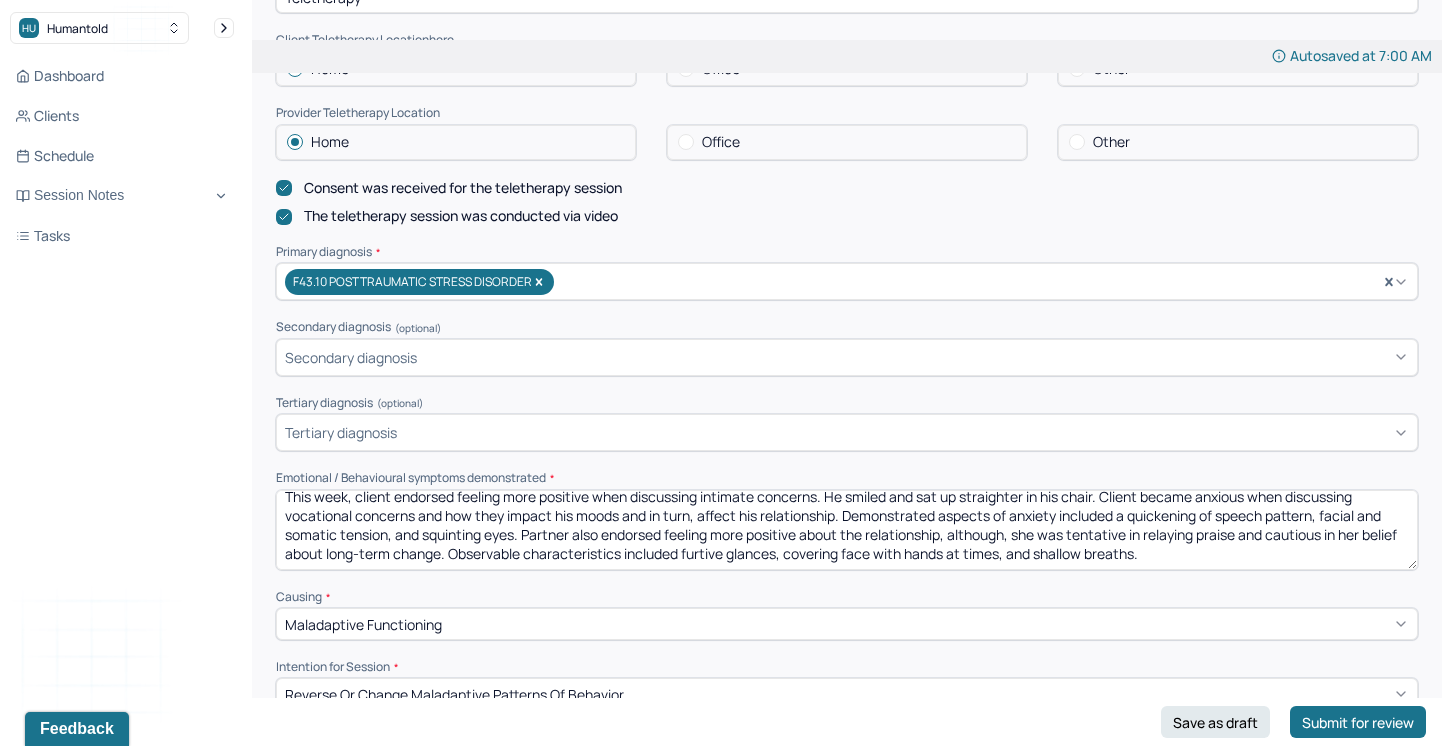 drag, startPoint x: 831, startPoint y: 502, endPoint x: 1112, endPoint y: 553, distance: 285.5906 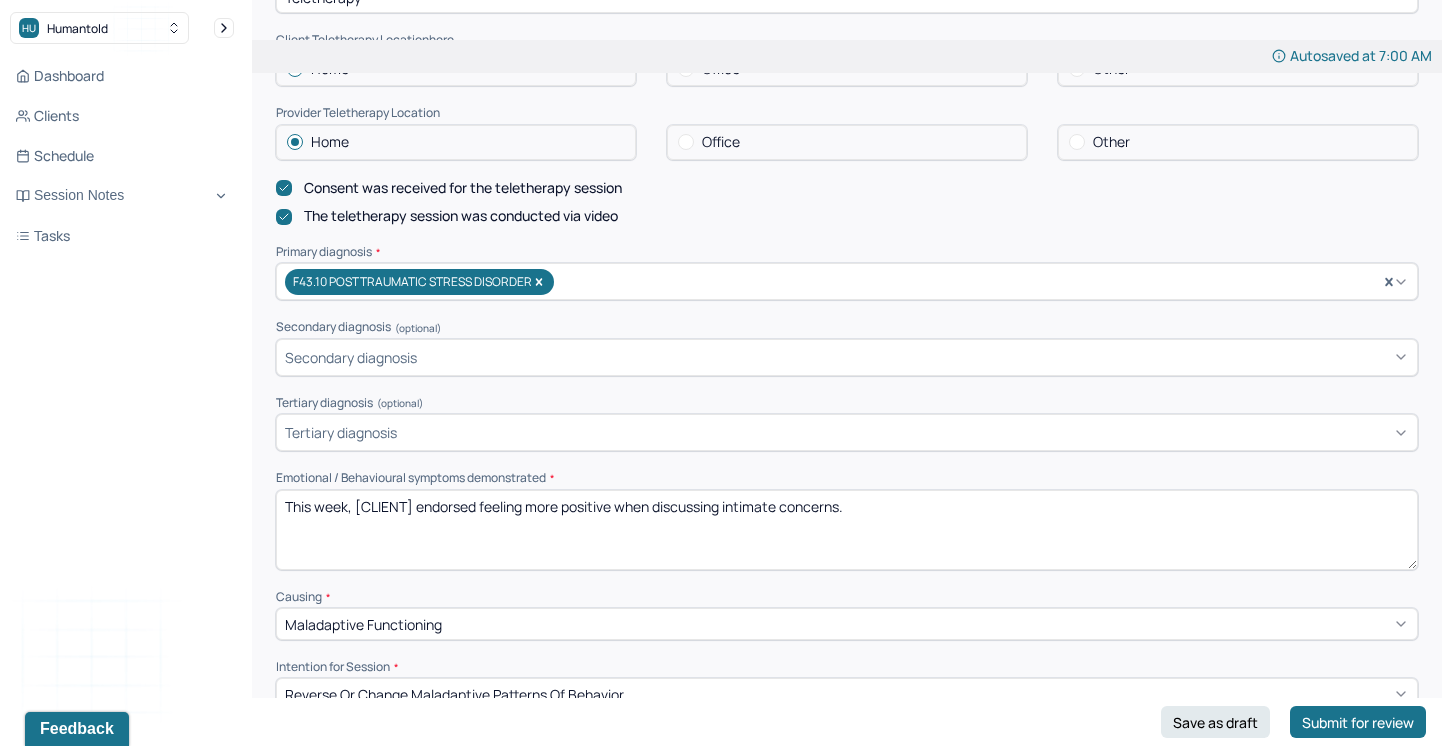 scroll, scrollTop: 0, scrollLeft: 0, axis: both 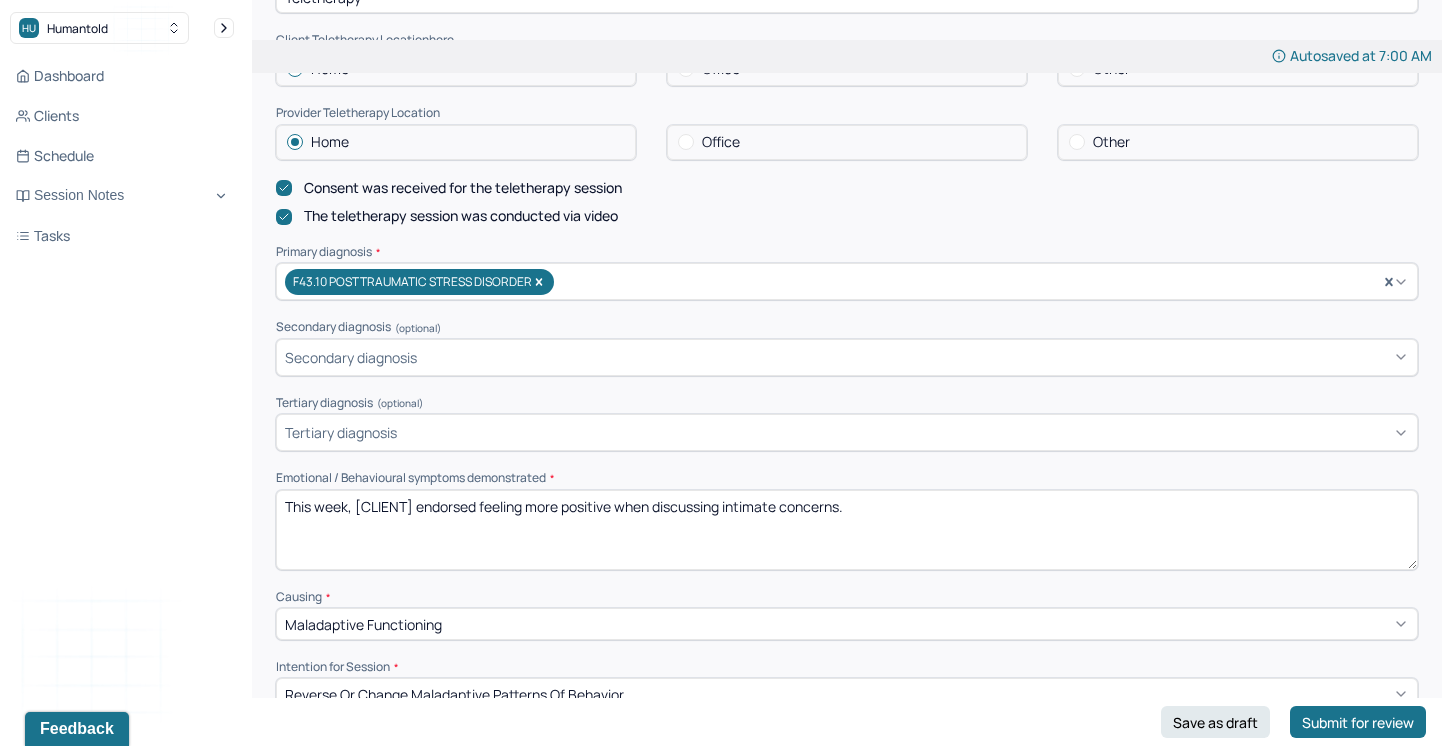 drag, startPoint x: 849, startPoint y: 499, endPoint x: 256, endPoint y: 472, distance: 593.6144 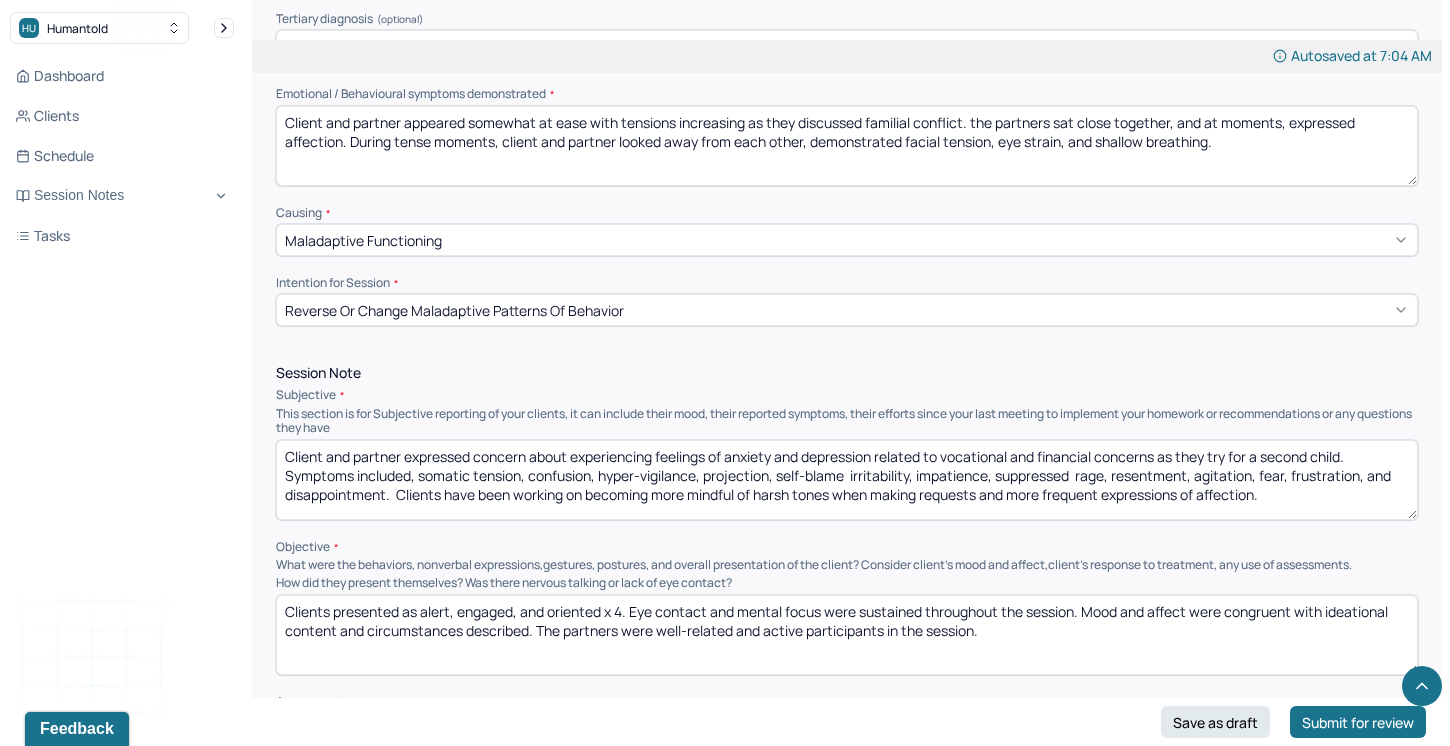scroll, scrollTop: 923, scrollLeft: 0, axis: vertical 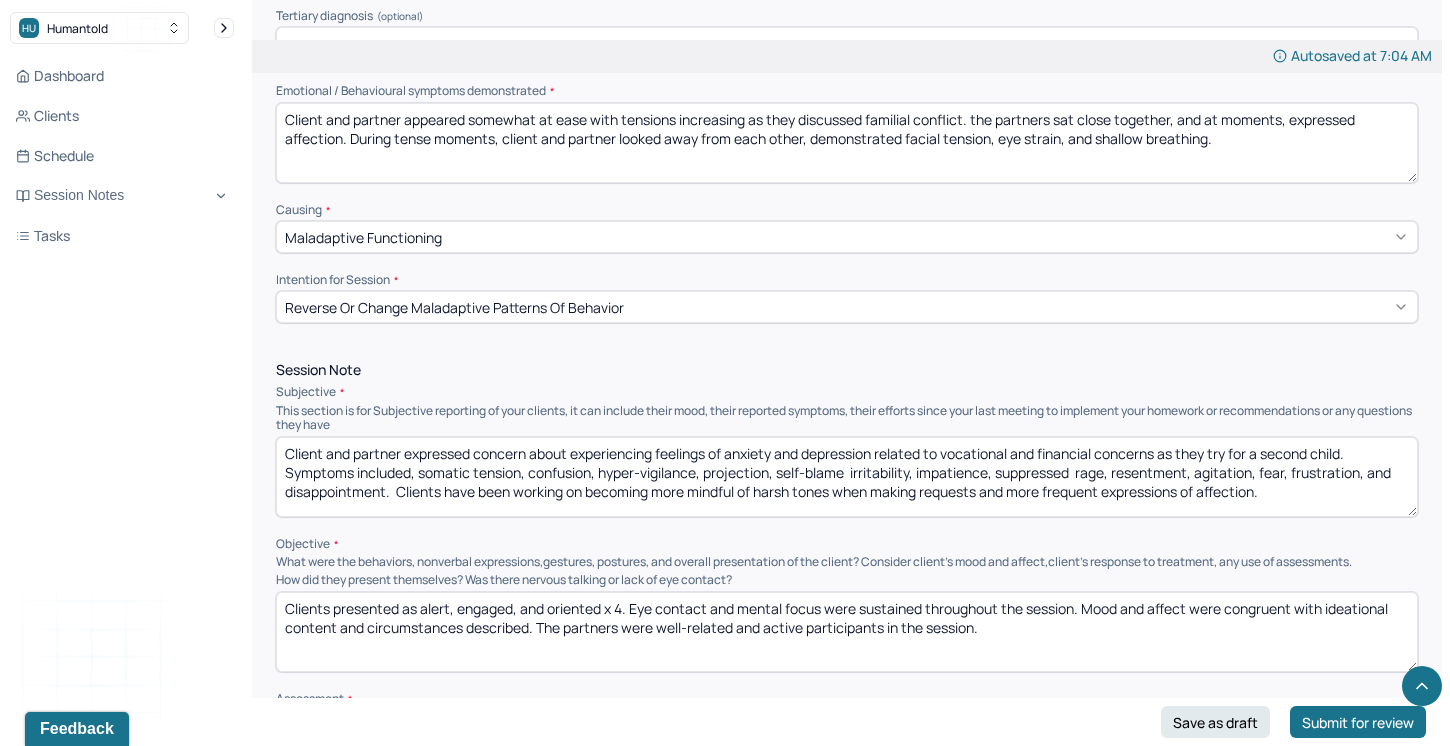 type on "Client and partner appeared somewhat at ease with tensions increasing as they discussed familial conflict. the partners sat close together, and at moments, expressed affection. During tense moments, client and partner looked away from each other, demonstrated facial tension, eye strain, and shallow breathing." 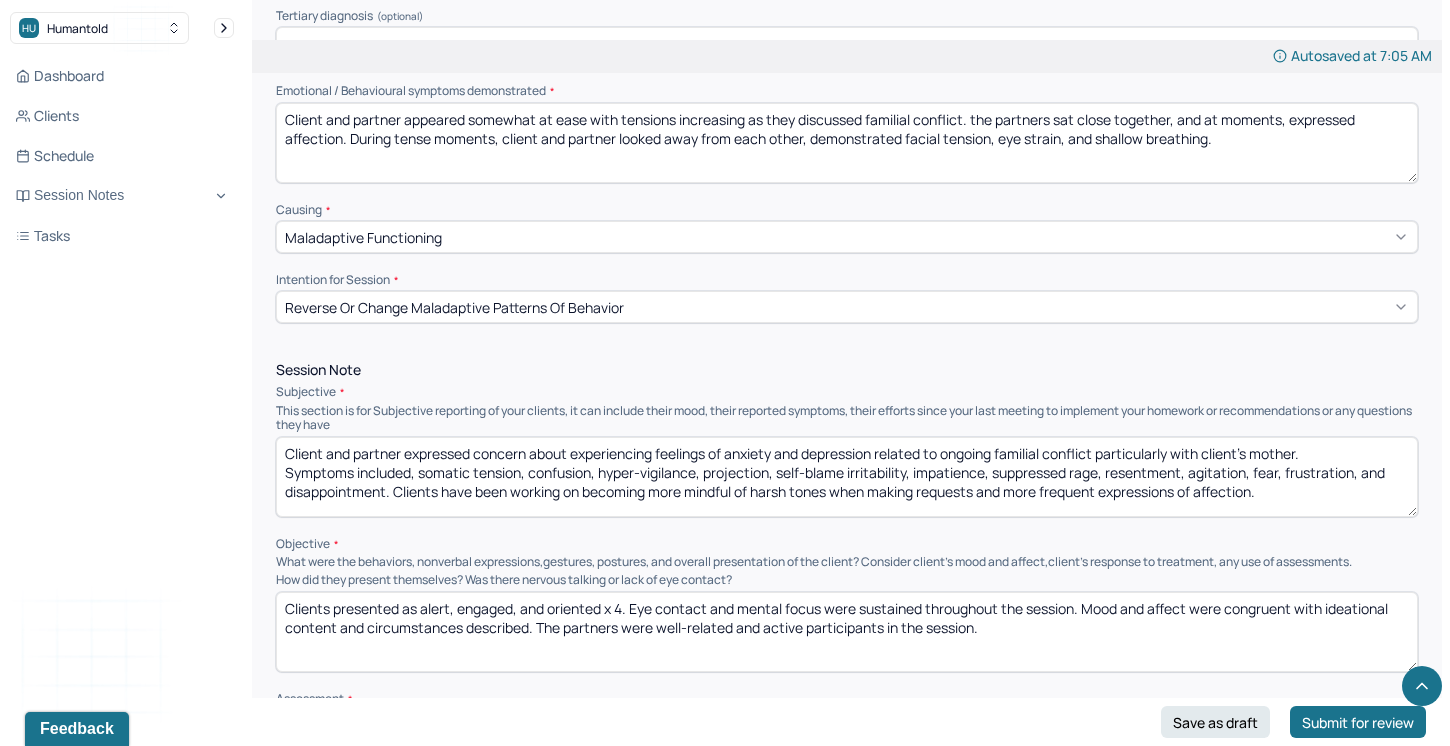 click on "Client and partner expressed concern about experiencing feelings of anxiety and depression related to ongoing familial conflict particularly with client's mother.
Symptoms included, somatic tension, confusion, hyper-vigilance, projection, self-blame irritability, impatience, suppressed rage, resentment, agitation, fear, frustration, and disappointment. Clients have been working on becoming more mindful of harsh tones when making requests and more frequent expressions of affection." at bounding box center (847, 477) 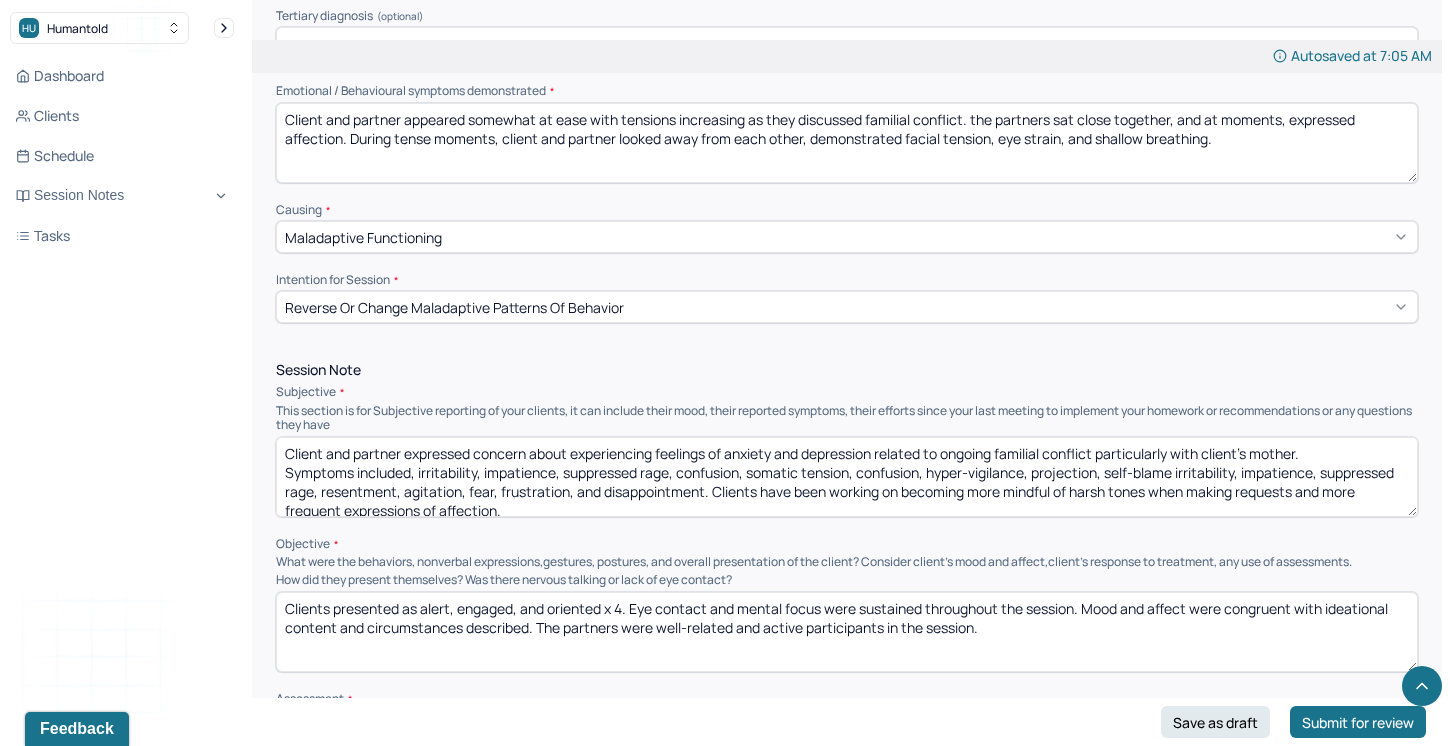drag, startPoint x: 933, startPoint y: 464, endPoint x: 859, endPoint y: 461, distance: 74.06078 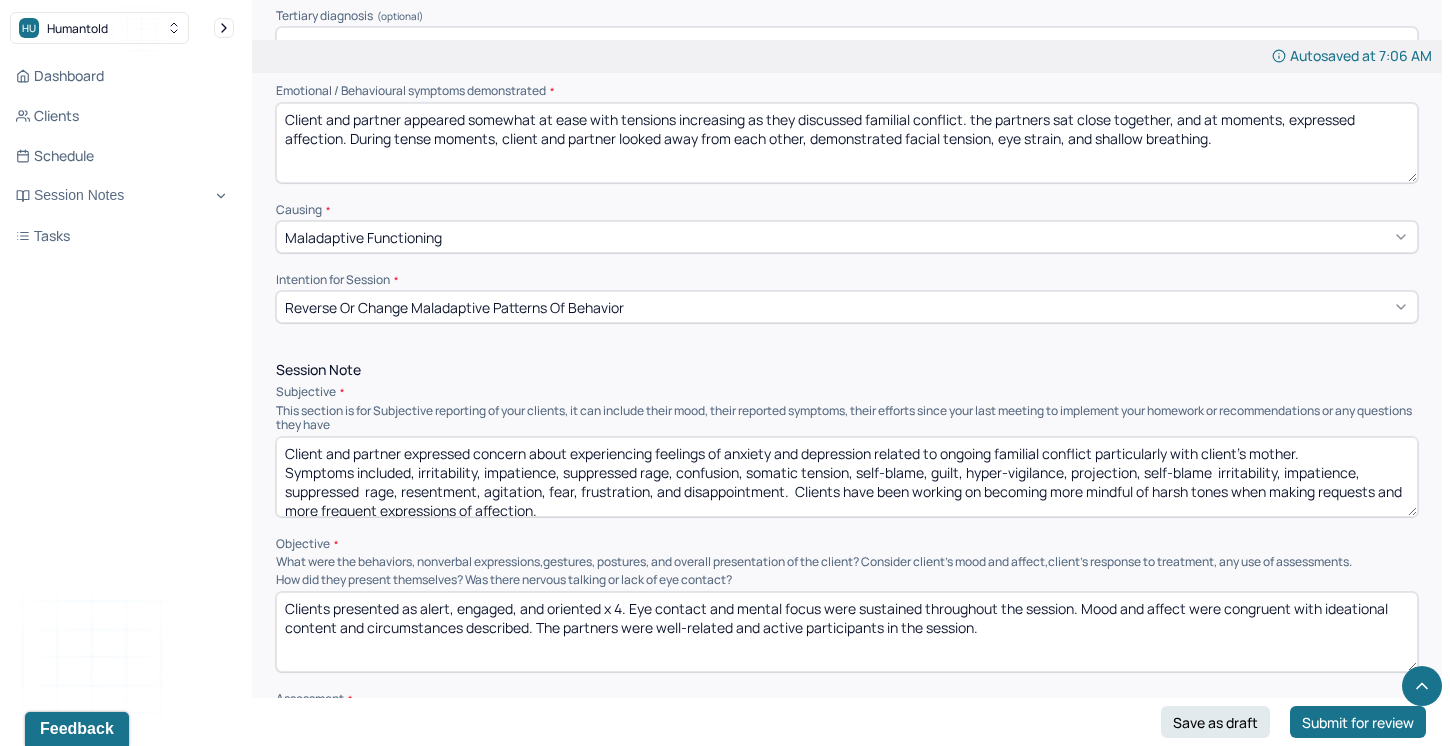 drag, startPoint x: 1073, startPoint y: 467, endPoint x: 970, endPoint y: 465, distance: 103.01942 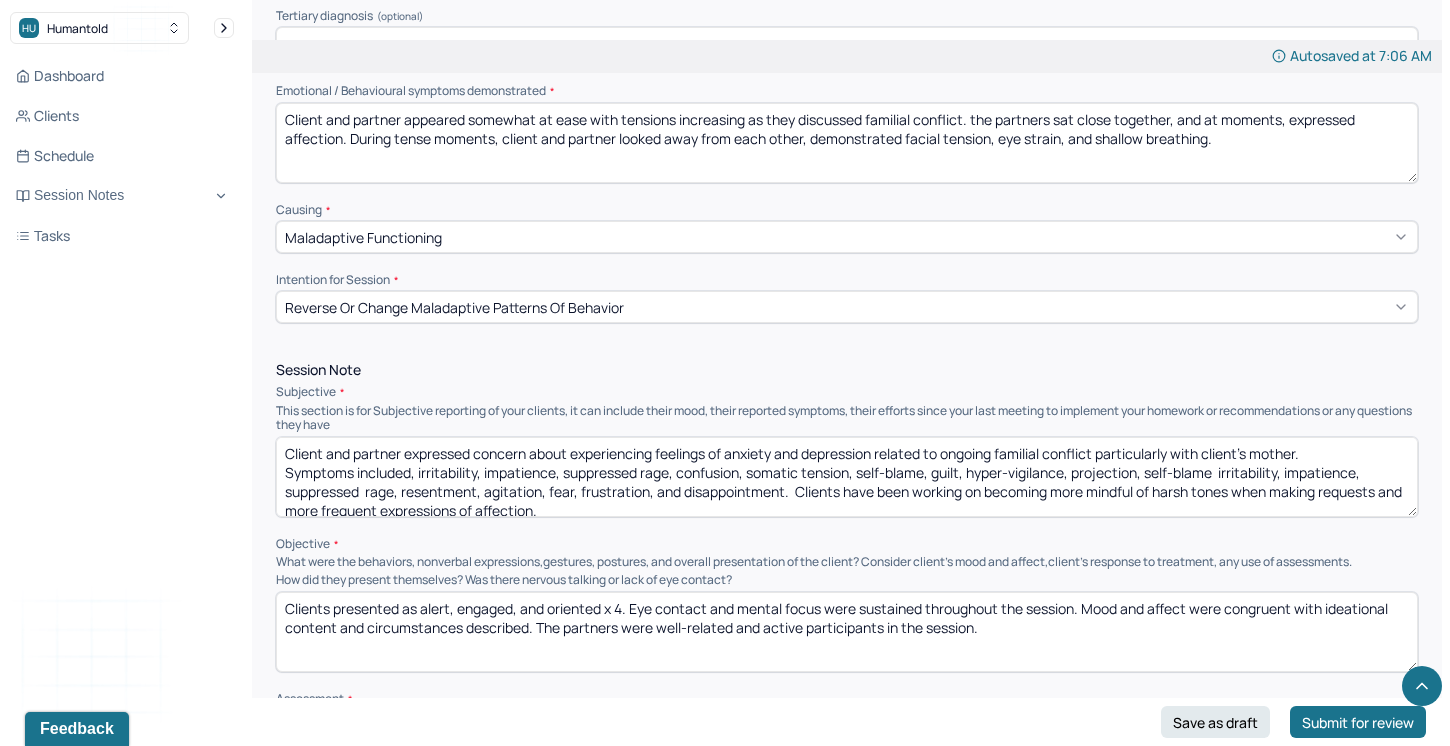 click on "Client and partner expressed concern about experiencing feelings of anxiety and depression related to ongoing familial conflict particularly with client's mother.
Symptoms included, irritability, impatience, suppressed rage, confusion, somatic tension, self-blame, guilt, hyper-vigilance, projection, self-blame  irritability, impatience, suppressed  rage, resentment, agitation, fear, frustration, and disappointment.  Clients have been working on becoming more mindful of harsh tones when making requests and more frequent expressions of affection." at bounding box center [847, 477] 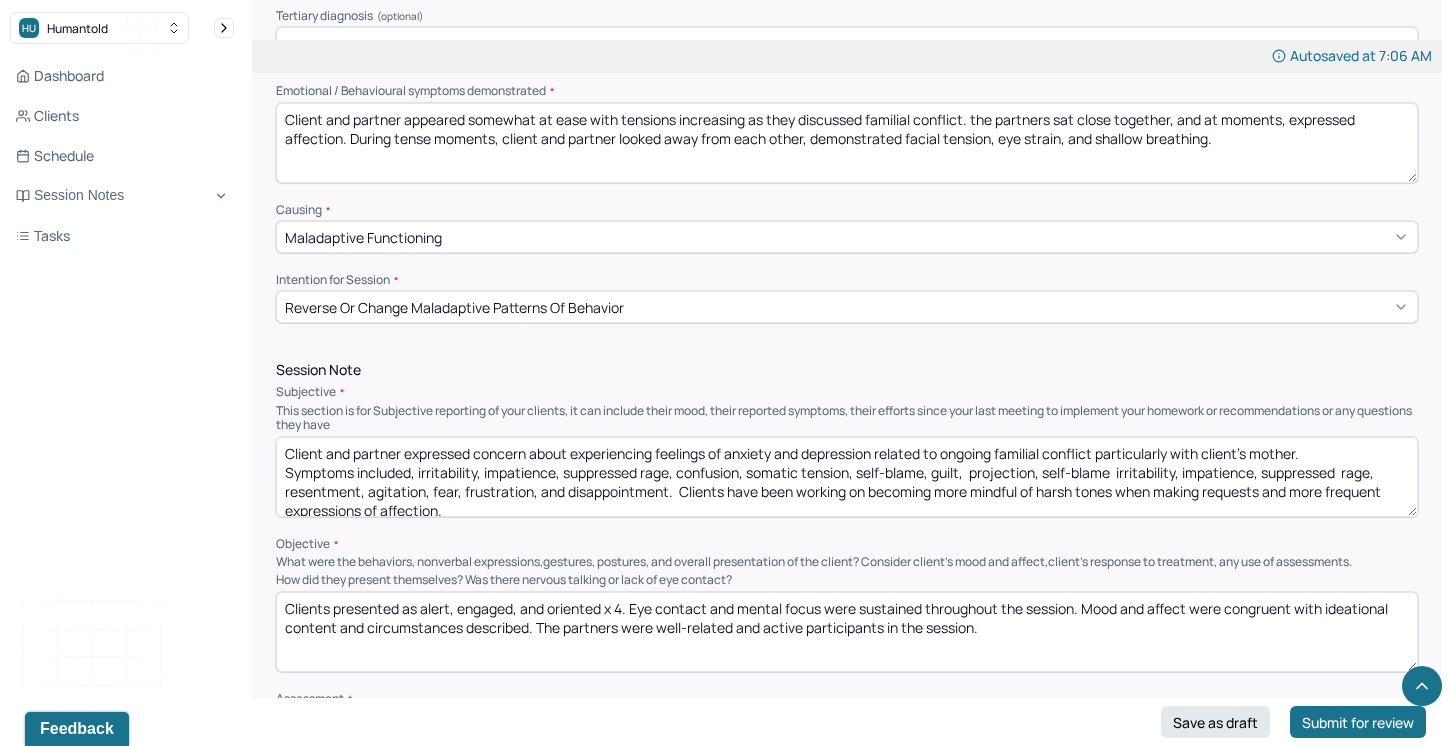 drag, startPoint x: 1039, startPoint y: 471, endPoint x: 974, endPoint y: 470, distance: 65.00769 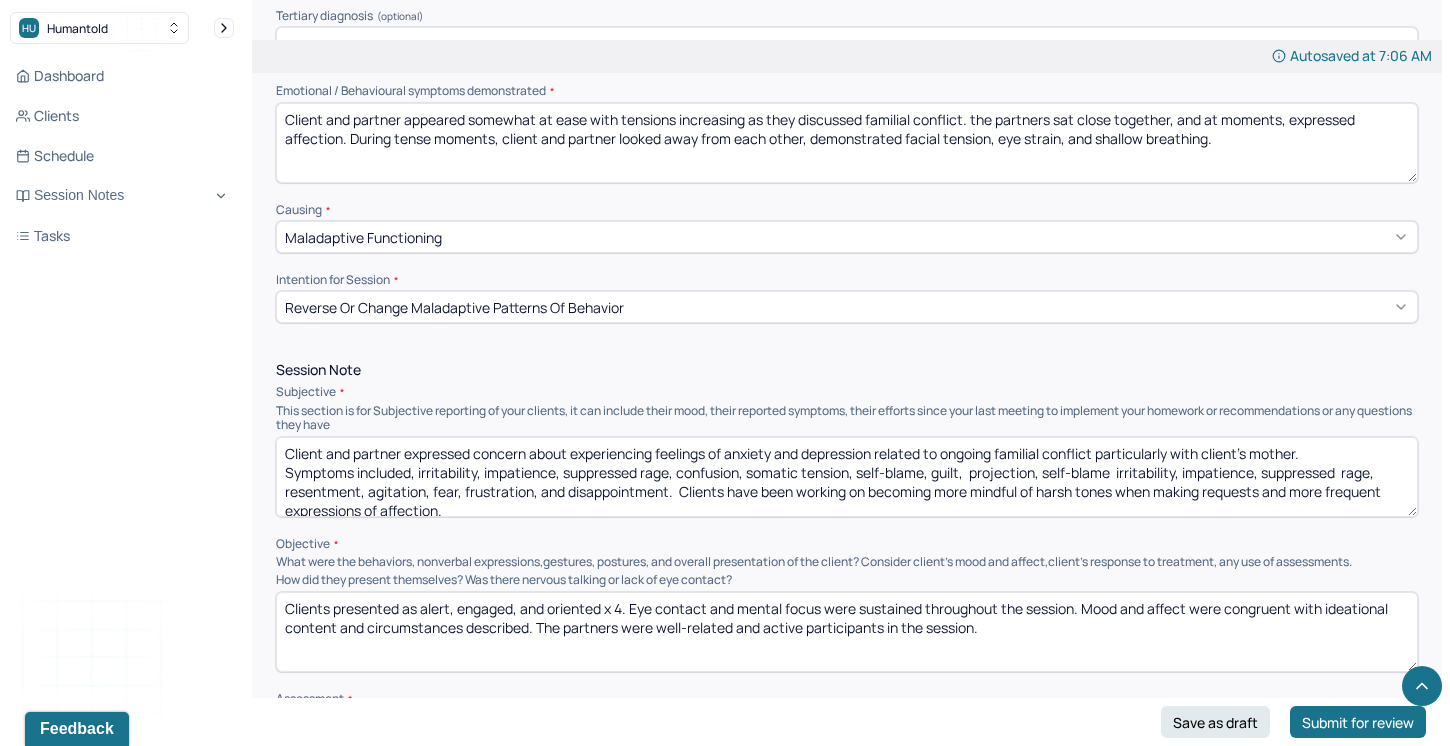click on "Client and partner expressed concern about experiencing feelings of anxiety and depression related to ongoing familial conflict particularly with client's mother.
Symptoms included, irritability, impatience, suppressed rage, confusion, somatic tension, self-blame, guilt,  projection, self-blame  irritability, impatience, suppressed  rage, resentment, agitation, fear, frustration, and disappointment.  Clients have been working on becoming more mindful of harsh tones when making requests and more frequent expressions of affection." at bounding box center (847, 477) 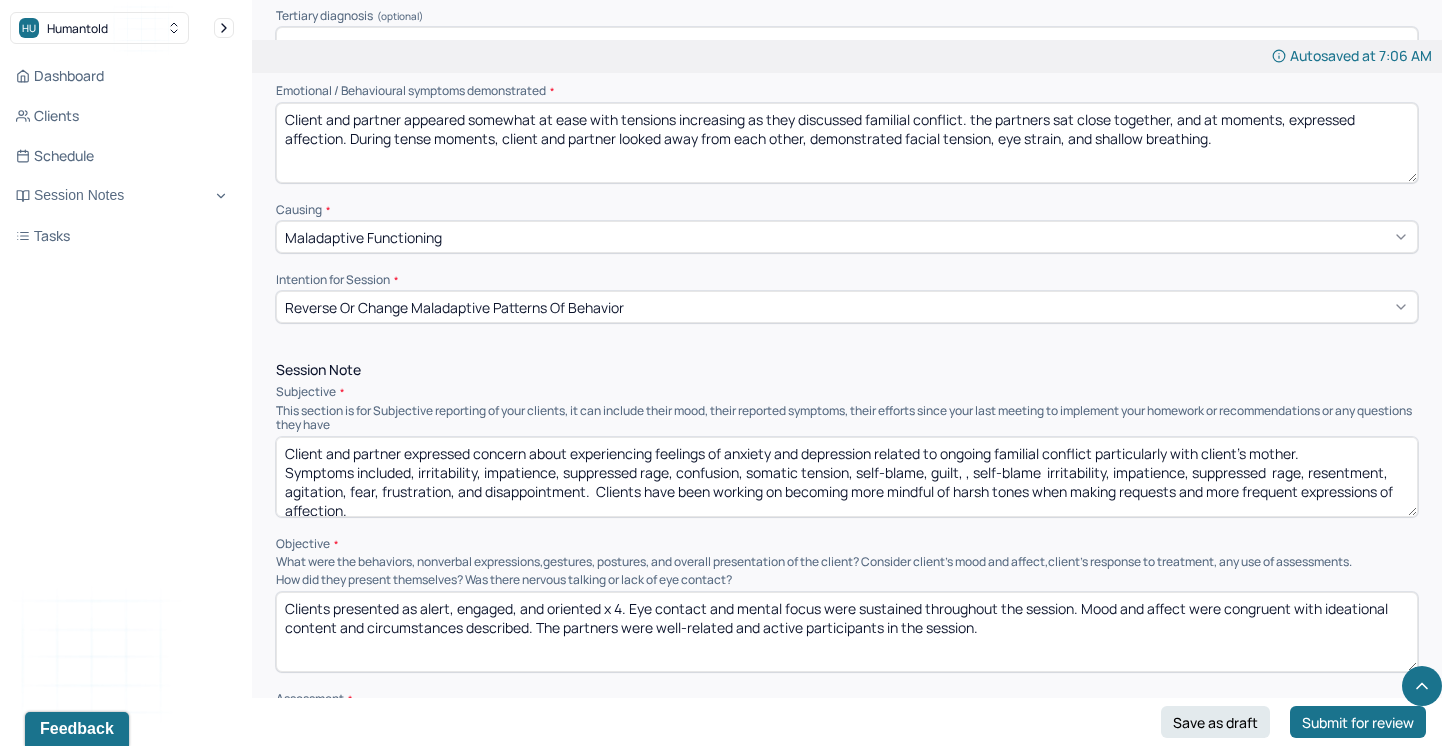 drag, startPoint x: 1046, startPoint y: 466, endPoint x: 997, endPoint y: 466, distance: 49 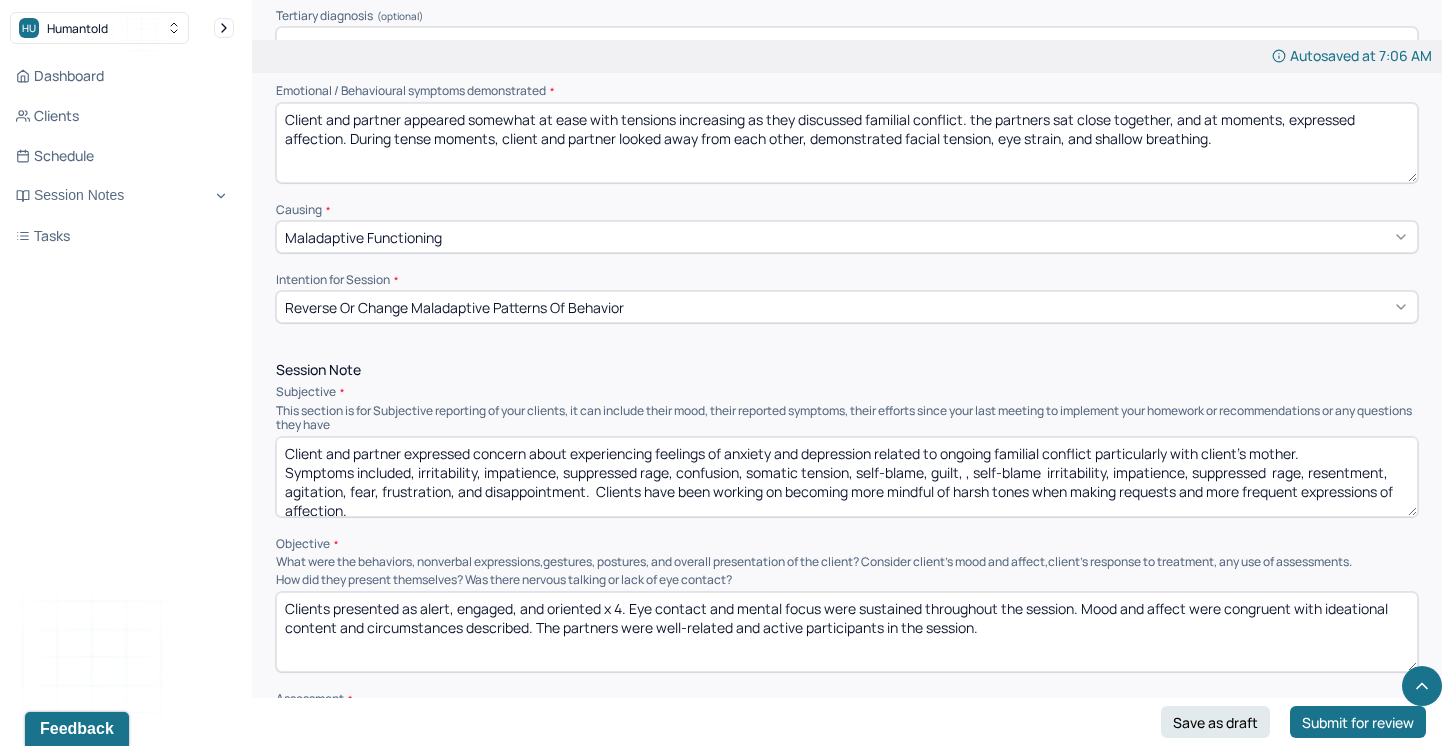 drag, startPoint x: 1306, startPoint y: 466, endPoint x: 970, endPoint y: 471, distance: 336.0372 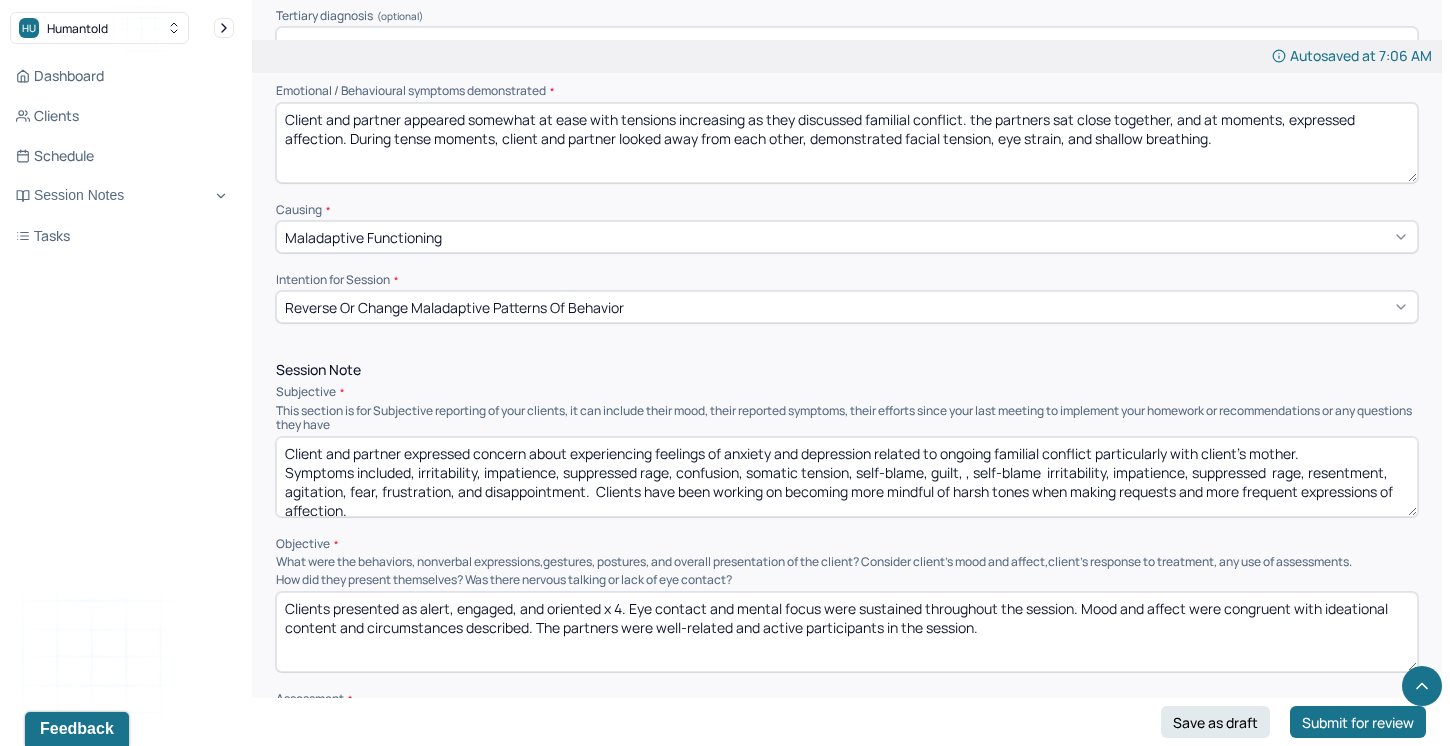 click on "Client and partner expressed concern about experiencing feelings of anxiety and depression related to ongoing familial conflict particularly with client's mother.
Symptoms included, irritability, impatience, suppressed rage, confusion, somatic tension, self-blame, guilt, , self-blame irritability, impatience, suppressed rage, resentment, agitation, fear, frustration, and disappointment. Clients have been working on becoming more mindful of harsh tones when making requests and more frequent expressions of affection." at bounding box center (847, 477) 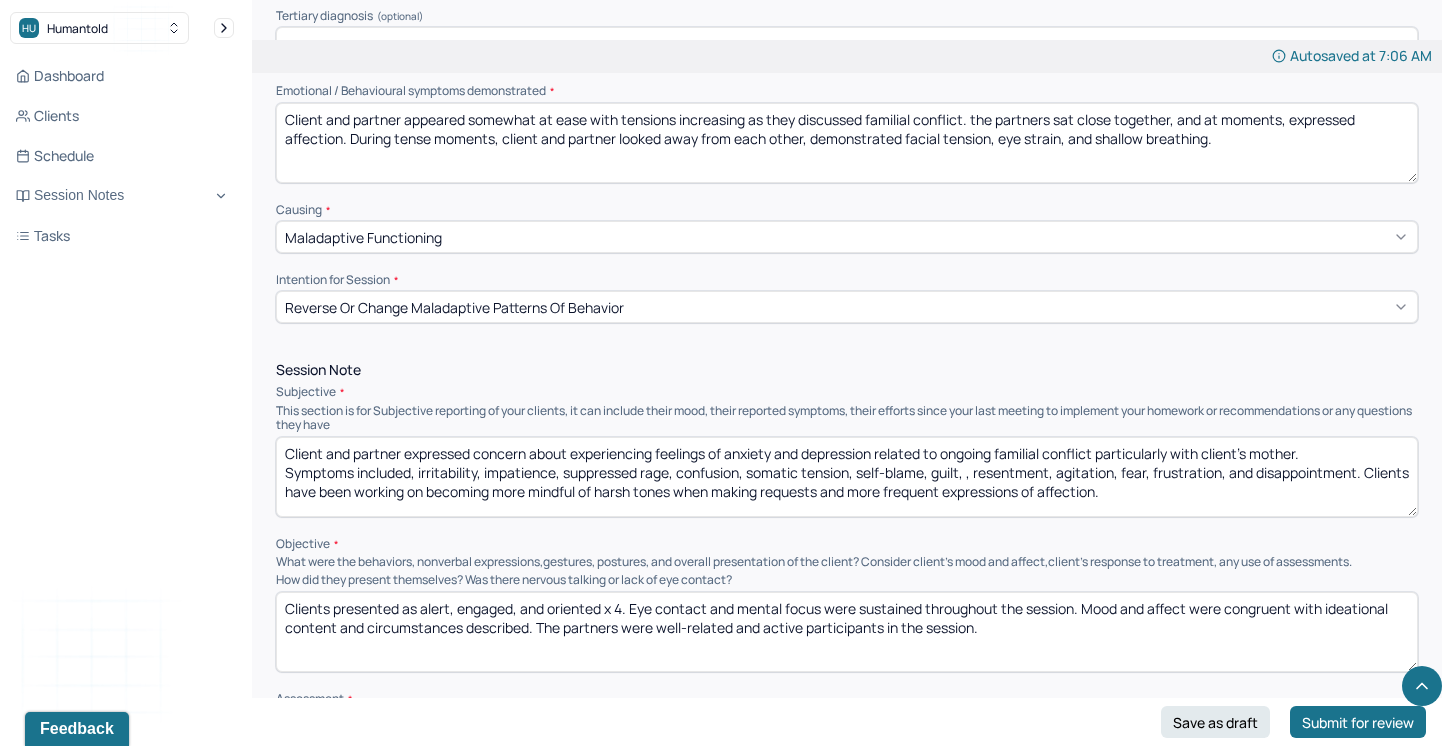 click on "Client and partner expressed concern about experiencing feelings of anxiety and depression related to ongoing familial conflict particularly with client's mother.
Symptoms included, irritability, impatience, suppressed rage, confusion, somatic tension, self-blame, guilt, , resentment, agitation, fear, frustration, and disappointment. Clients have been working on becoming more mindful of harsh tones when making requests and more frequent expressions of affection." at bounding box center (847, 477) 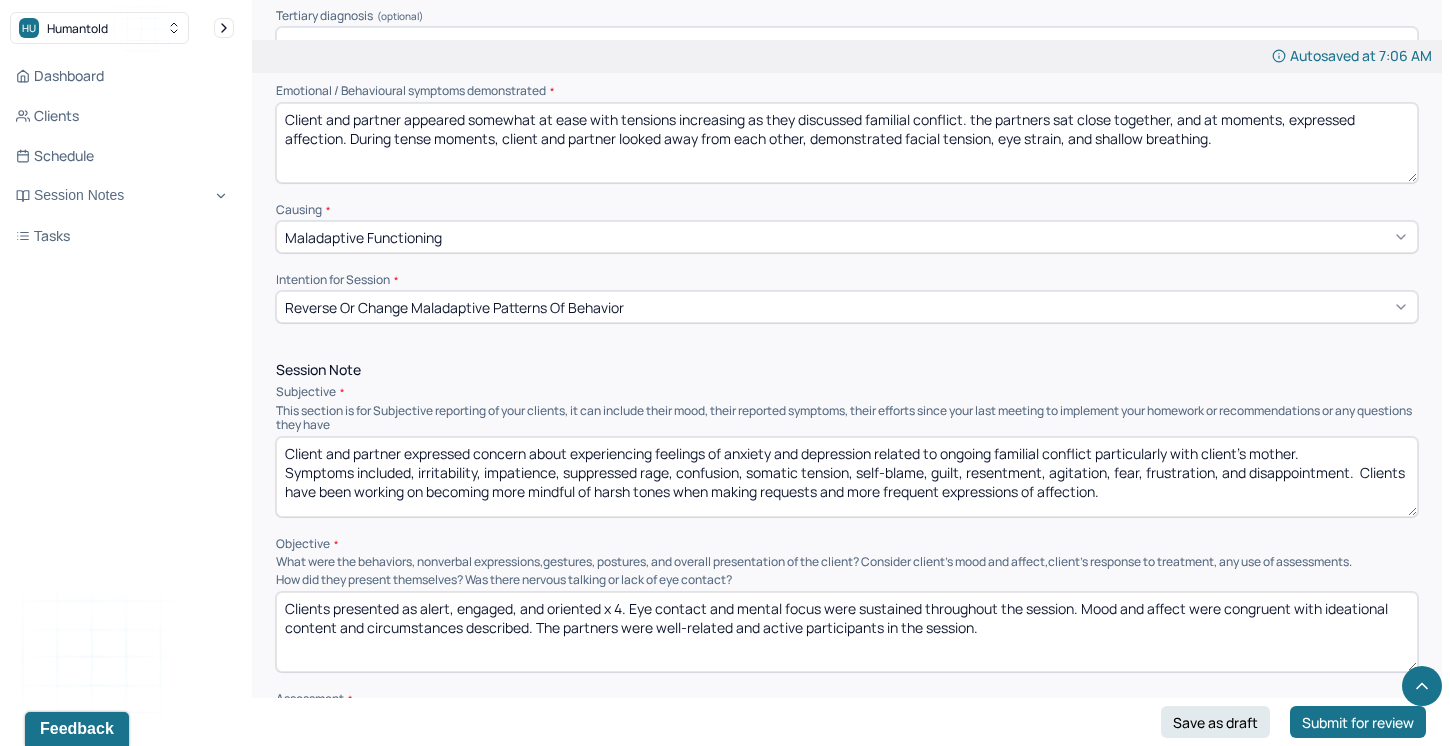 drag, startPoint x: 1112, startPoint y: 469, endPoint x: 1053, endPoint y: 469, distance: 59 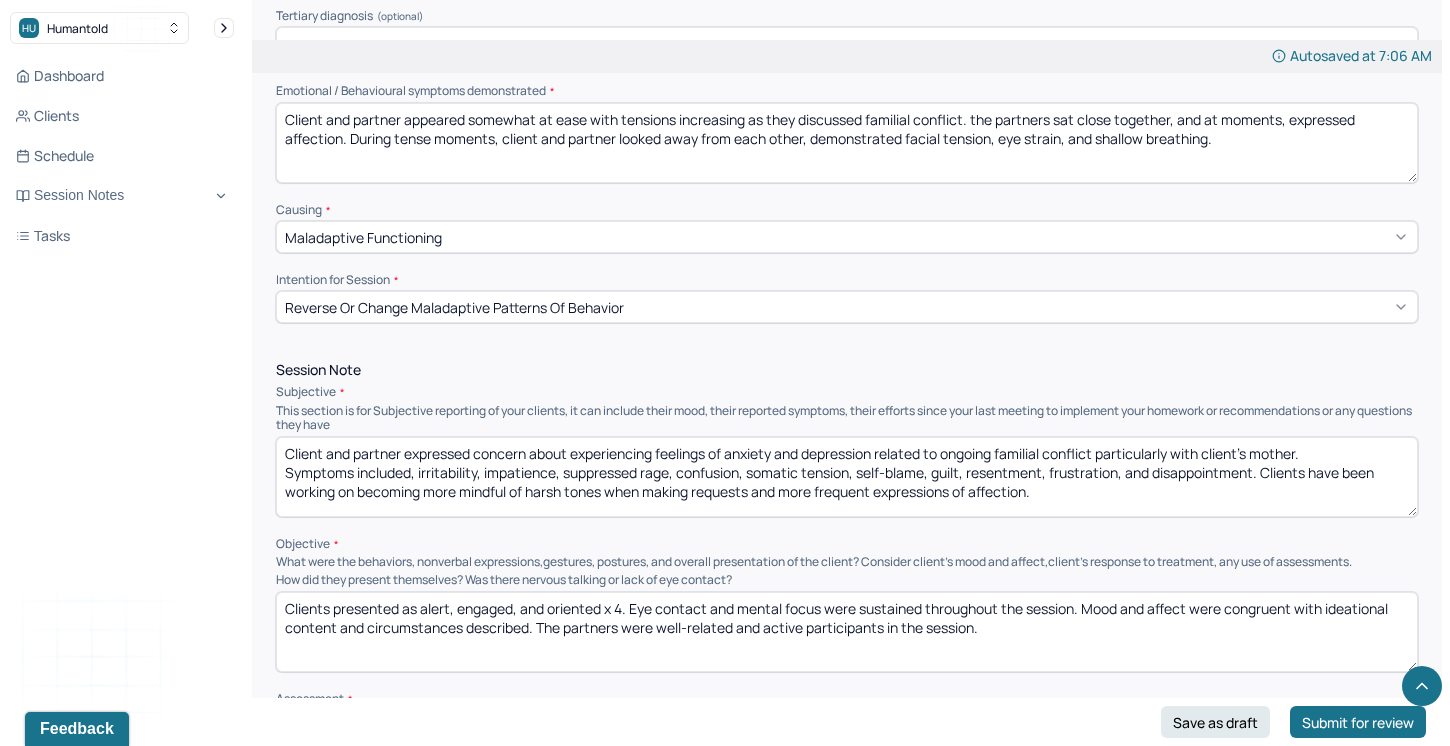 drag, startPoint x: 1069, startPoint y: 491, endPoint x: 360, endPoint y: 489, distance: 709.0028 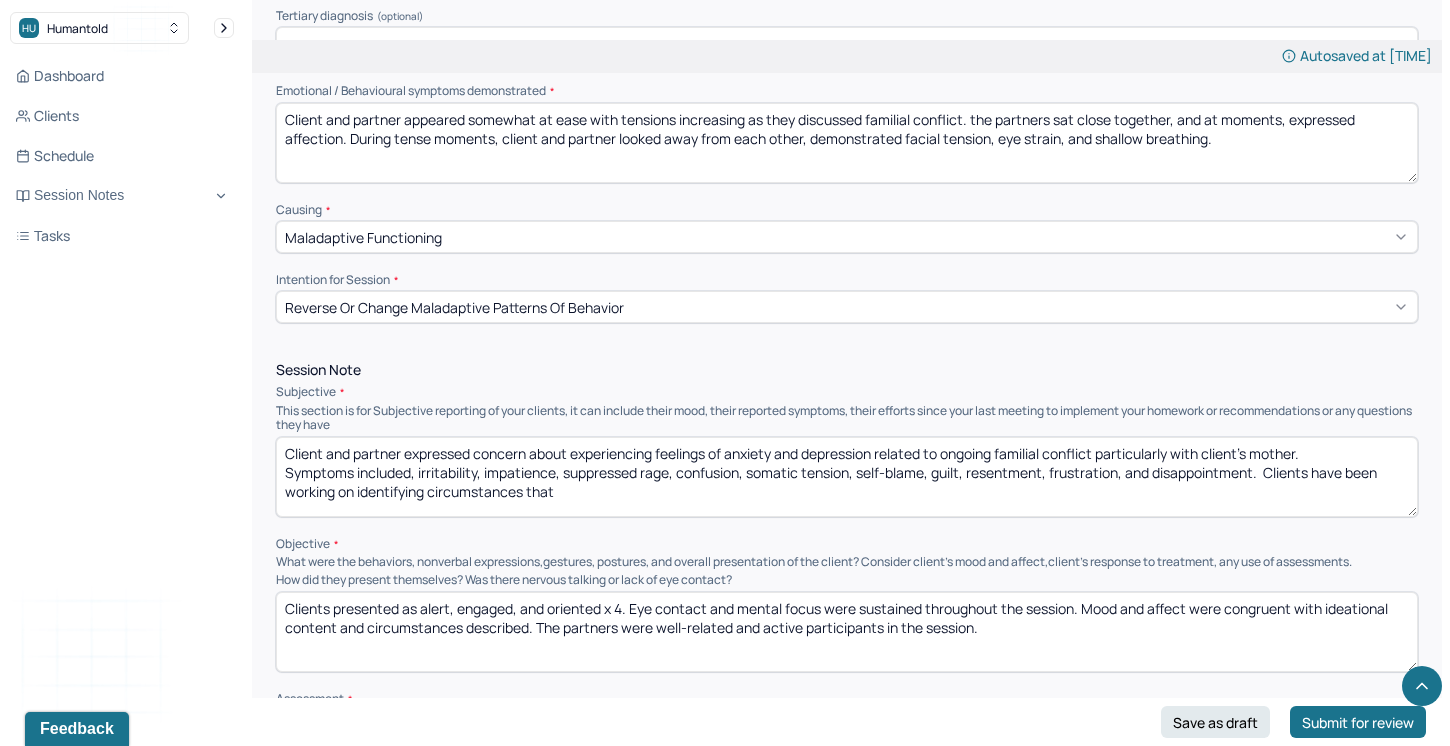 drag, startPoint x: 584, startPoint y: 483, endPoint x: 432, endPoint y: 480, distance: 152.0296 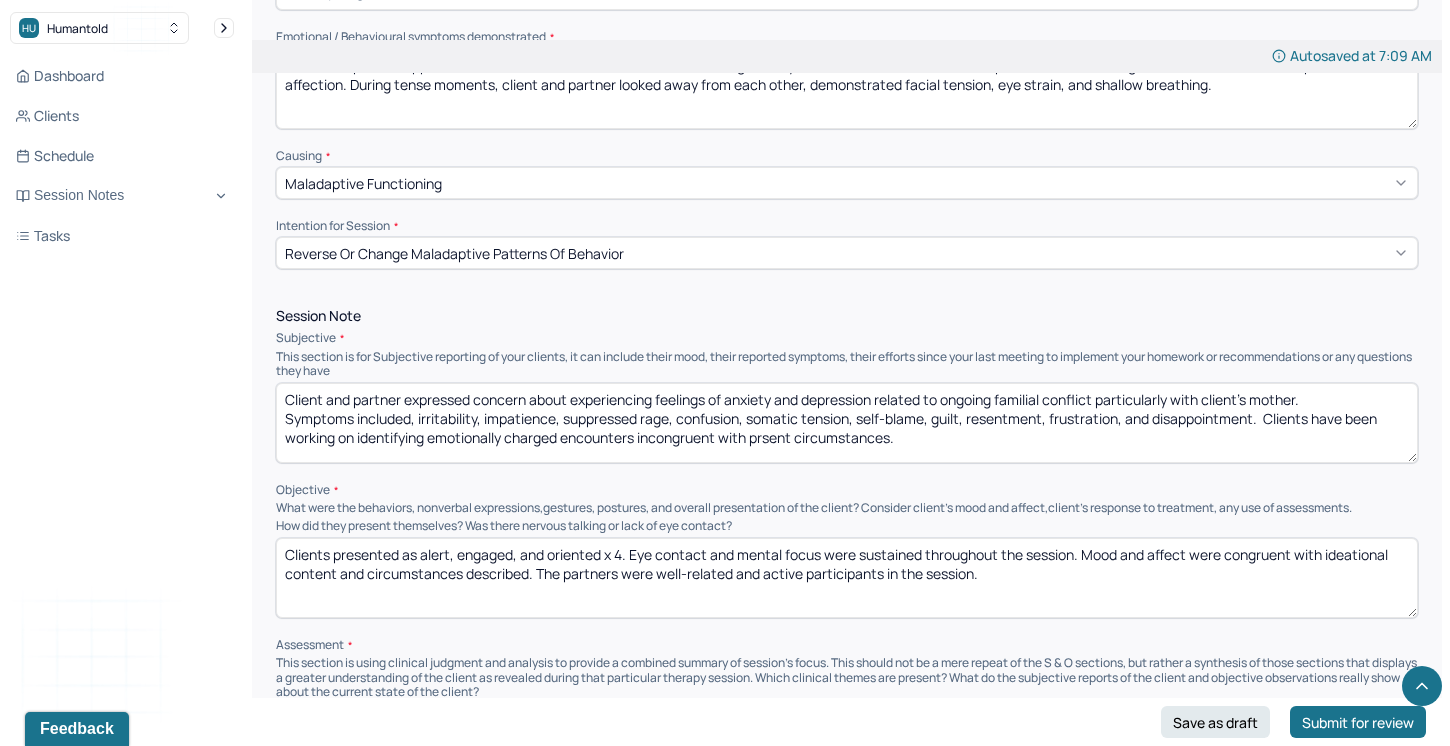 scroll, scrollTop: 980, scrollLeft: 0, axis: vertical 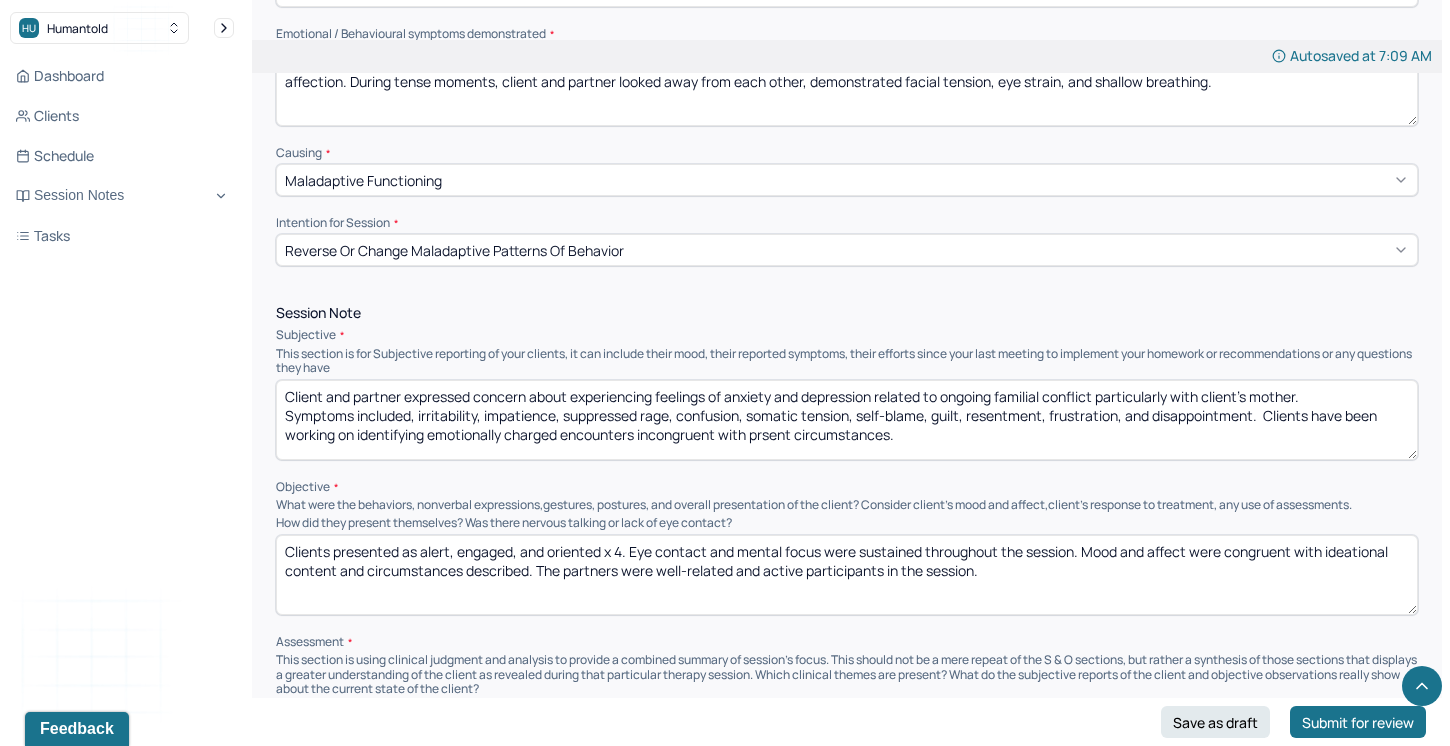 type on "Client and partner expressed concern about experiencing feelings of anxiety and depression related to ongoing familial conflict particularly with client's mother.
Symptoms included, irritability, impatience, suppressed rage, confusion, somatic tension, self-blame, guilt, resentment, frustration, and disappointment.  Clients have been working on identifying emotionally charged encounters incongruent with prsent circumstances." 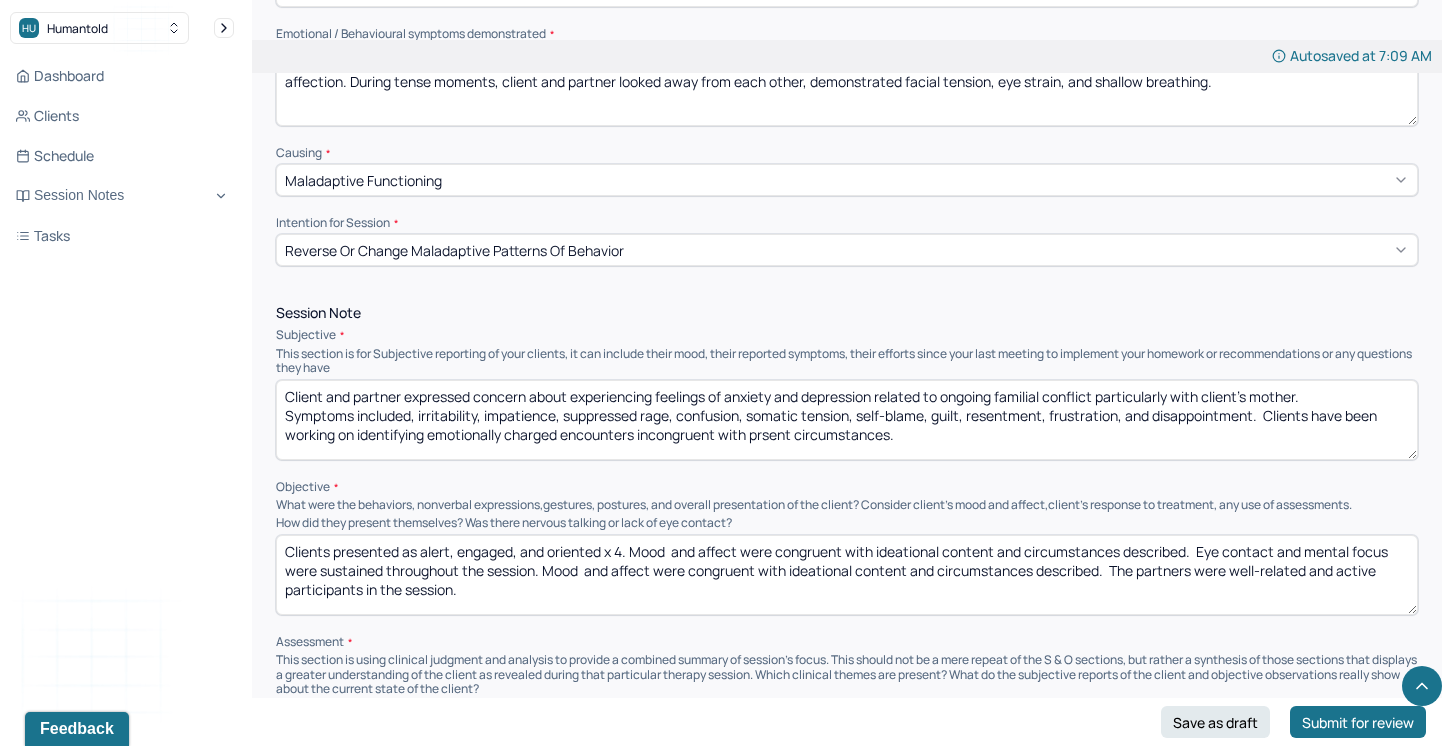 drag, startPoint x: 385, startPoint y: 562, endPoint x: 321, endPoint y: 565, distance: 64.070274 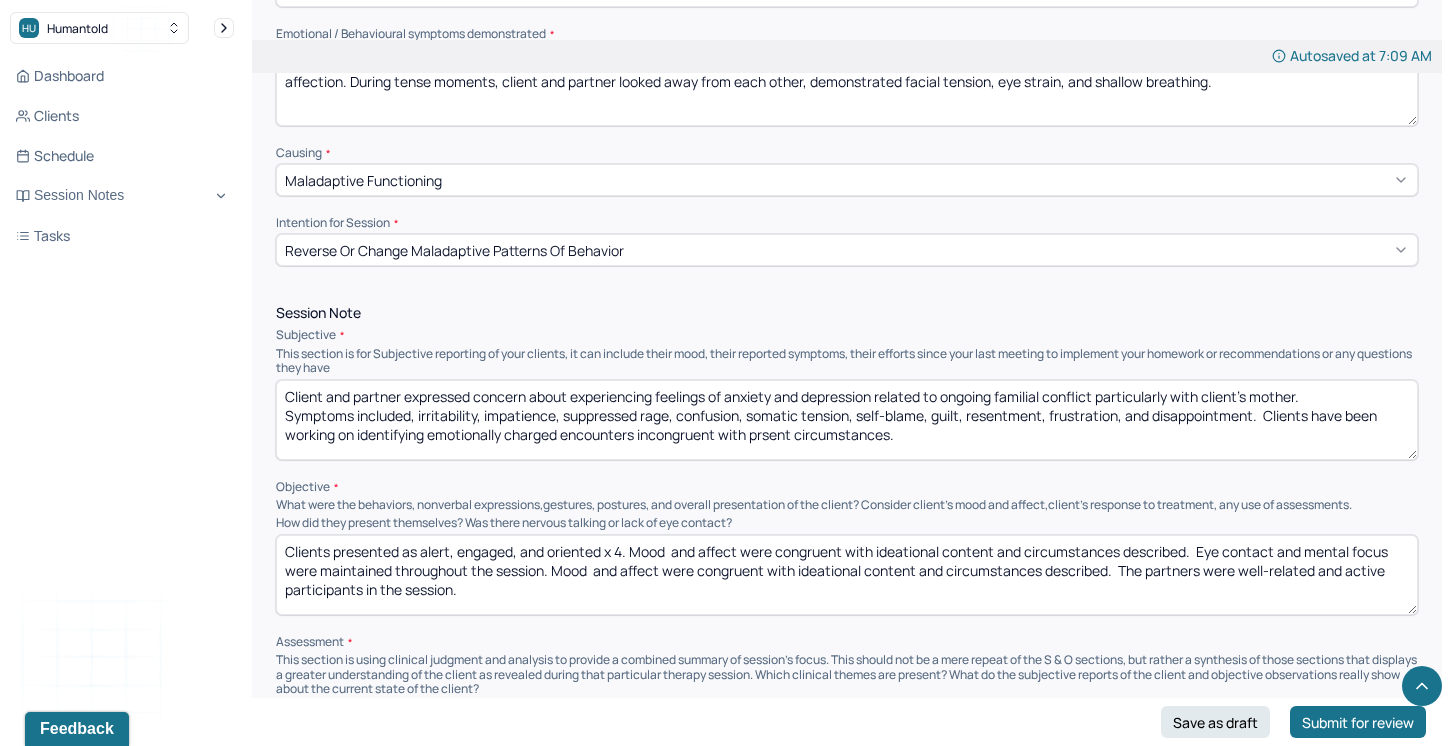 click on "Clients presented as alert, engaged, and oriented x 4. Mood  and affect were congruent with ideational content and circumstances described.  Eye contact and mental focus were maintained throughout the session. Mood  and affect were congruent with ideational content and circumstances described.  The partners were well-related and active participants in the session." at bounding box center [847, 575] 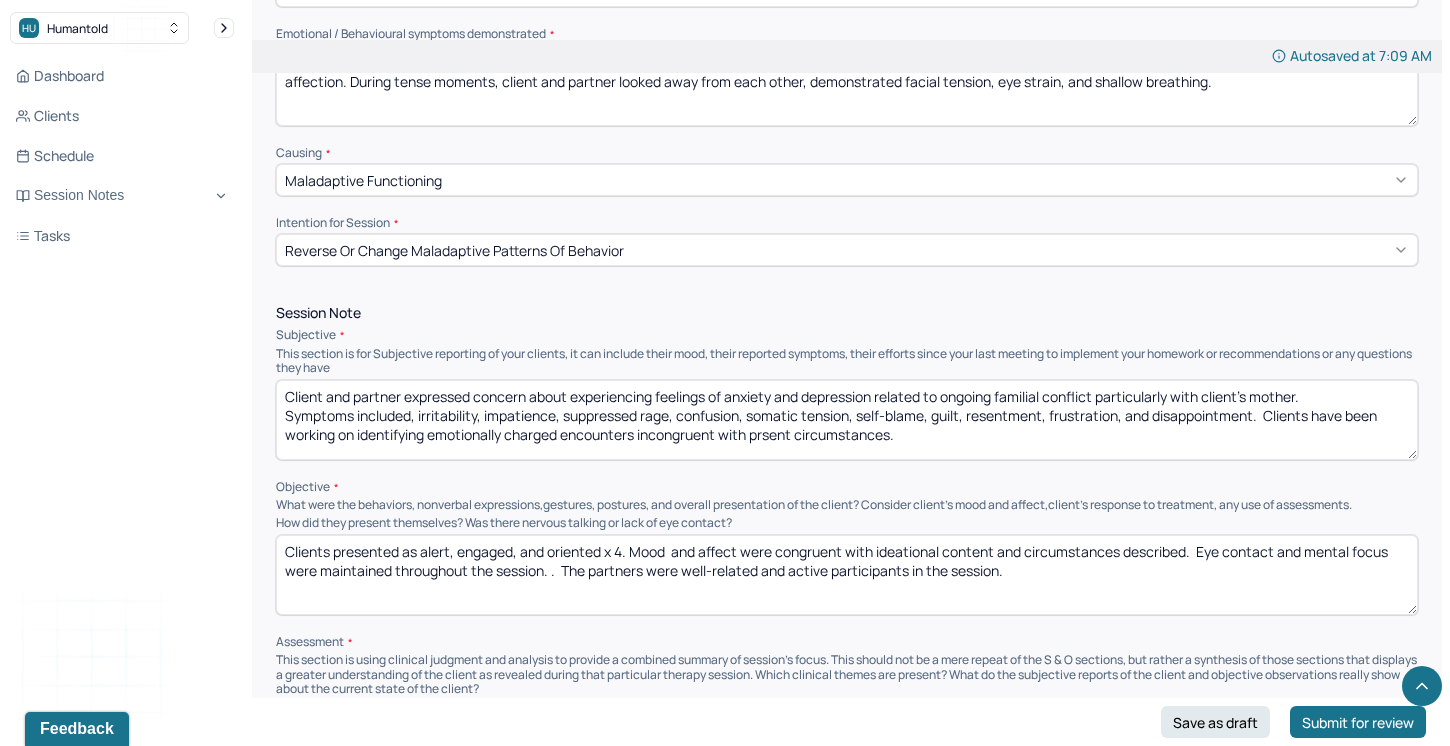 click on "Clients presented as alert, engaged, and oriented x 4. Mood  and affect were congruent with ideational content and circumstances described.  Eye contact and mental focus were maintained throughout the session. .  The partners were well-related and active participants in the session." at bounding box center (847, 575) 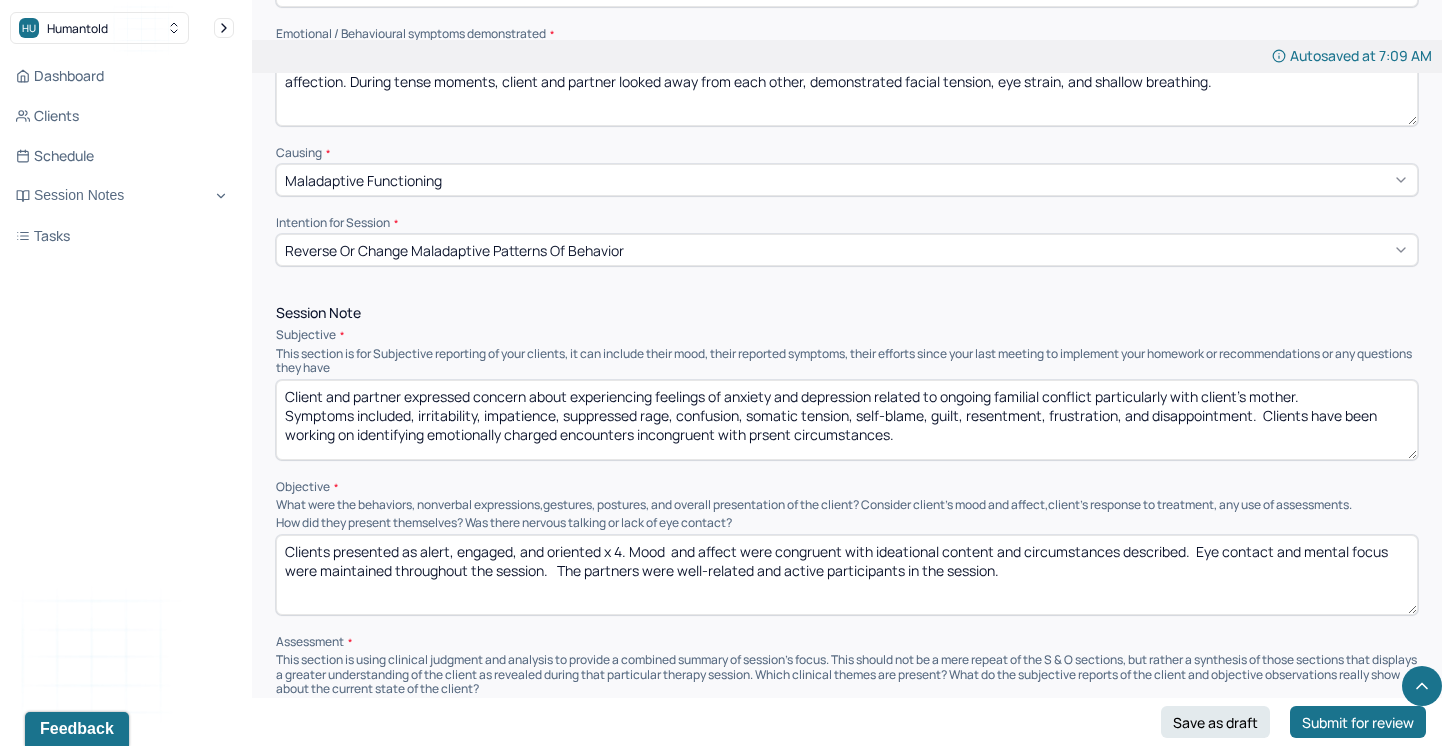 drag, startPoint x: 1080, startPoint y: 565, endPoint x: 587, endPoint y: 563, distance: 493.00406 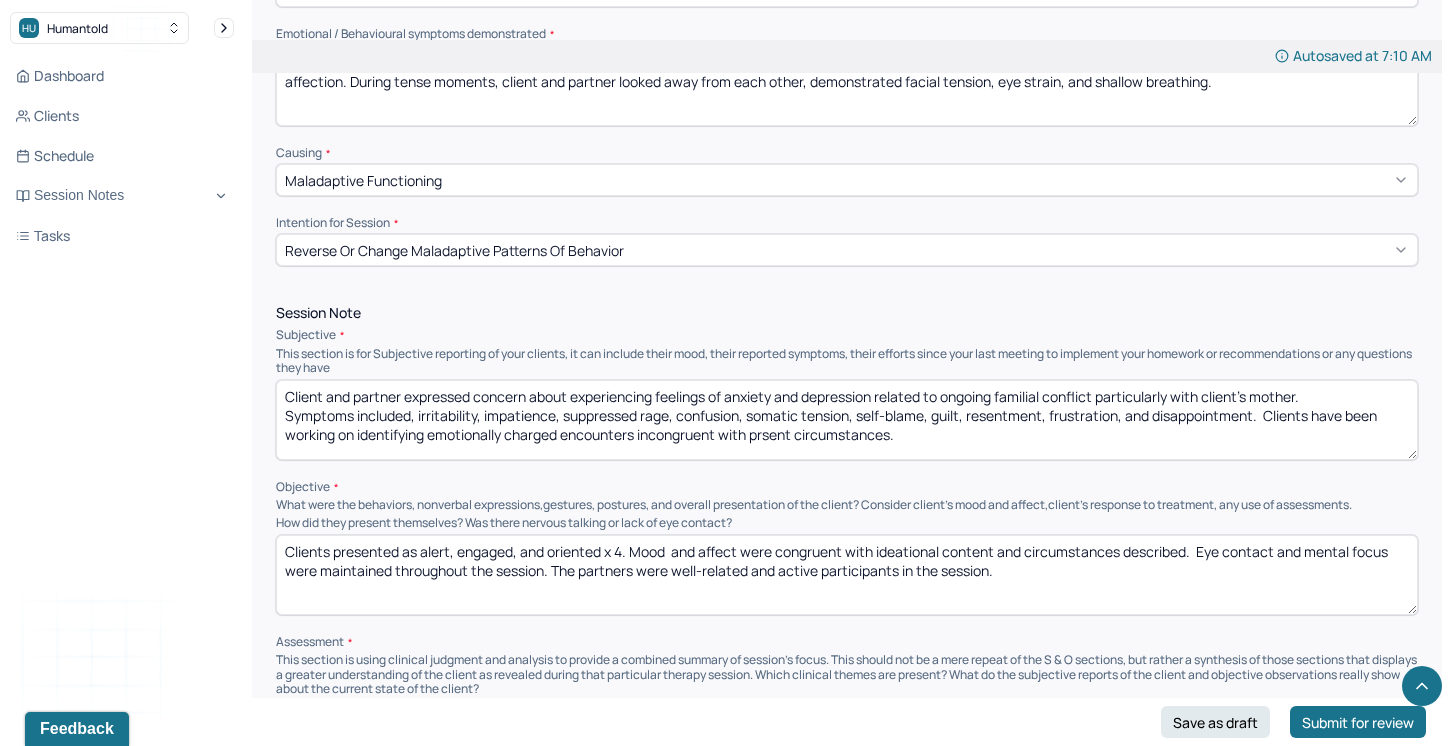 drag, startPoint x: 1023, startPoint y: 563, endPoint x: 583, endPoint y: 567, distance: 440.0182 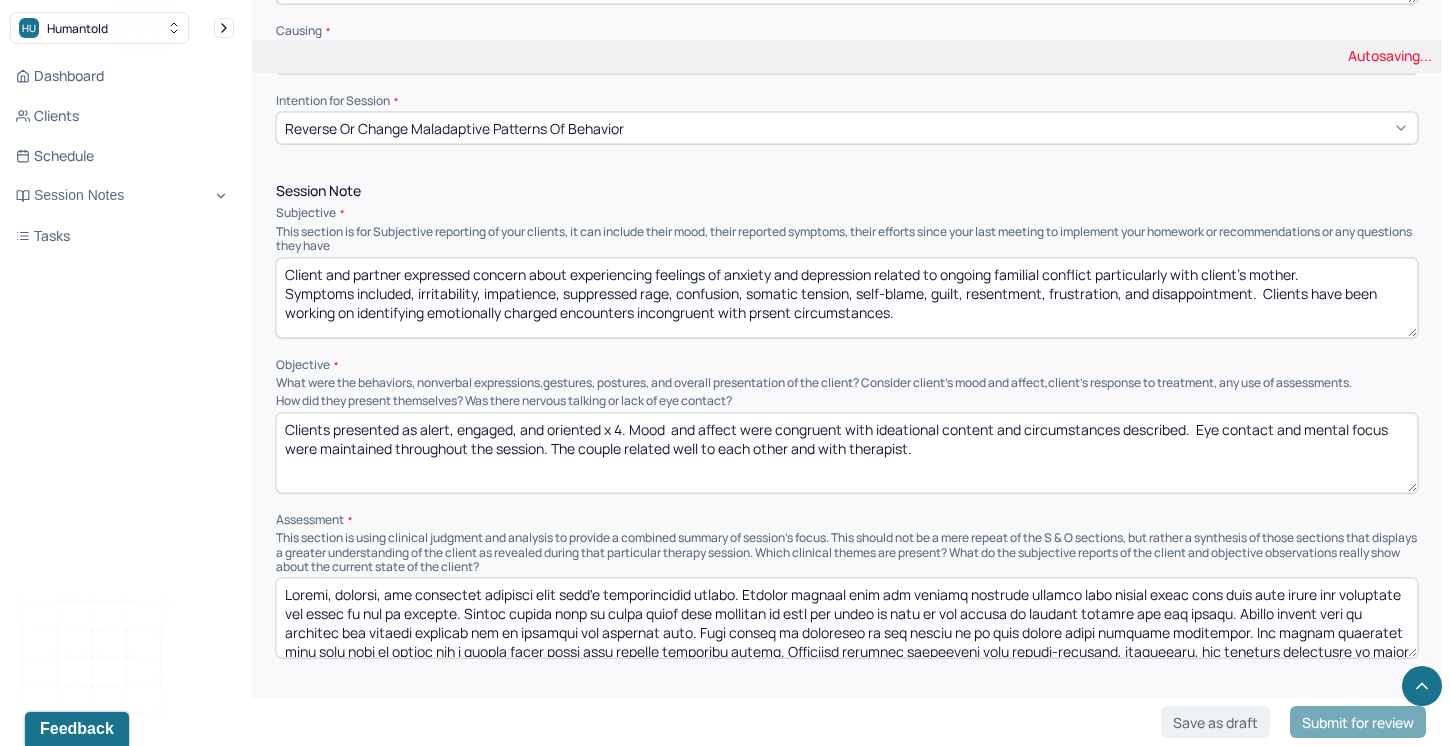 scroll, scrollTop: 1115, scrollLeft: 0, axis: vertical 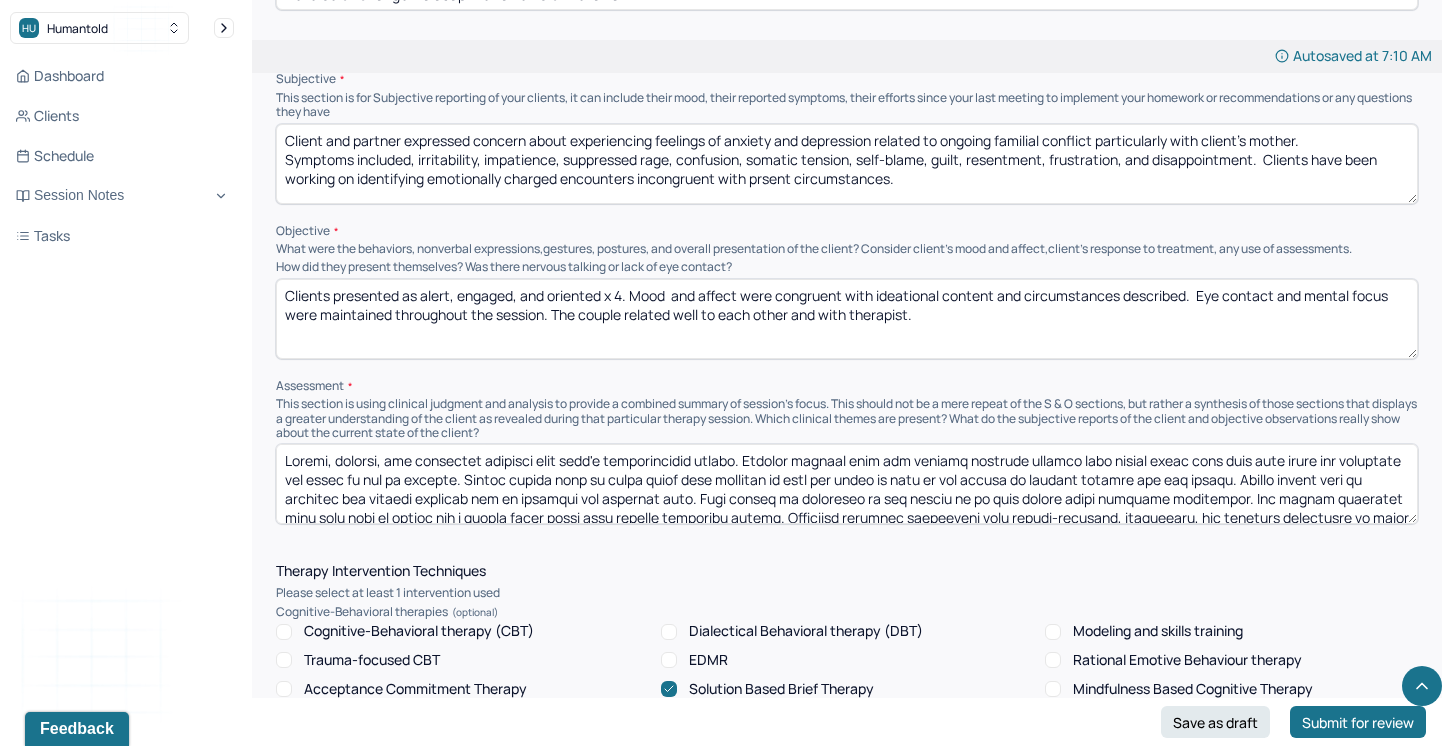 type on "Clients presented as alert, engaged, and oriented x 4. Mood  and affect were congruent with ideational content and circumstances described.  Eye contact and mental focus were maintained throughout the session. The couple related well to each other and with therapist." 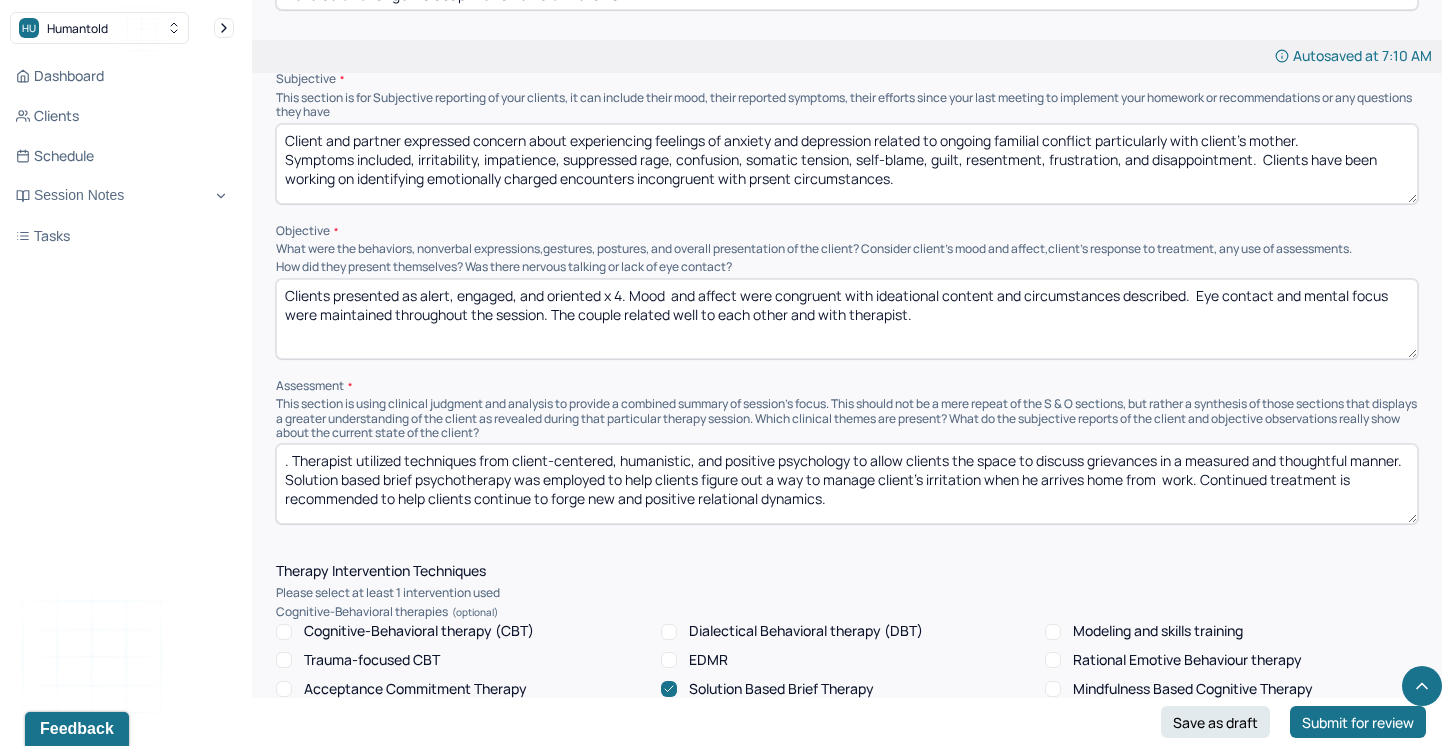 drag, startPoint x: 291, startPoint y: 474, endPoint x: 272, endPoint y: 473, distance: 19.026299 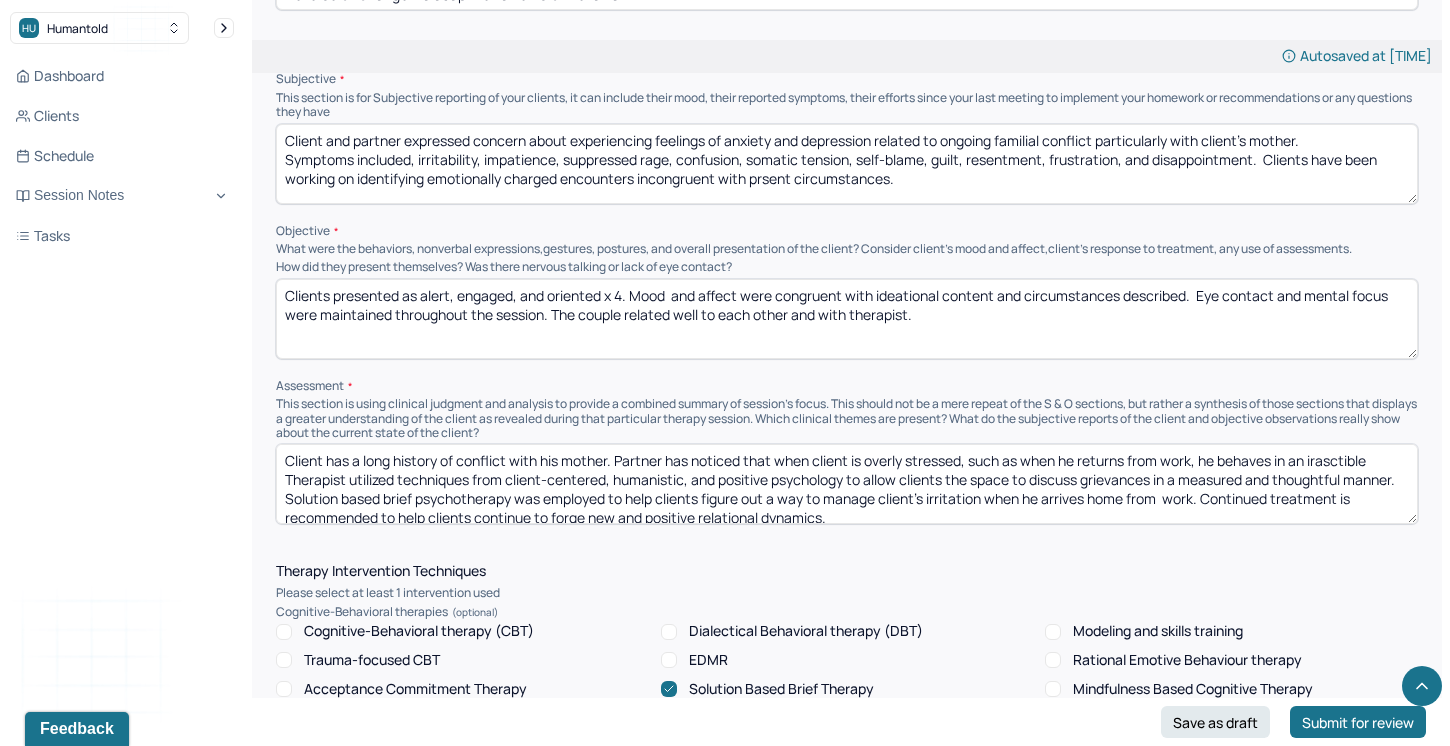click on "Client has a long history of conflict with his mother. Partner has noticed that when client is overly stressed, such as when he returns from work, he behaves in an irasctible
Therapist utilized techniques from client-centered, humanistic, and positive psychology to allow clients the space to discuss grievances in a measured and thoughtful manner. Solution based brief psychotherapy was employed to help clients figure out a way to manage client's irritation when he arrives home from  work. Continued treatment is recommended to help clients continue to forge new and positive relational dynamics." at bounding box center [847, 484] 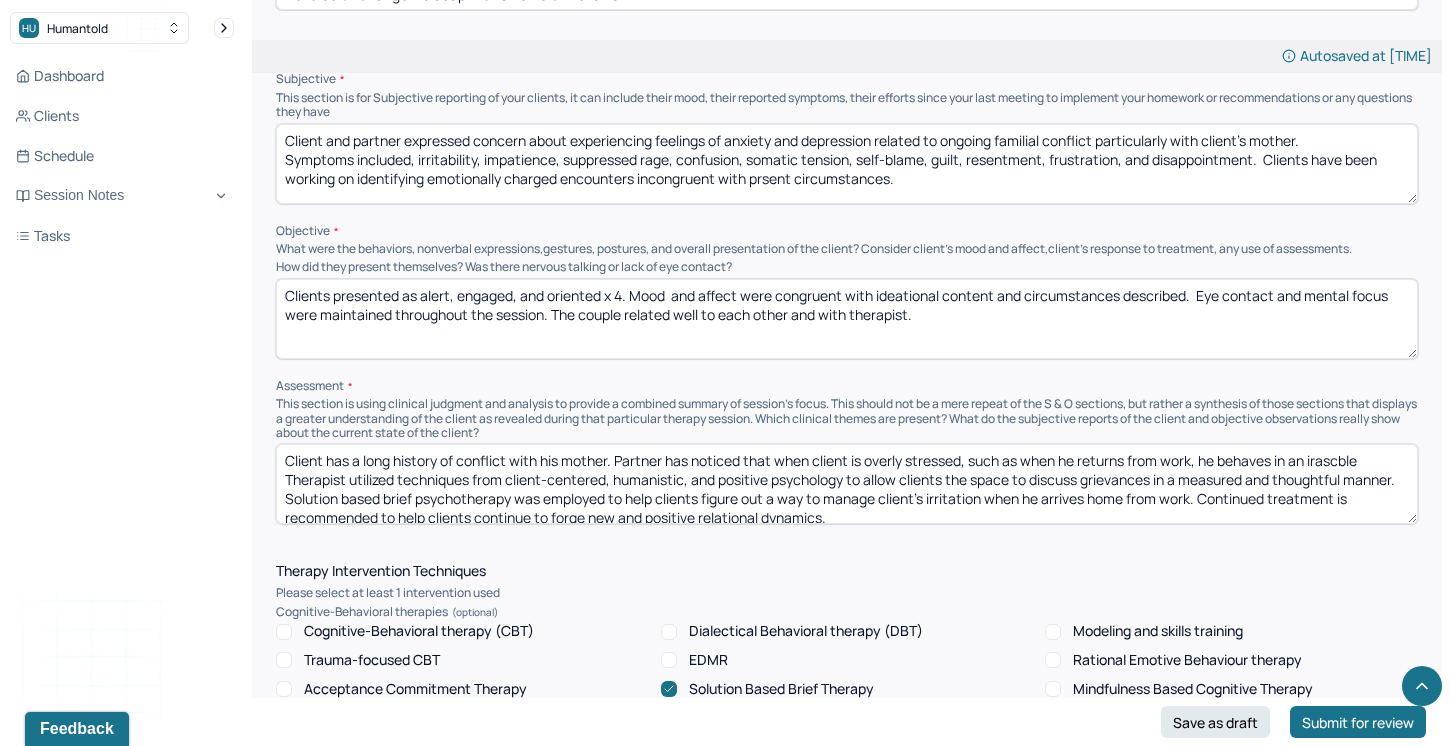 drag, startPoint x: 1372, startPoint y: 452, endPoint x: 1341, endPoint y: 450, distance: 31.06445 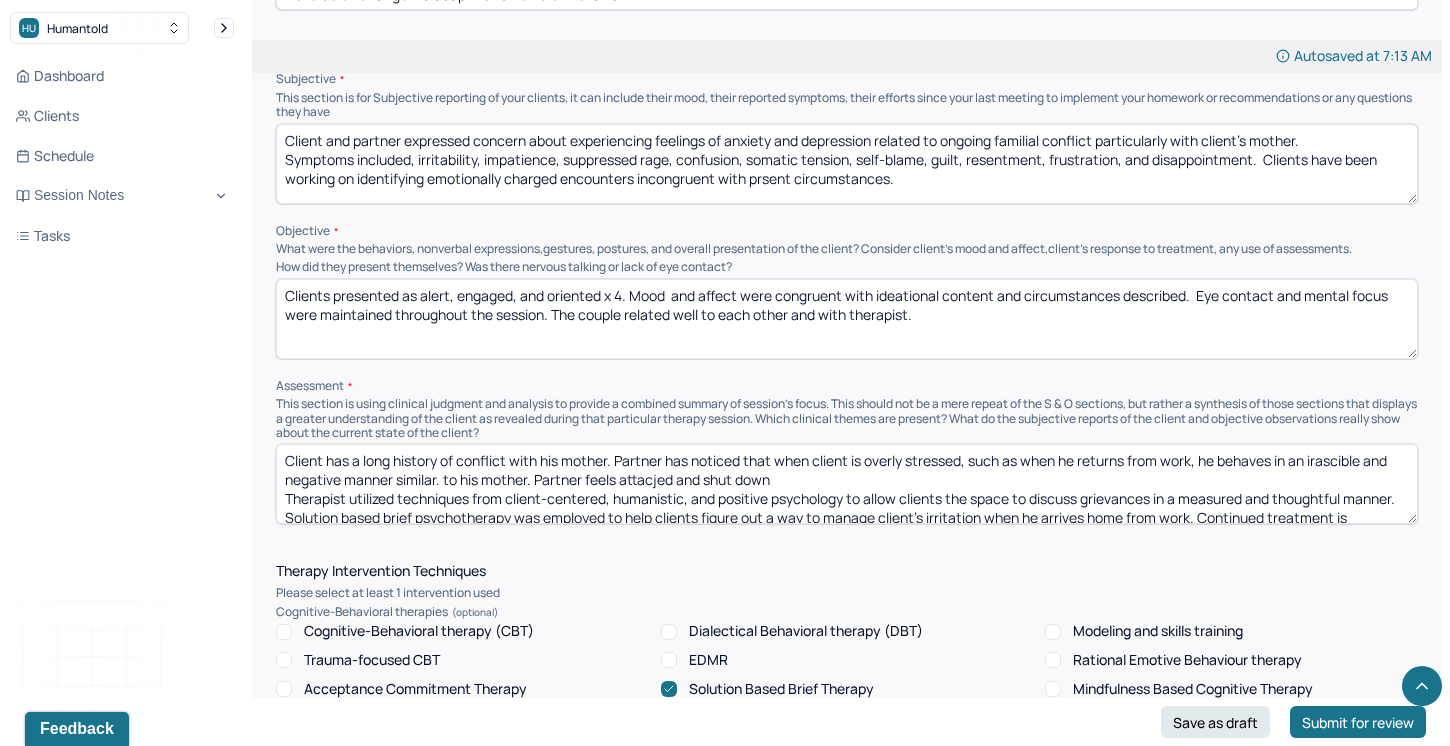 click on "Client has a long history of conflict with his mother. Partner has noticed that when client is overly stressed, such as when he returns from work, he behaves in an irascible and negative manner similar. to his mother. Partner feels attacjed and shut down
Therapist utilized techniques from client-centered, humanistic, and positive psychology to allow clients the space to discuss grievances in a measured and thoughtful manner. Solution based brief psychotherapy was employed to help clients figure out a way to manage client's irritation when he arrives home from work. Continued treatment is recommended to help clients continue to forge new and positive relational dynamics." at bounding box center [847, 484] 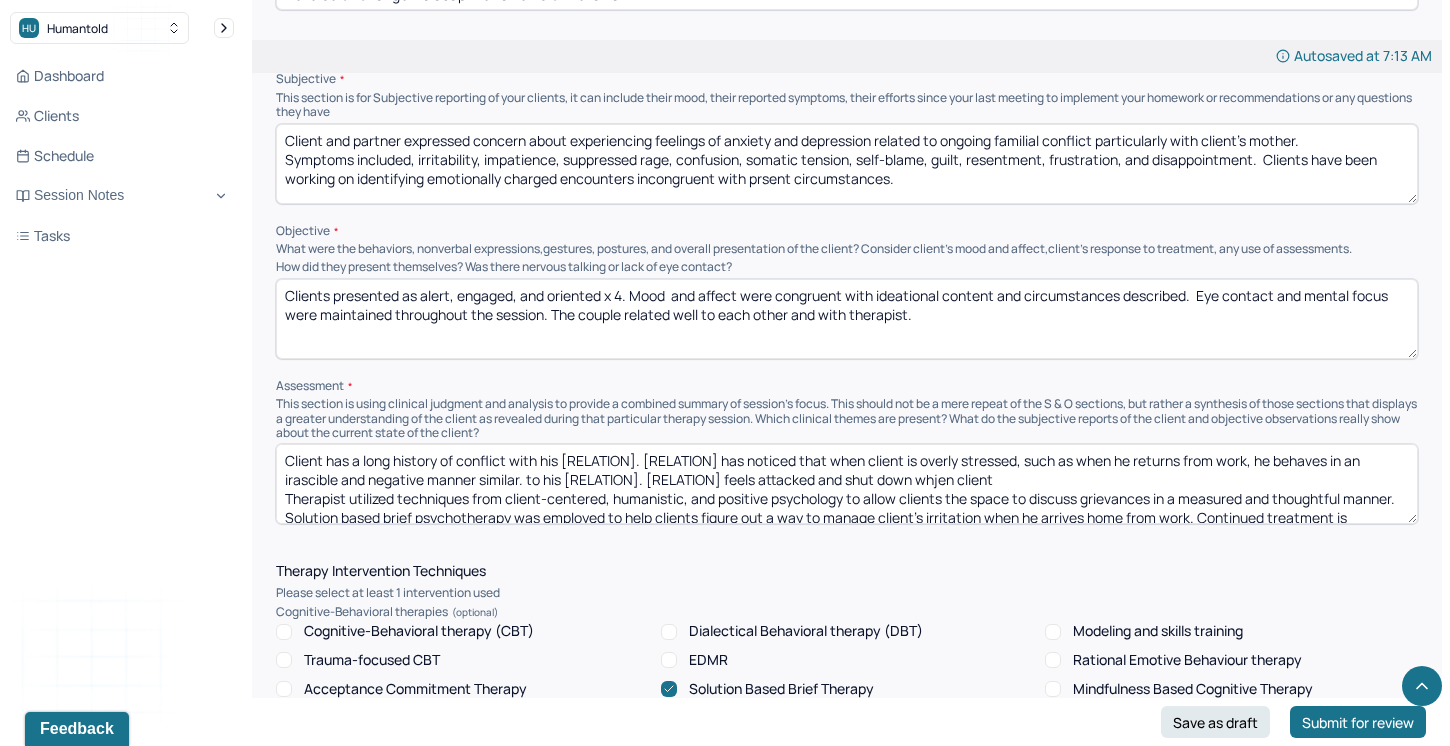 click on "Client has a long history of conflict with his [RELATION]. [RELATION] has noticed that when client is overly stressed, such as when he returns from work, he behaves in an irascible and negative manner similar. to his [RELATION]. [RELATION] feels attacked and shut down whjen client
Therapist utilized techniques from client-centered, humanistic, and positive psychology to allow clients the space to discuss grievances in a measured and thoughtful manner. Solution based brief psychotherapy was employed to help clients figure out a way to manage client's irritation when he arrives home from work. Continued treatment is recommended to help clients continue to forge new and positive relational dynamics." at bounding box center [847, 484] 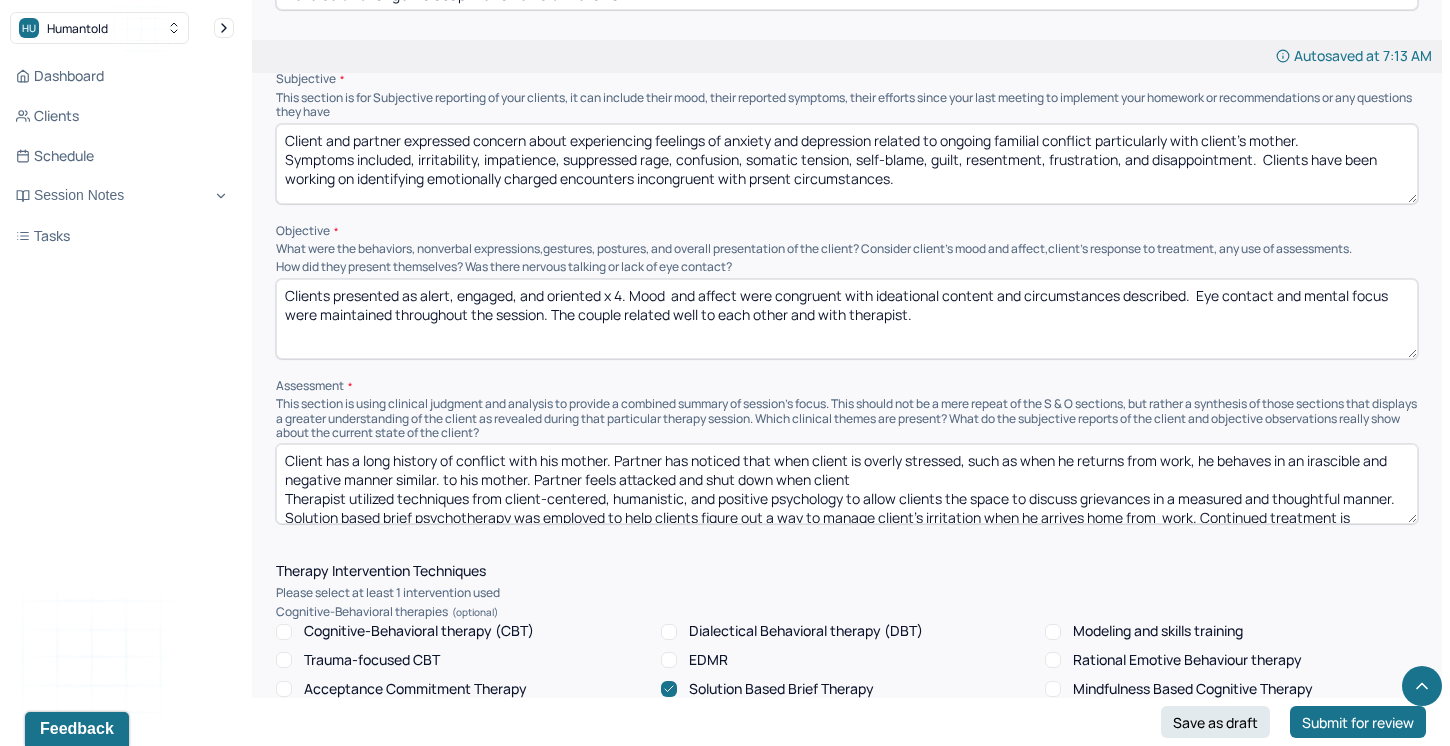 click on "Client has a long history of conflict with his mother. Partner has noticed that when client is overly stressed, such as when he returns from work, he behaves in an irascible and negative manner similar. to his mother. Partner feels attacked and shut down when client
Therapist utilized techniques from client-centered, humanistic, and positive psychology to allow clients the space to discuss grievances in a measured and thoughtful manner. Solution based brief psychotherapy was employed to help clients figure out a way to manage client's irritation when he arrives home from  work. Continued treatment is recommended to help clients continue to forge new and positive relational dynamics." at bounding box center [847, 484] 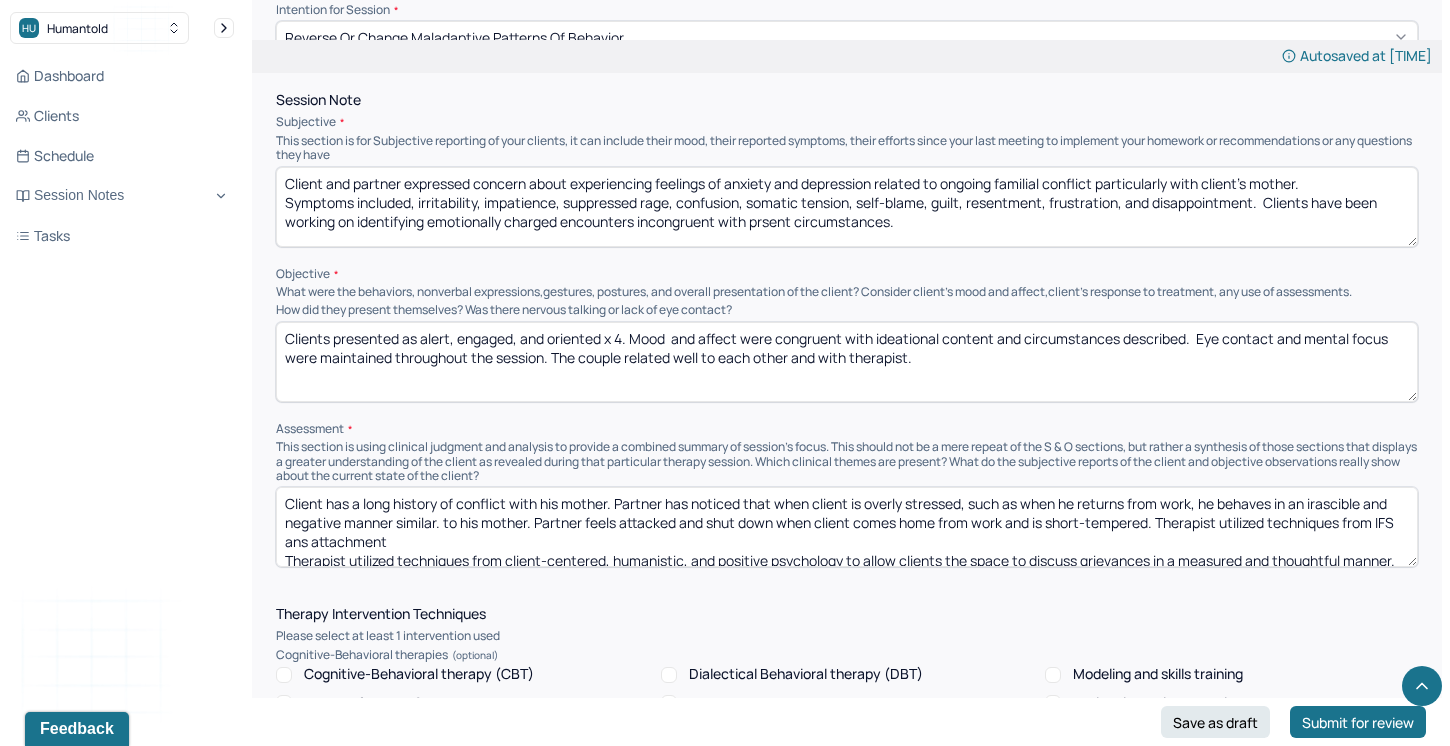 scroll, scrollTop: 1190, scrollLeft: 0, axis: vertical 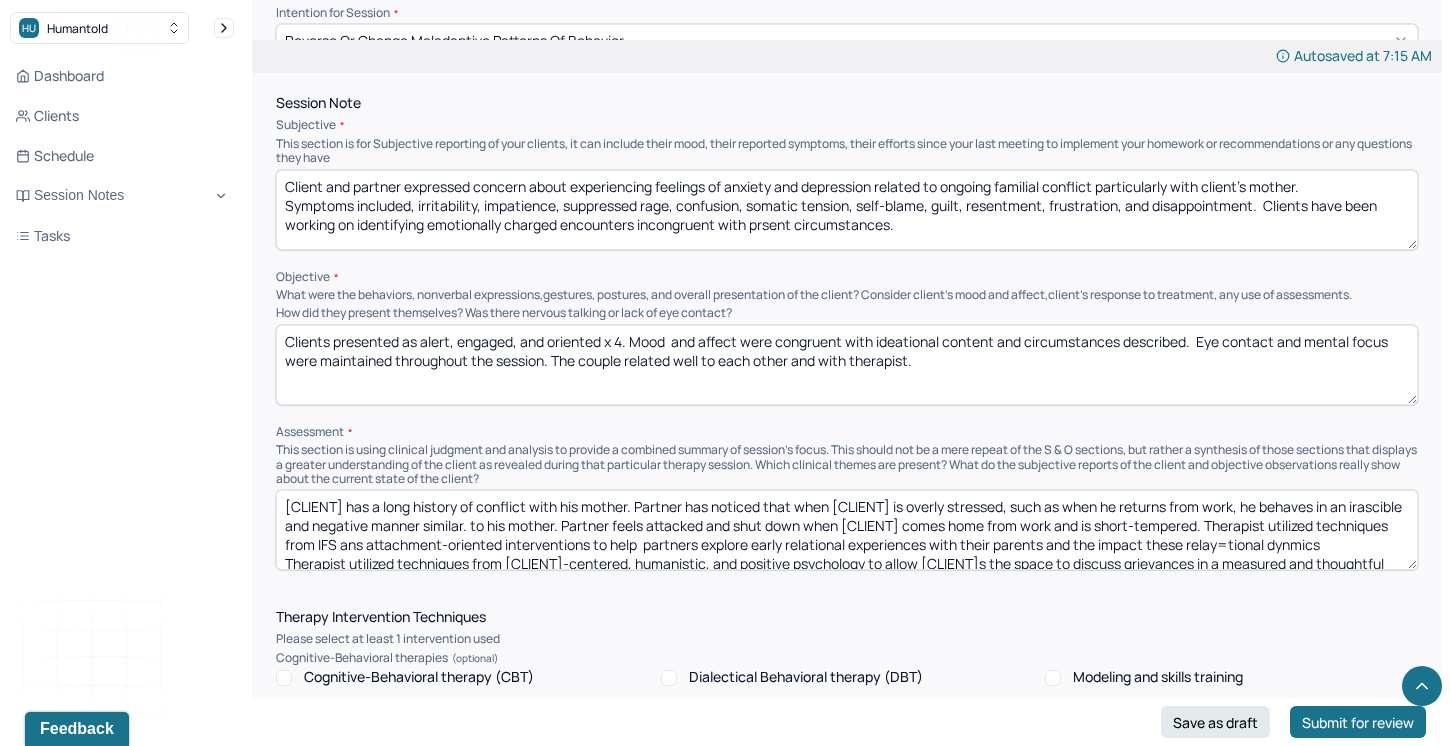 drag, startPoint x: 1293, startPoint y: 536, endPoint x: 1025, endPoint y: 532, distance: 268.02985 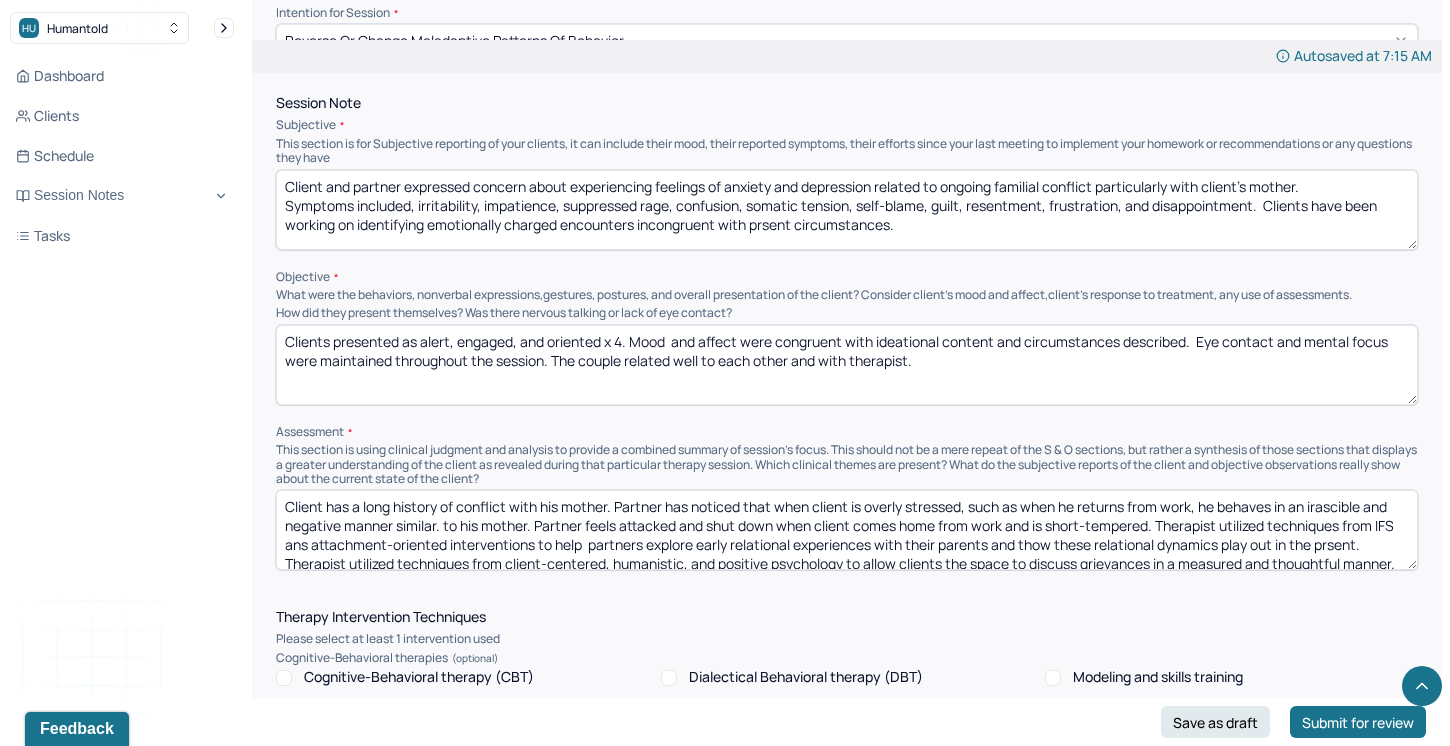click on "Client has a long history of conflict with his mother. Partner has noticed that when client is overly stressed, such as when he returns from work, he behaves in an irascible and negative manner similar. to his mother. Partner feels attacked and shut down when client comes home from work and is short-tempered. Therapist utilized techniques from IFS ans attachment-oriented interventions to help  partners explore early relational experiences with their parents and thow these relational dynamics play out in the prsent.
Therapist utilized techniques from client-centered, humanistic, and positive psychology to allow clients the space to discuss grievances in a measured and thoughtful manner. Solution based brief psychotherapy was employed to help clients figure out a way to manage client's irritation when he arrives home from  work. Continued treatment is recommended to help clients continue to forge new and positive relational dynamics." at bounding box center [847, 530] 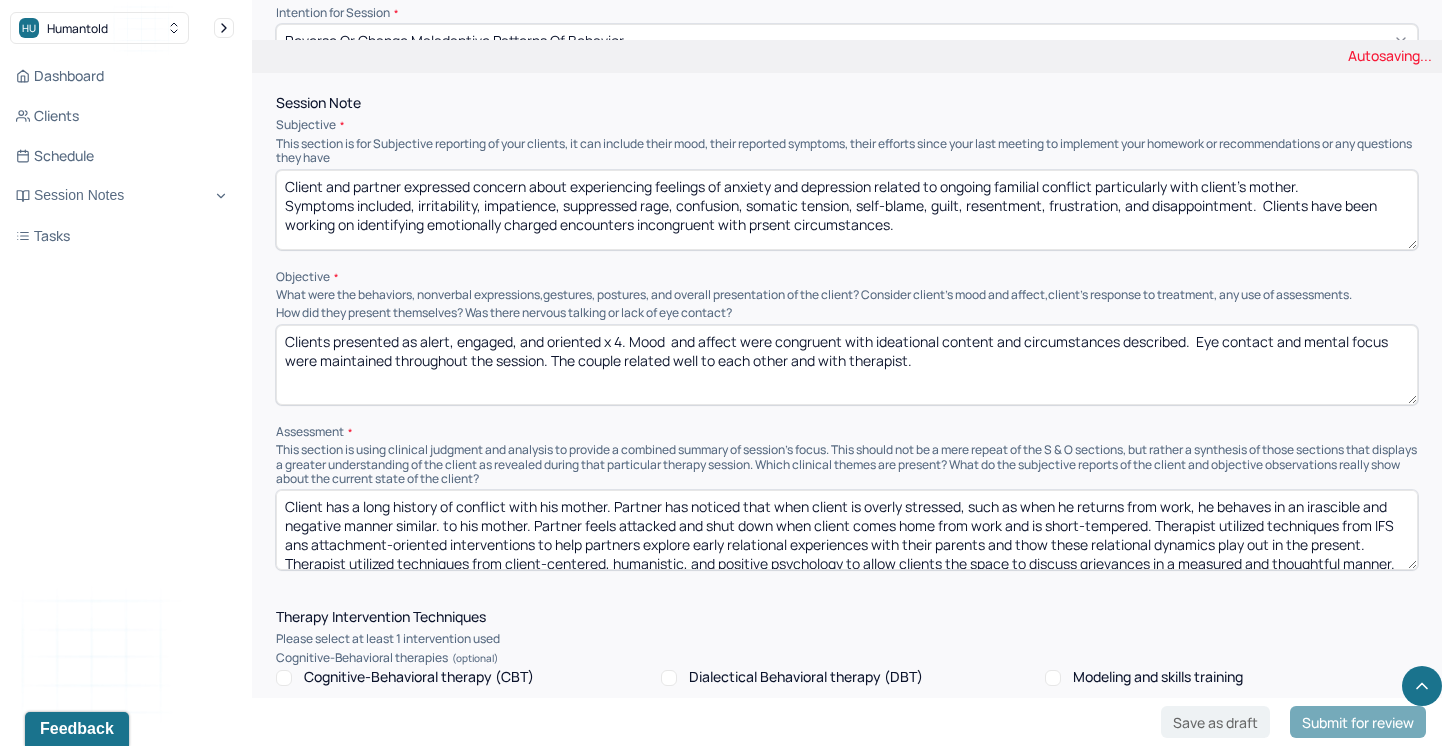 click on "Client has a long history of conflict with his mother. Partner has noticed that when client is overly stressed, such as when he returns from work, he behaves in an irascible and negative manner similar. to his mother. Partner feels attacked and shut down when client comes home from work and is short-tempered. Therapist utilized techniques from IFS ans attachment-oriented interventions to help  partners explore early relational experiences with their parents and thow these relational dynamics play out in the prsent.
Therapist utilized techniques from client-centered, humanistic, and positive psychology to allow clients the space to discuss grievances in a measured and thoughtful manner. Solution based brief psychotherapy was employed to help clients figure out a way to manage client's irritation when he arrives home from  work. Continued treatment is recommended to help clients continue to forge new and positive relational dynamics." at bounding box center [847, 530] 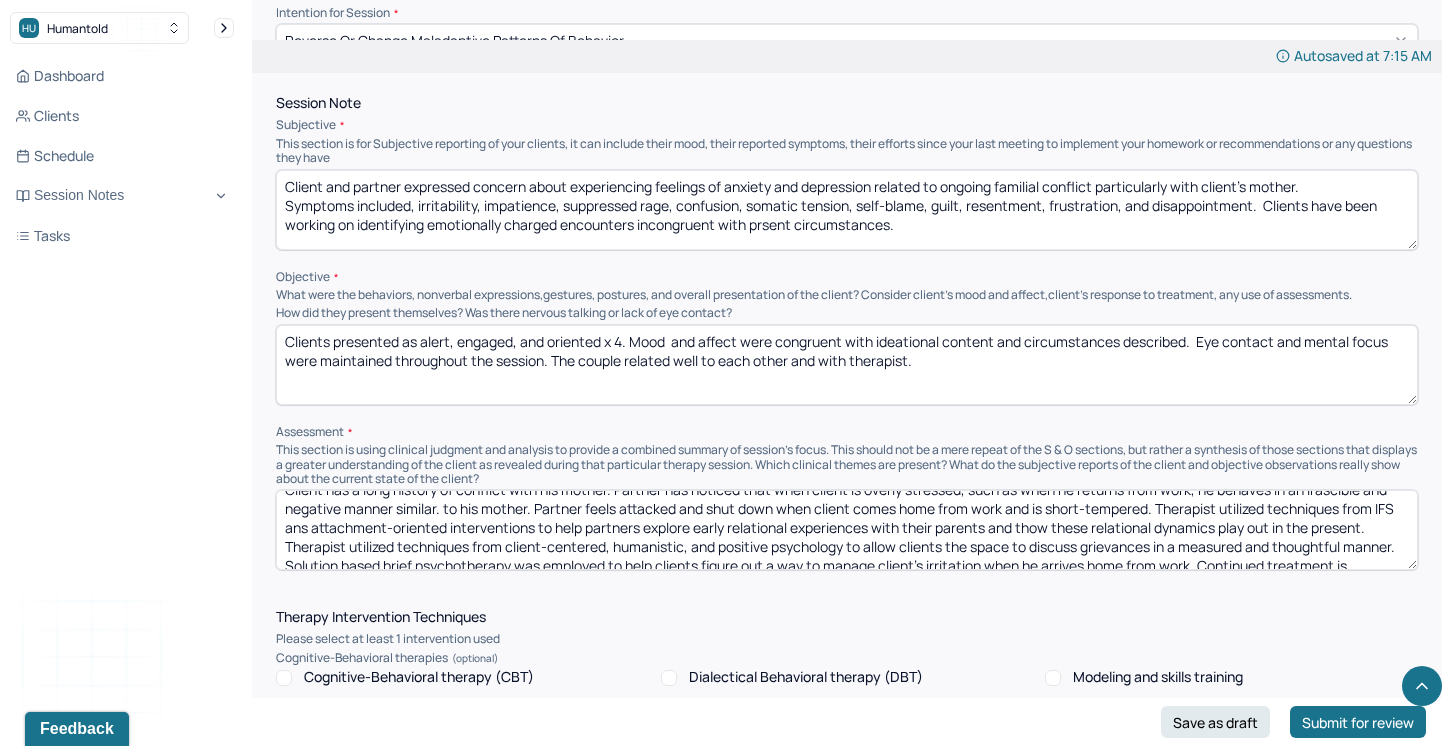 scroll, scrollTop: 36, scrollLeft: 0, axis: vertical 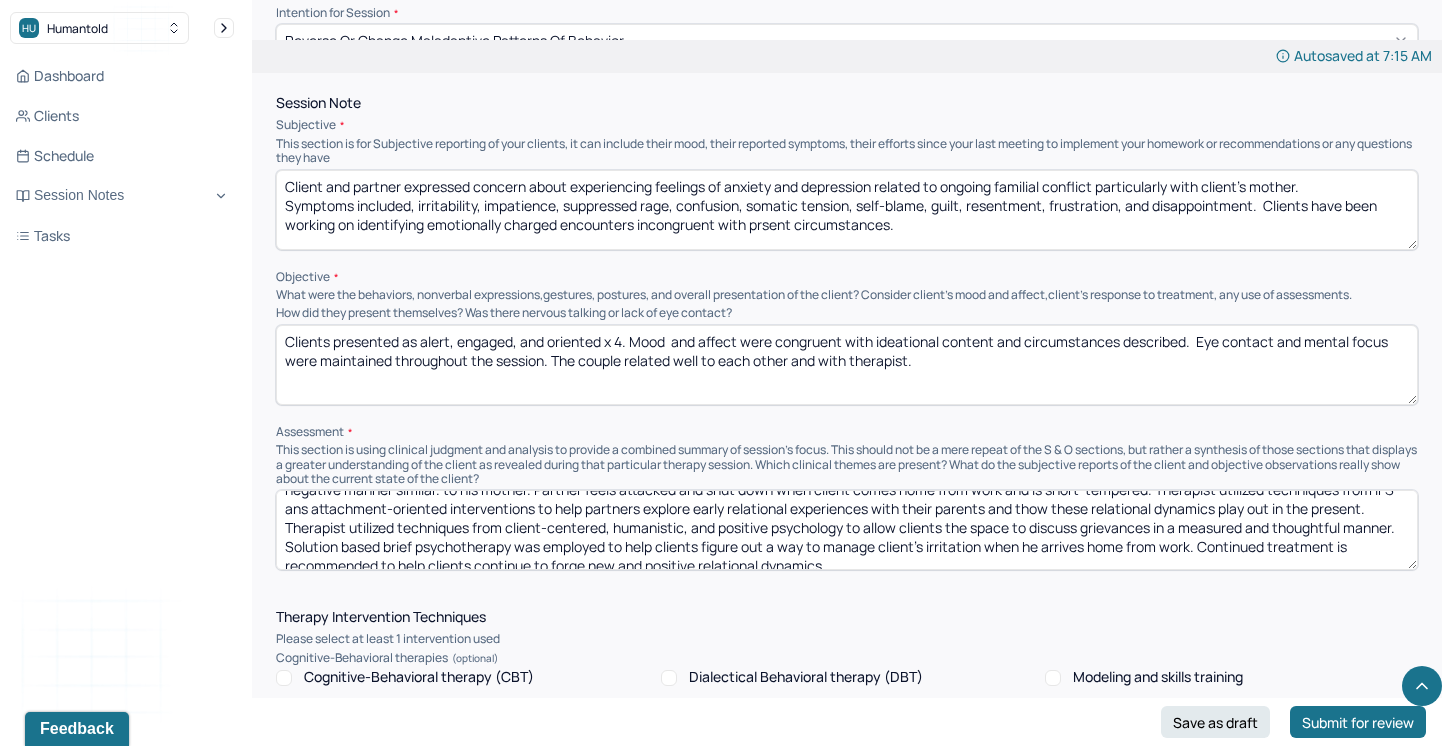 drag, startPoint x: 1189, startPoint y: 541, endPoint x: 325, endPoint y: 523, distance: 864.1875 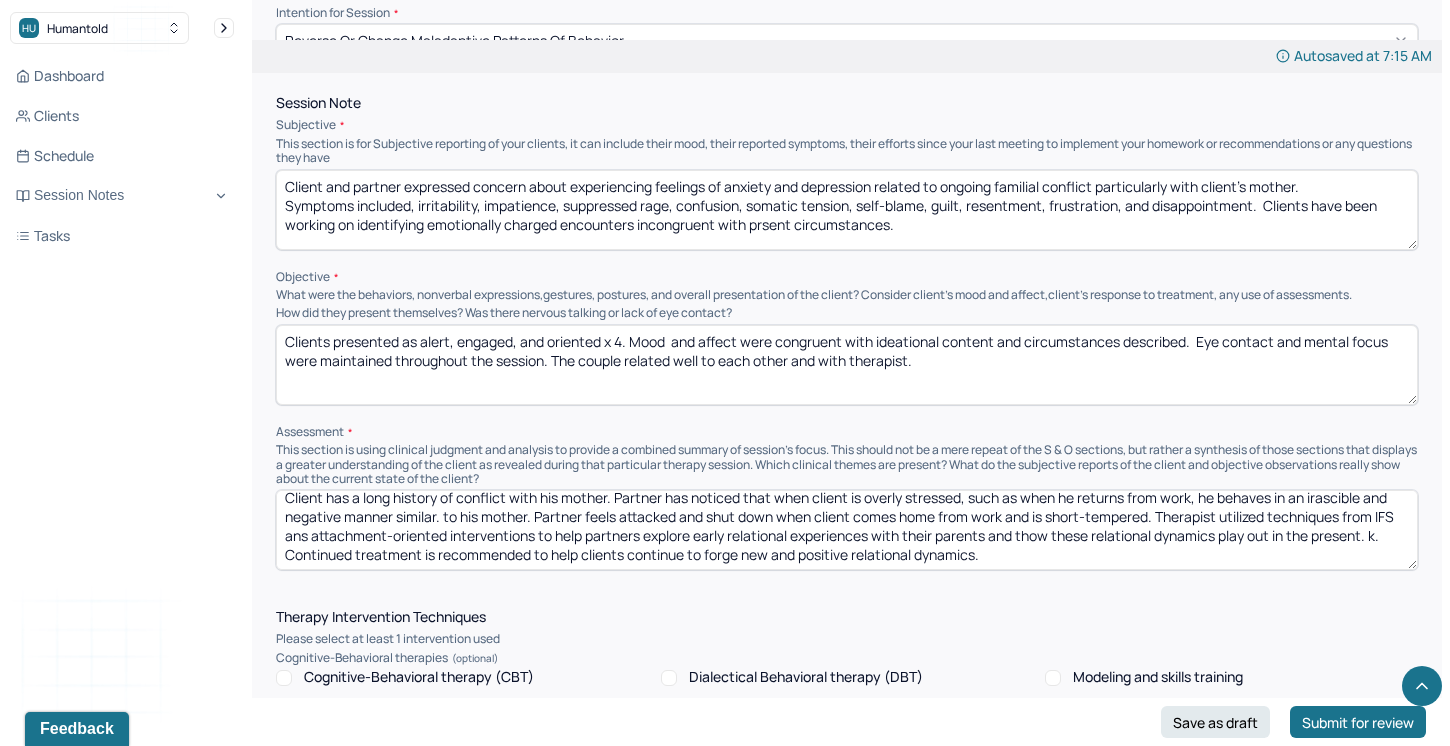 scroll, scrollTop: 0, scrollLeft: 0, axis: both 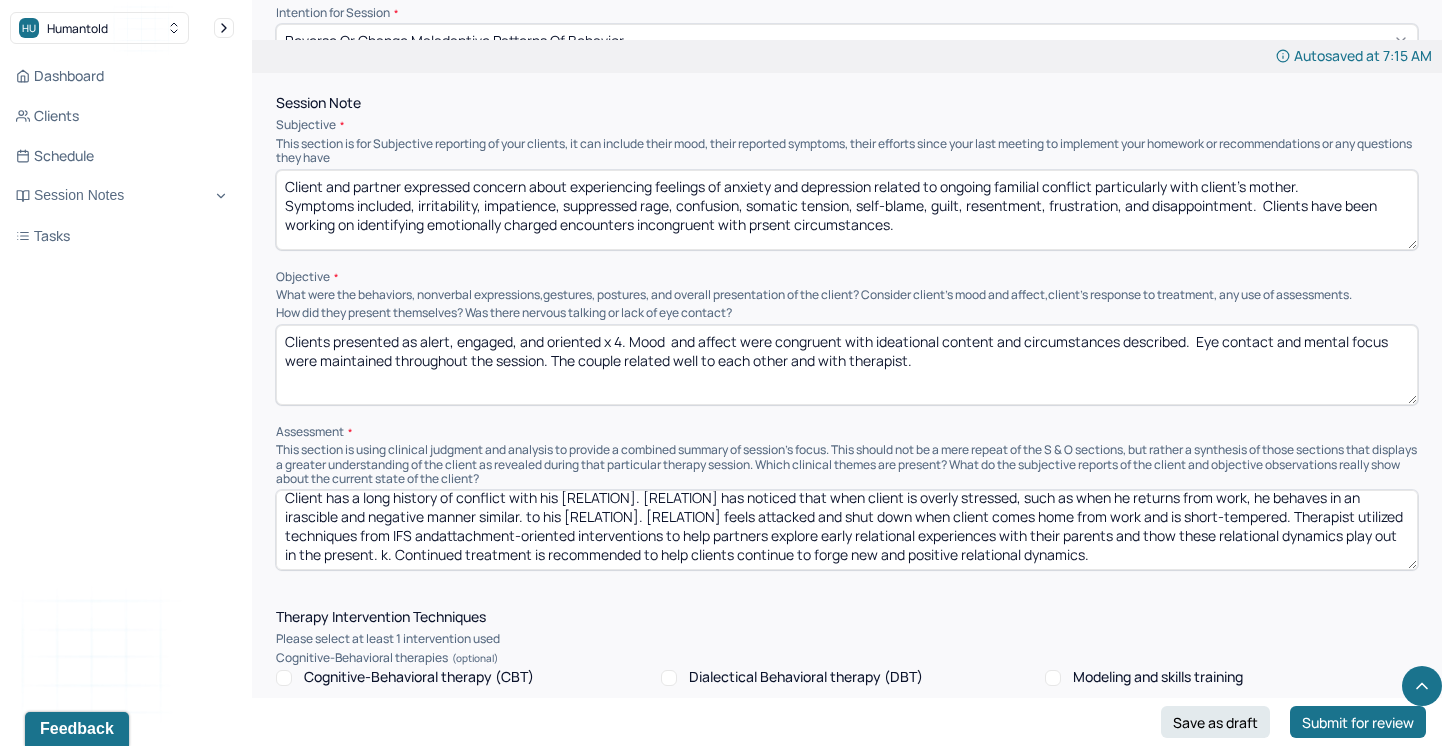 drag, startPoint x: 975, startPoint y: 557, endPoint x: 706, endPoint y: 551, distance: 269.0669 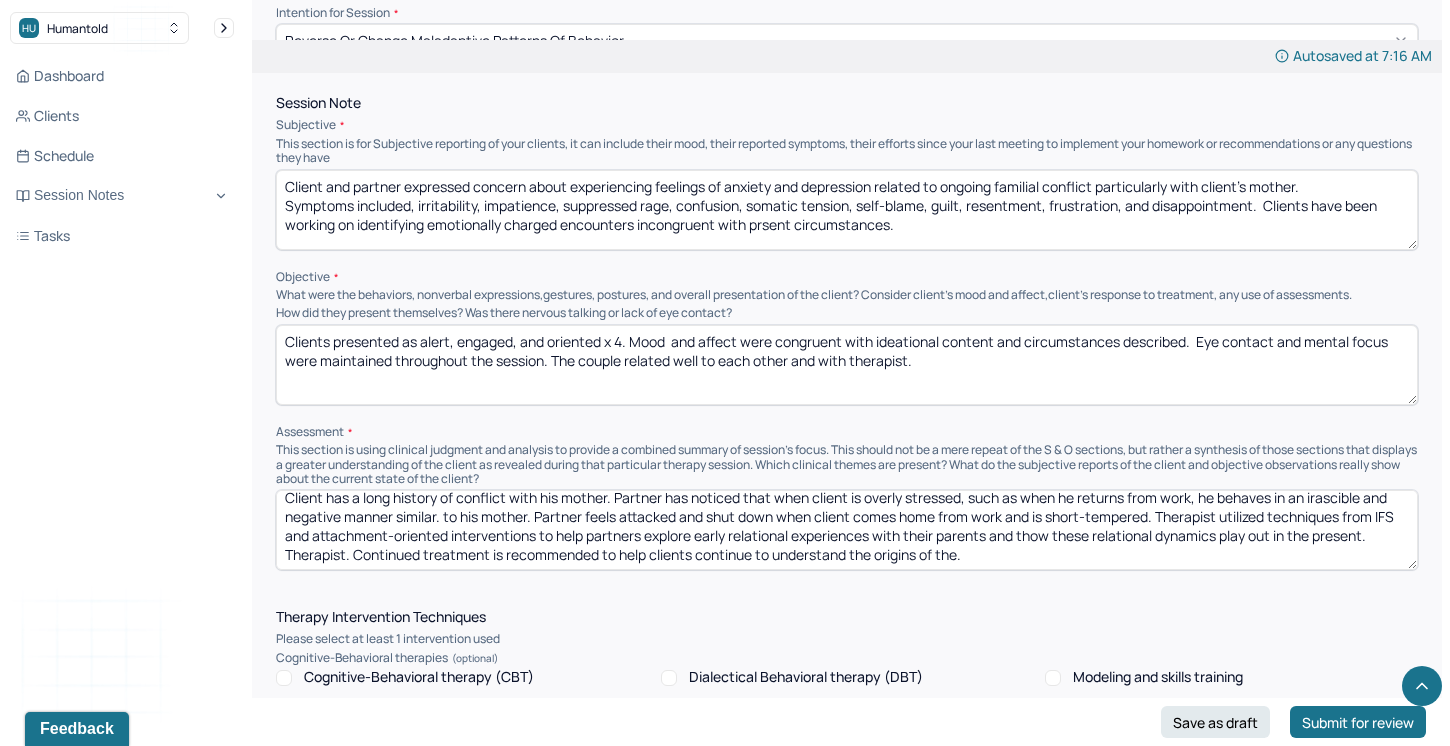 click on "Client has a long history of conflict with his mother. Partner has noticed that when client is overly stressed, such as when he returns from work, he behaves in an irascible and negative manner similar. to his mother. Partner feels attacked and shut down when client comes home from work and is short-tempered. Therapist utilized techniques from IFS and attachment-oriented interventions to help partners explore early relational experiences with their parents and thow these relational dynamics play out in the present. Therapist. Continued treatment is recommended to help clients continue to understand the origins of the." at bounding box center [847, 530] 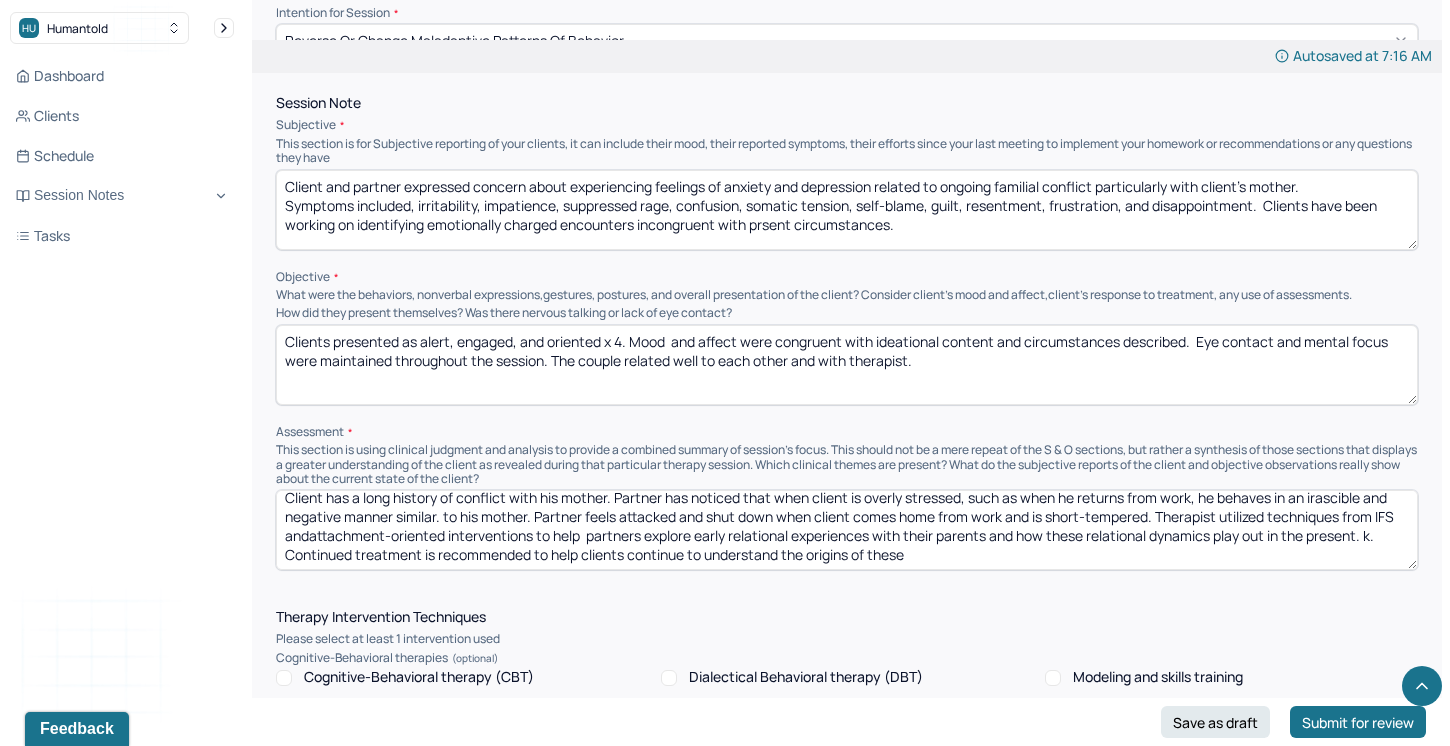 click on "Client has a long history of conflict with his mother. Partner has noticed that when client is overly stressed, such as when he returns from work, he behaves in an irascible and negative manner similar. to his mother. Partner feels attacked and shut down when client comes home from work and is short-tempered. Therapist utilized techniques from IFS andattachment-oriented interventions to help  partners explore early relational experiences with their parents and how these relational dynamics play out in the present. k. Continued treatment is recommended to help clients continue to understand the origins of these" at bounding box center [847, 530] 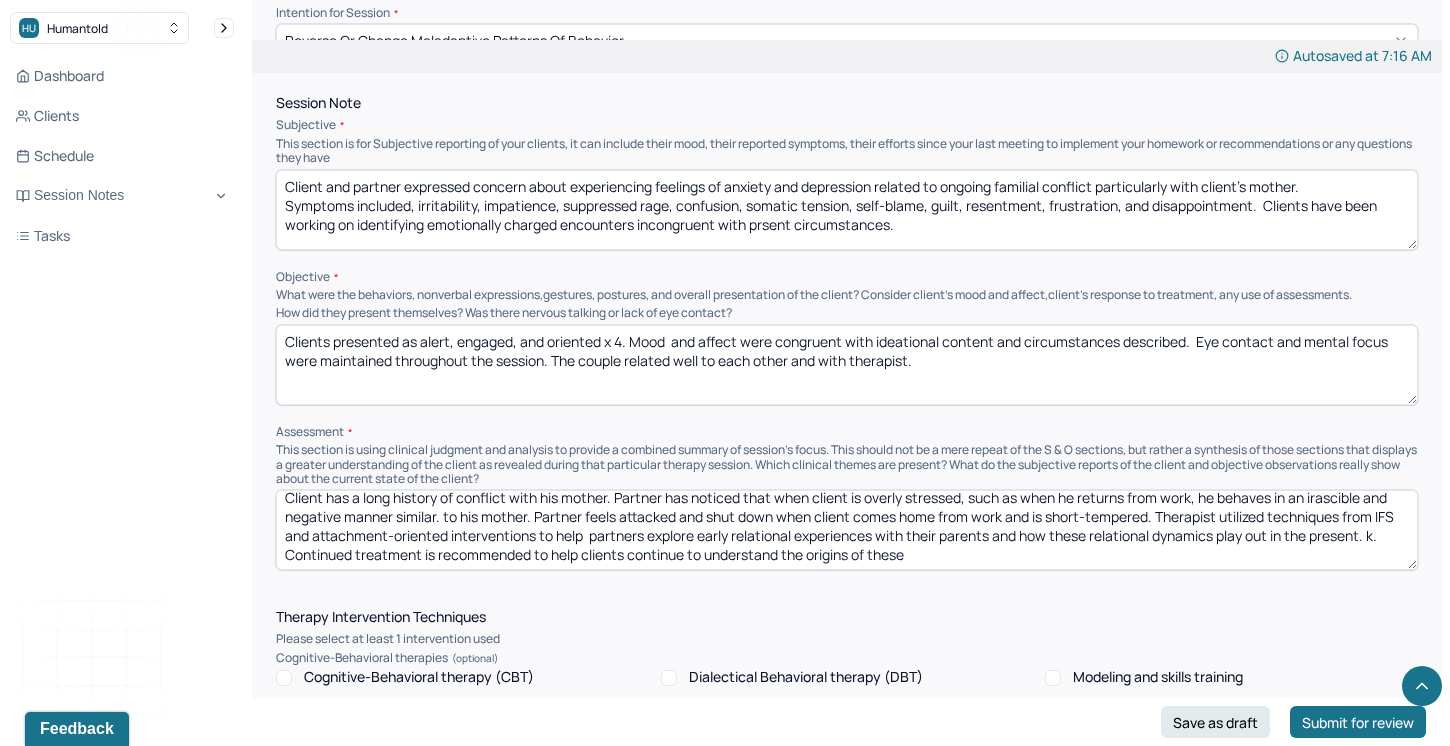 click on "Client has a long history of conflict with his mother. Partner has noticed that when client is overly stressed, such as when he returns from work, he behaves in an irascible and negative manner similar. to his mother. Partner feels attacked and shut down when client comes home from work and is short-tempered. Therapist utilized techniques from IFS andattachment-oriented interventions to help  partners explore early relational experiences with their parents and how these relational dynamics play out in the present. k. Continued treatment is recommended to help clients continue to understand the origins of these" at bounding box center [847, 530] 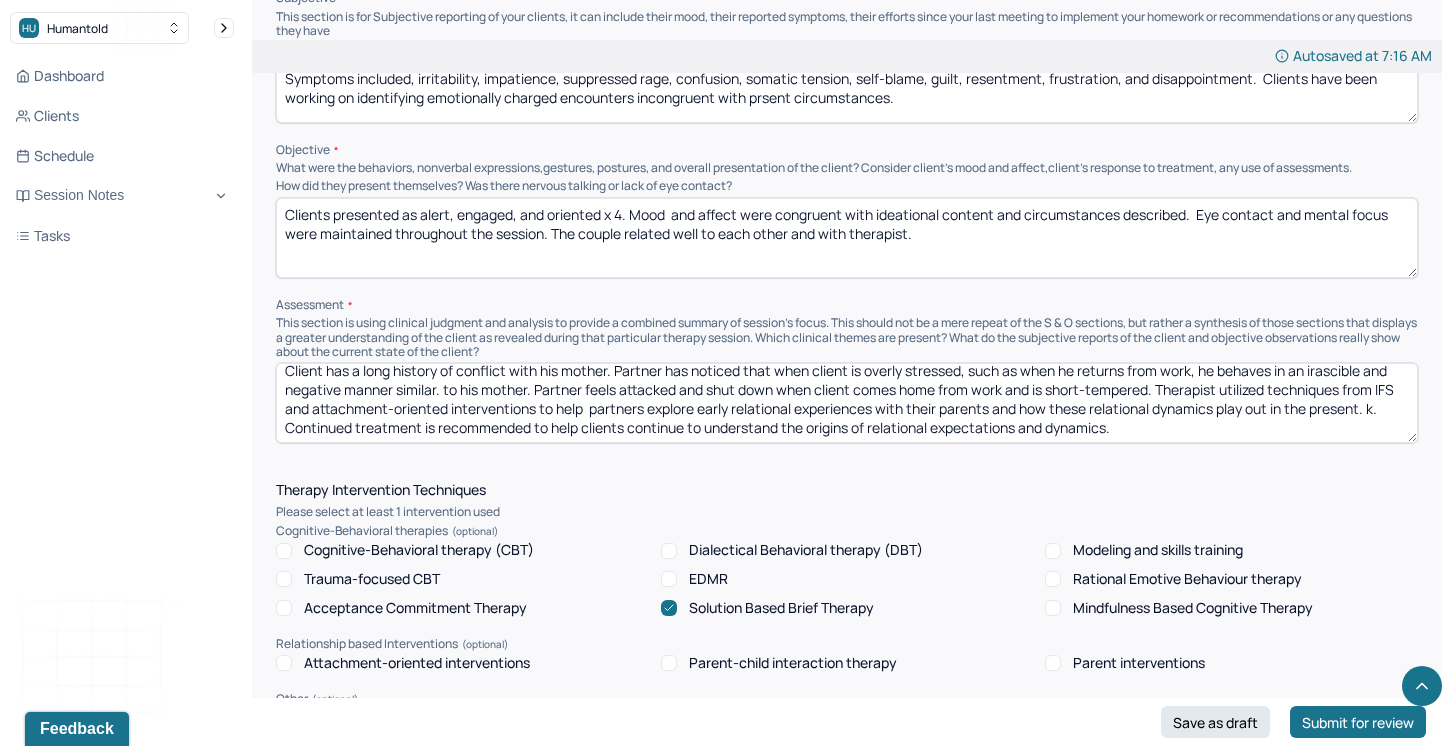 scroll, scrollTop: 1325, scrollLeft: 0, axis: vertical 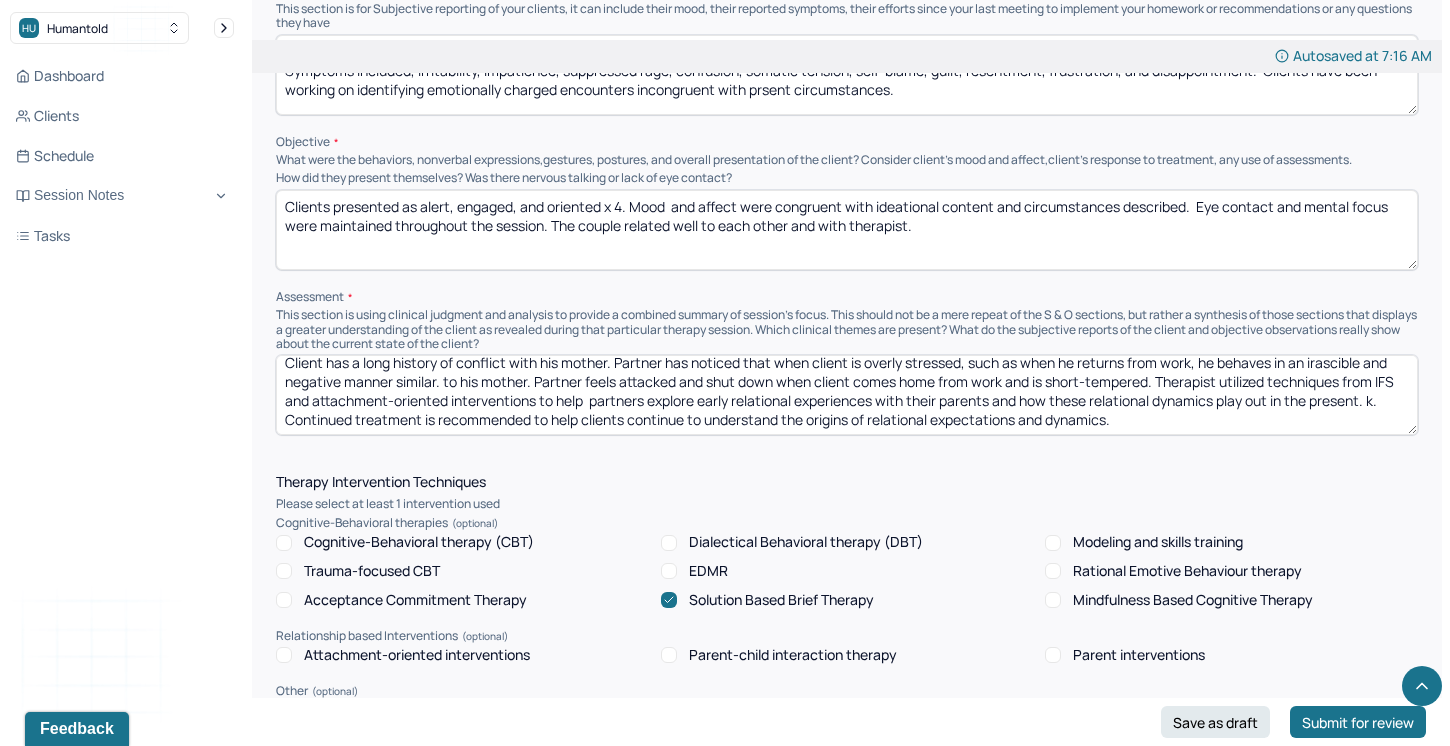 type on "Client has a long history of conflict with his mother. Partner has noticed that when client is overly stressed, such as when he returns from work, he behaves in an irascible and negative manner similar. to his mother. Partner feels attacked and shut down when client comes home from work and is short-tempered. Therapist utilized techniques from IFS and attachment-oriented interventions to help  partners explore early relational experiences with their parents and how these relational dynamics play out in the present. k. Continued treatment is recommended to help clients continue to understand the origins of relational expectations and dynamics." 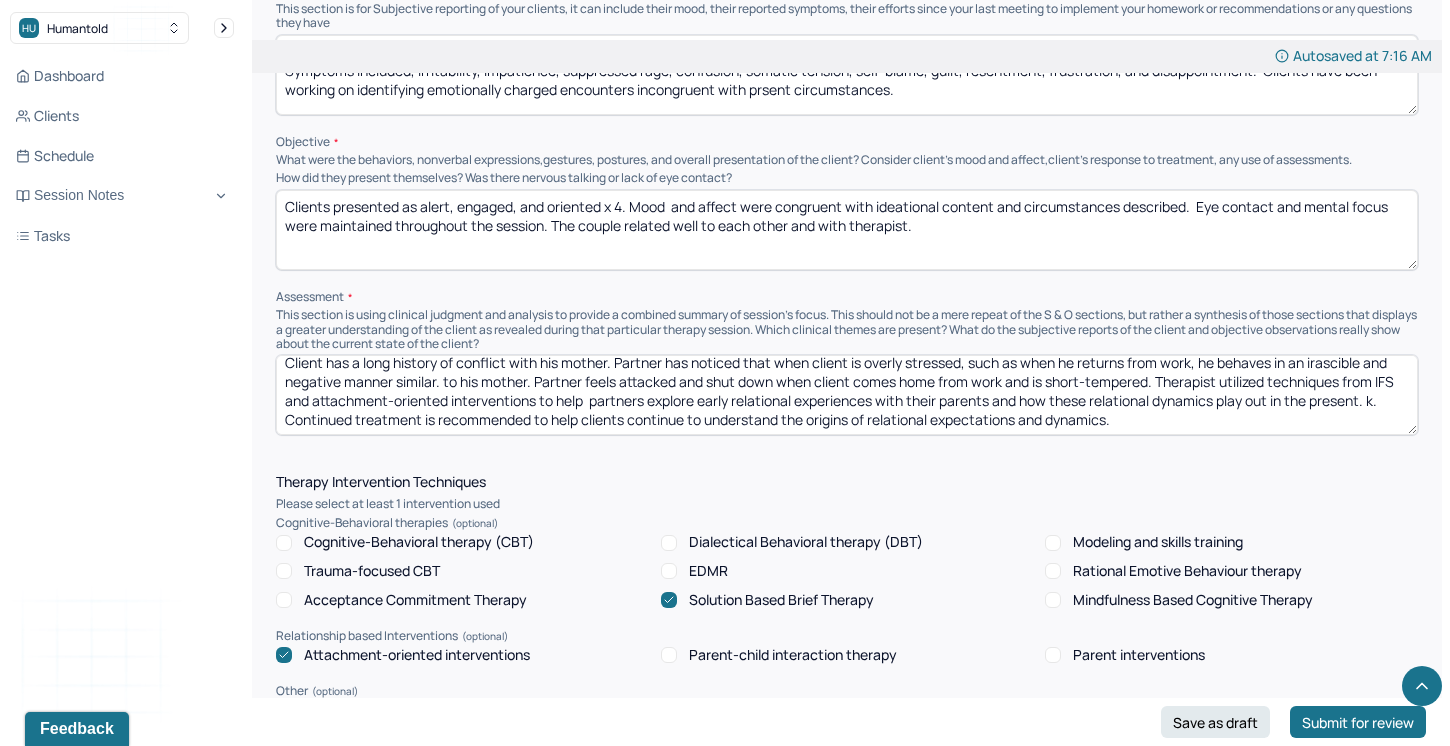 click at bounding box center [669, 600] 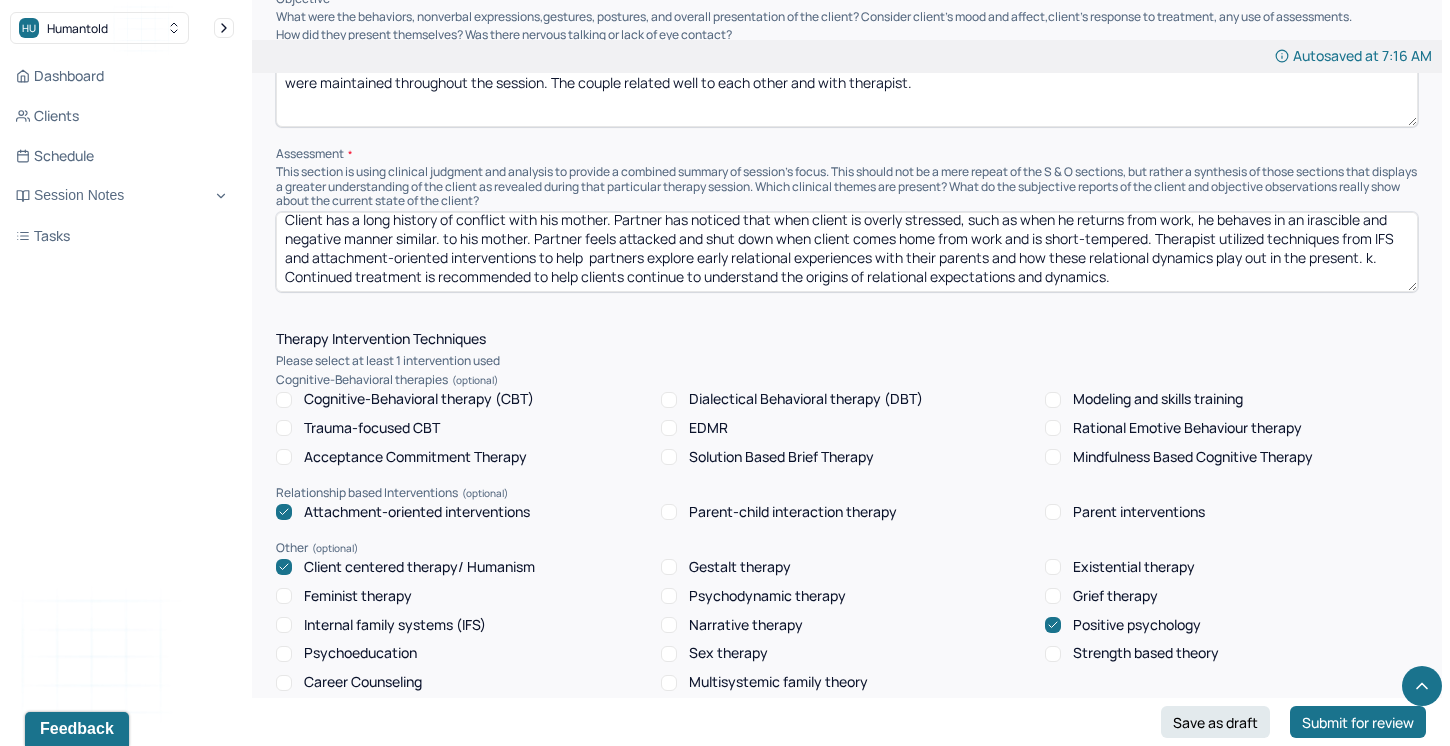scroll, scrollTop: 1472, scrollLeft: 0, axis: vertical 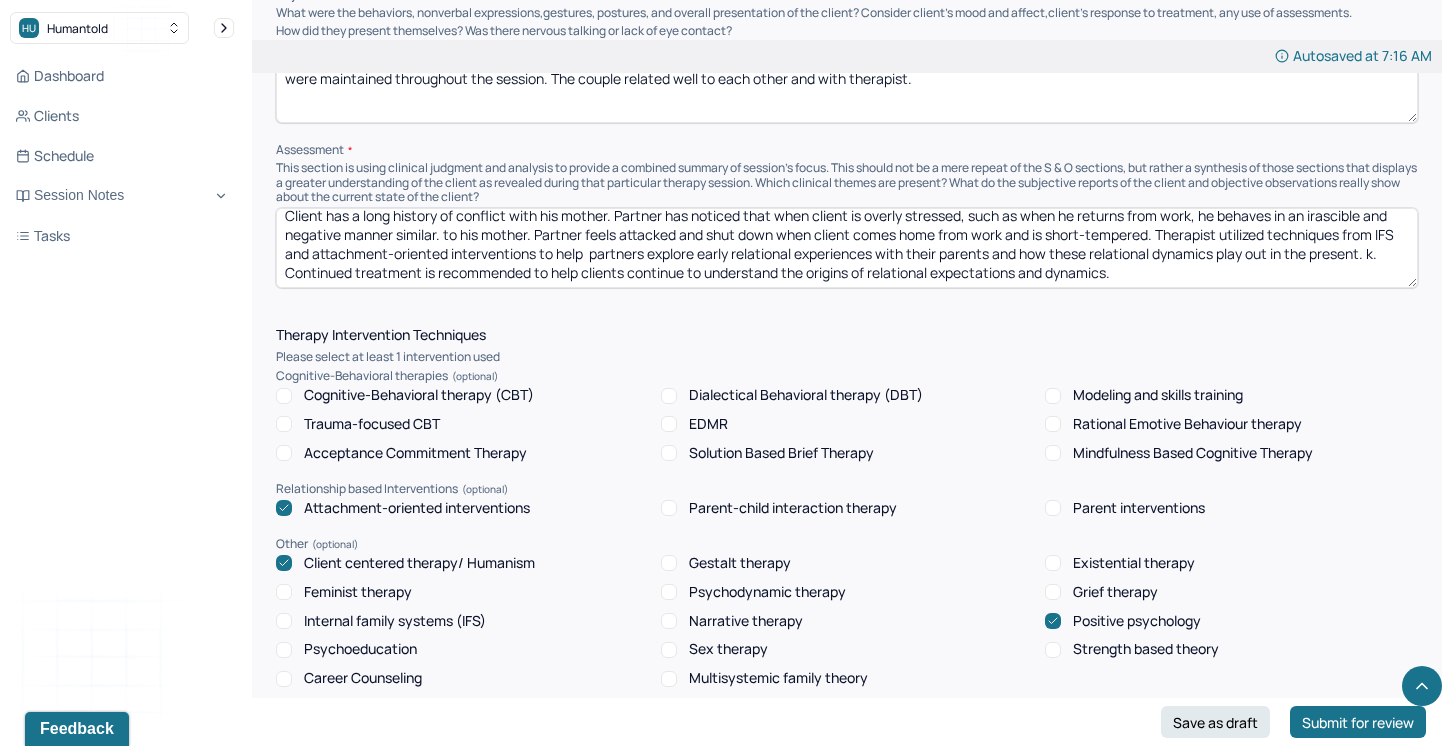 click at bounding box center (284, 563) 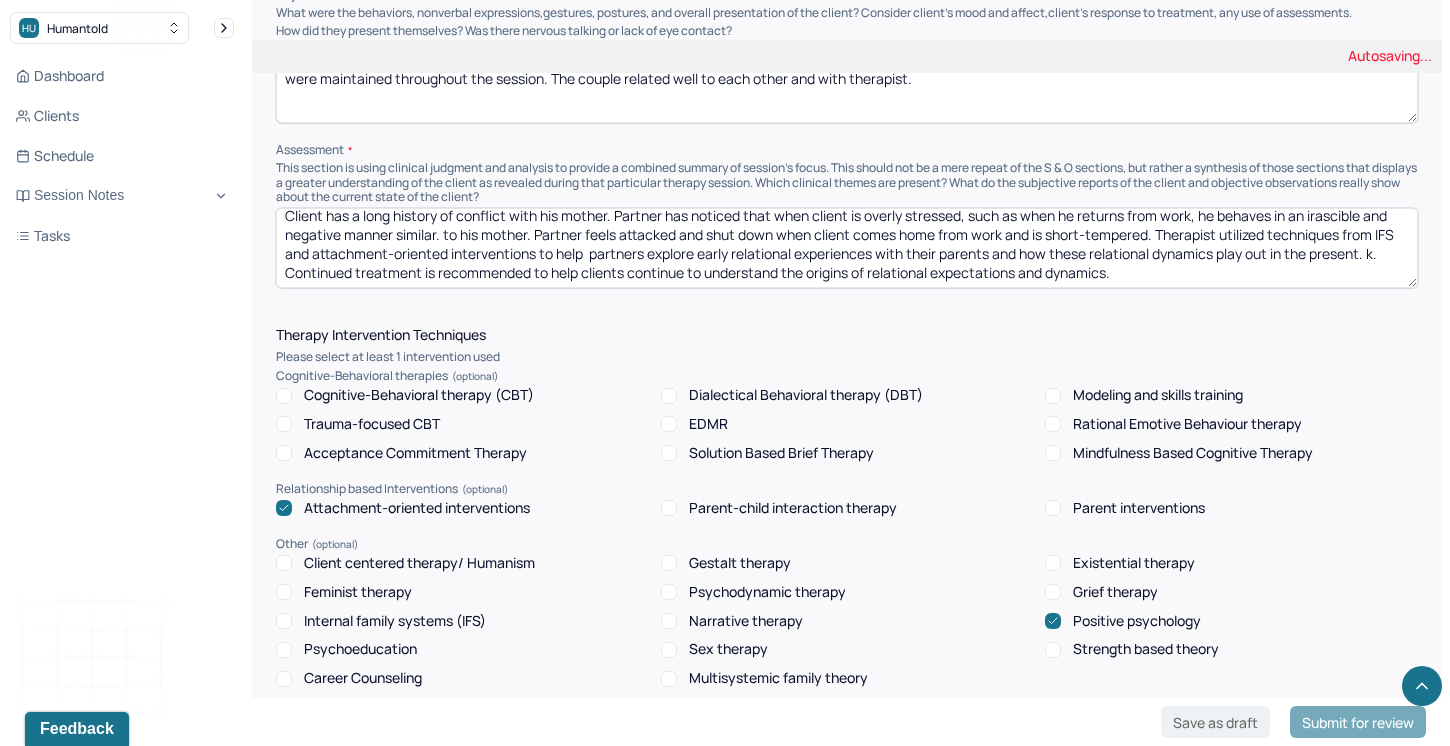 click at bounding box center [1053, 621] 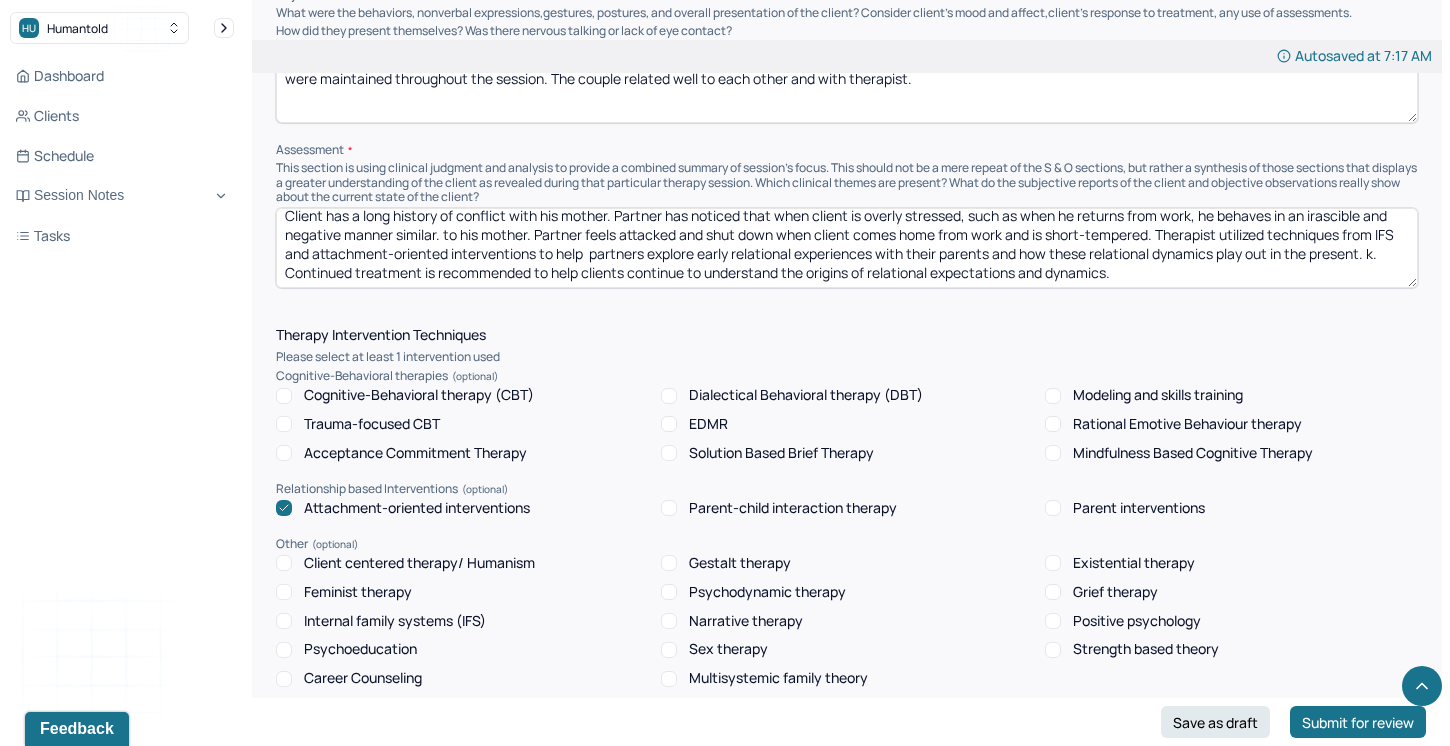 click on "Internal family systems (IFS)" at bounding box center [284, 621] 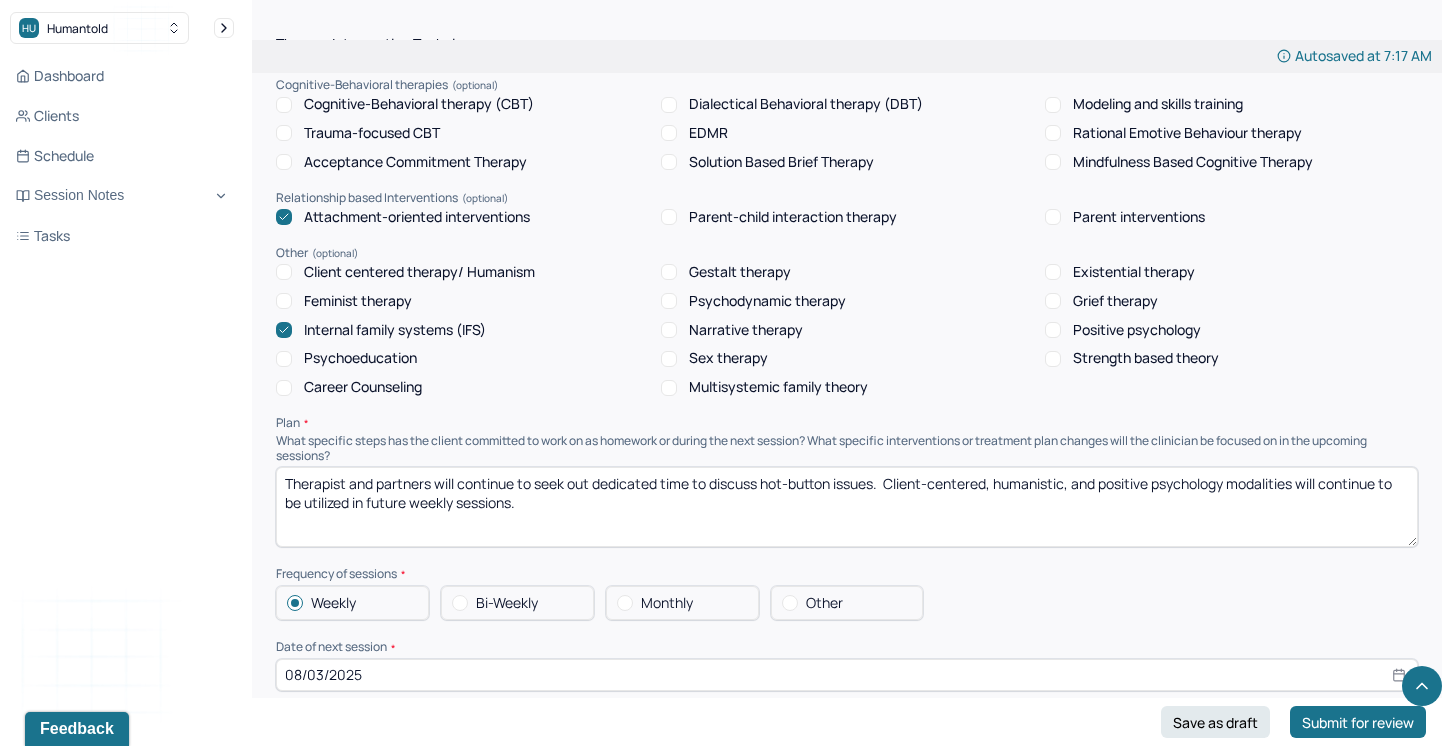 scroll, scrollTop: 1766, scrollLeft: 0, axis: vertical 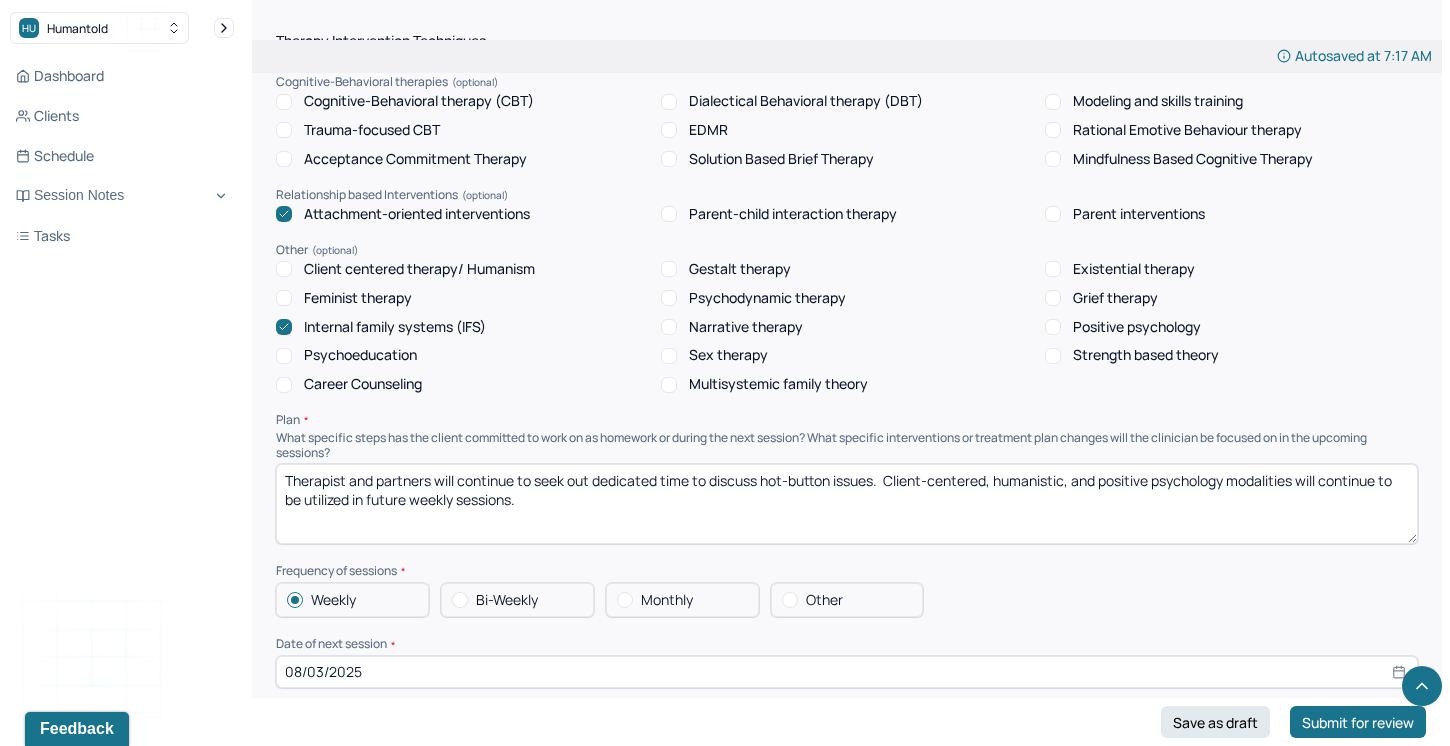 drag, startPoint x: 882, startPoint y: 476, endPoint x: 535, endPoint y: 476, distance: 347 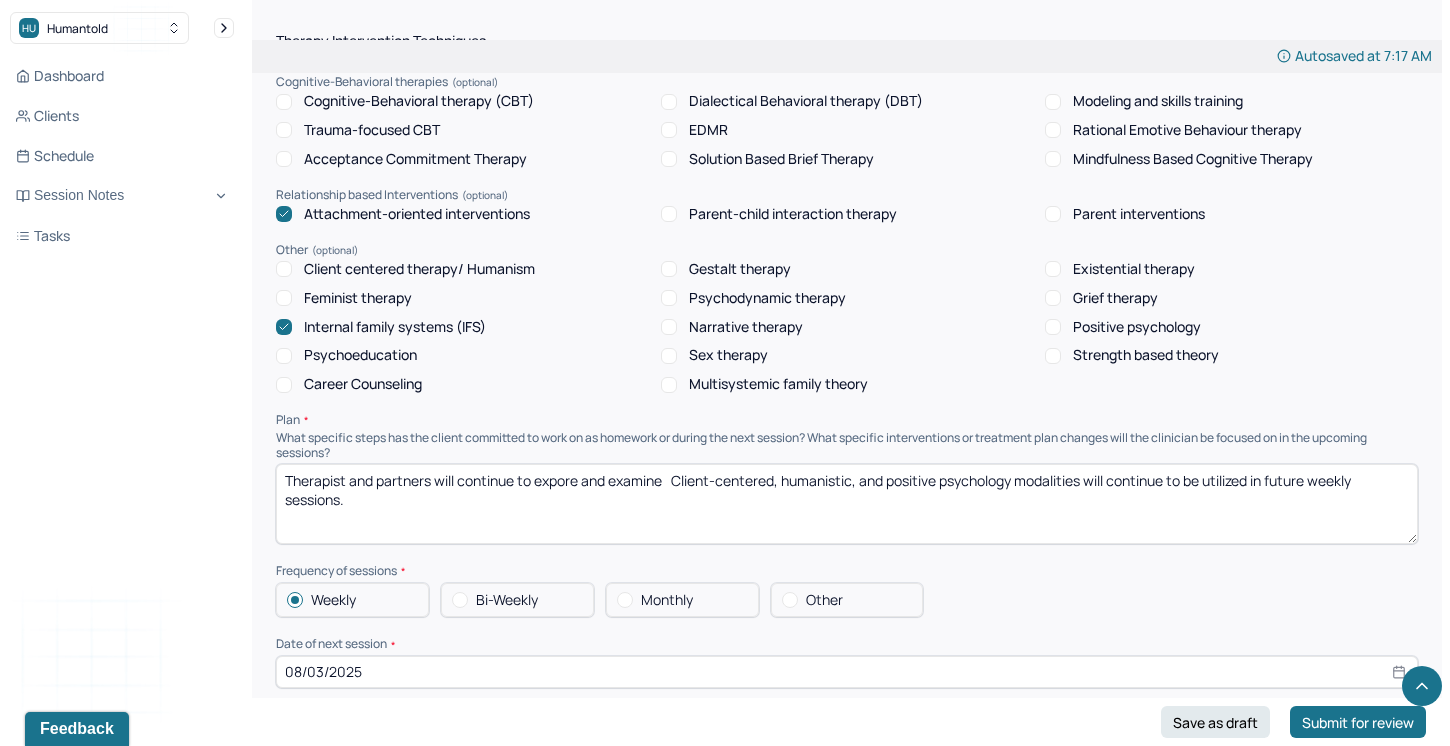 click on "Therapist and partners will continue to expore and examine   Client-centered, humanistic, and positive psychology modalities will continue to be utilized in future weekly sessions." at bounding box center (847, 504) 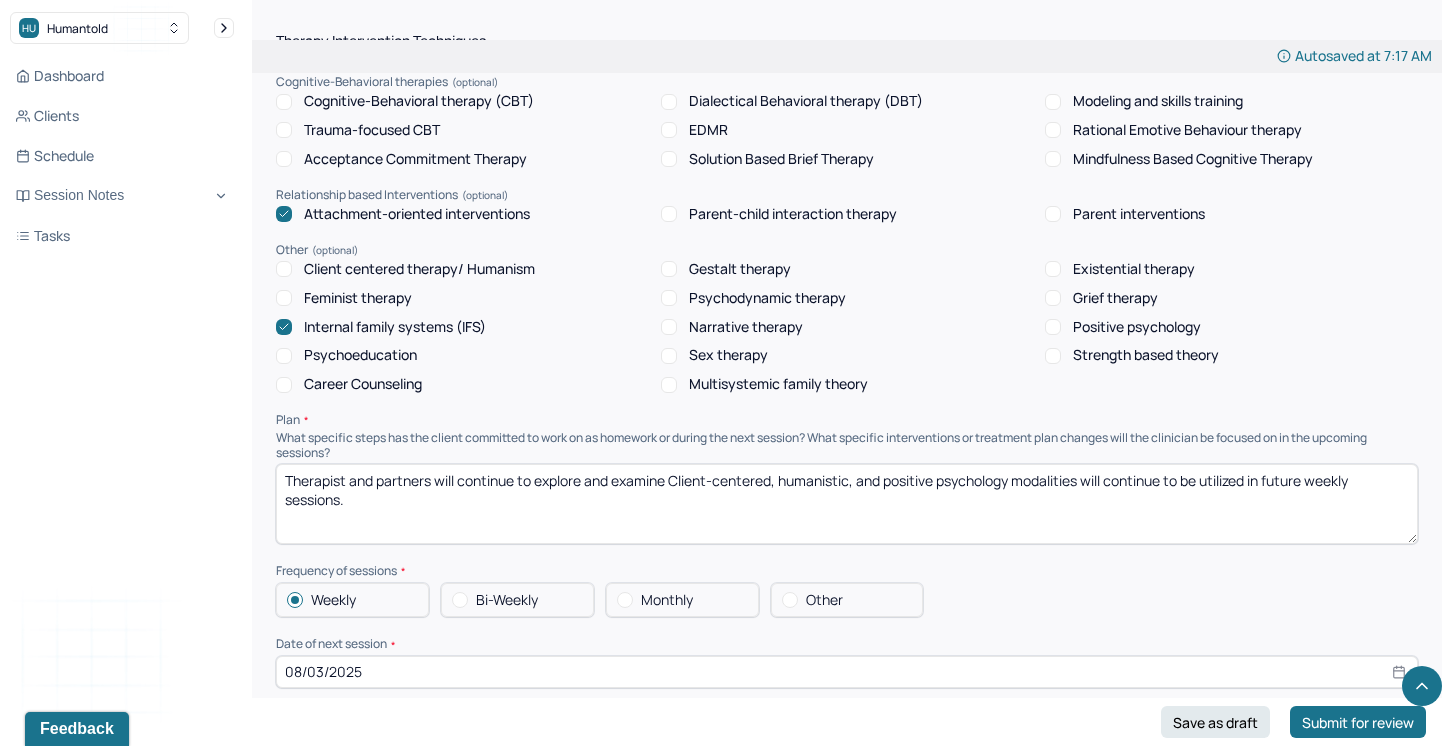 click on "Therapist and partners will continue to explore and examine Client-centered, humanistic, and positive psychology modalities will continue to be utilized in future weekly sessions." at bounding box center [847, 504] 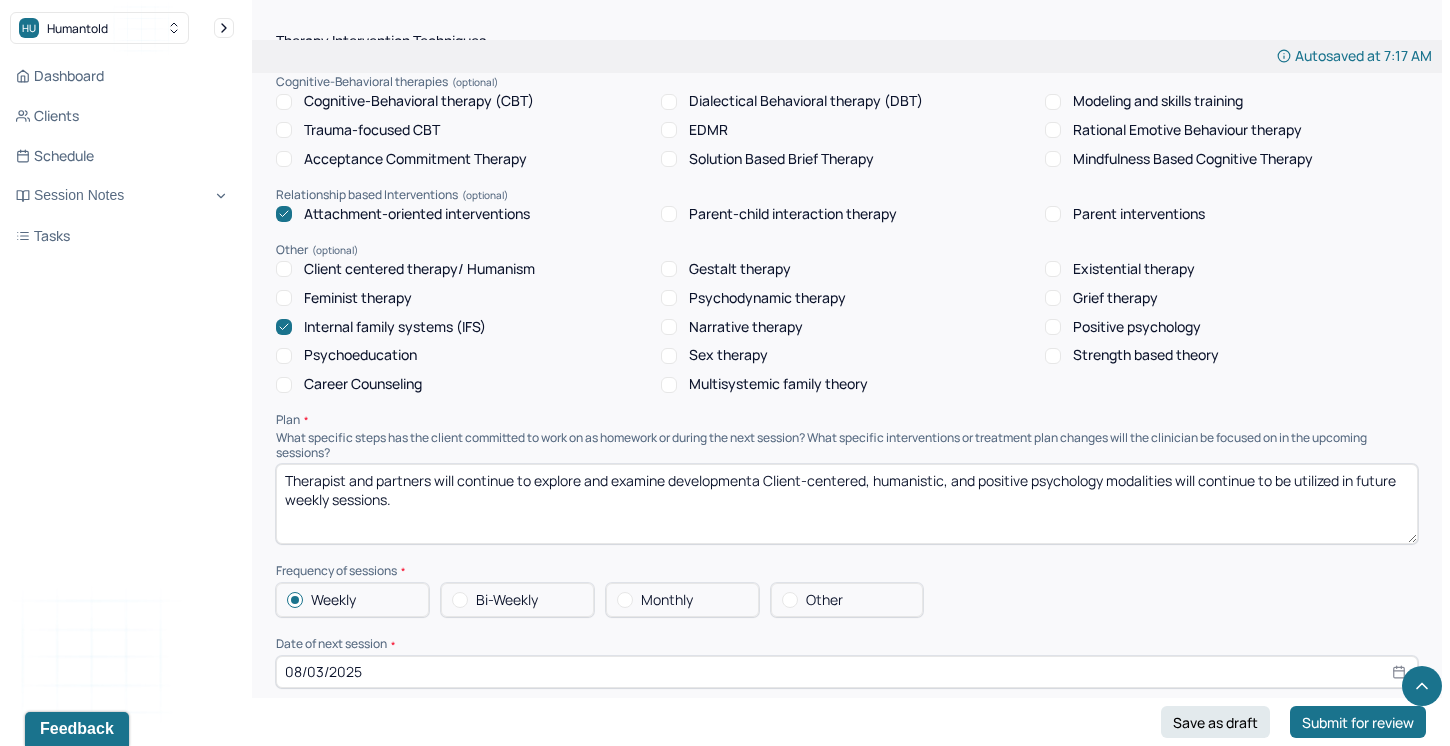 drag, startPoint x: 771, startPoint y: 476, endPoint x: 672, endPoint y: 476, distance: 99 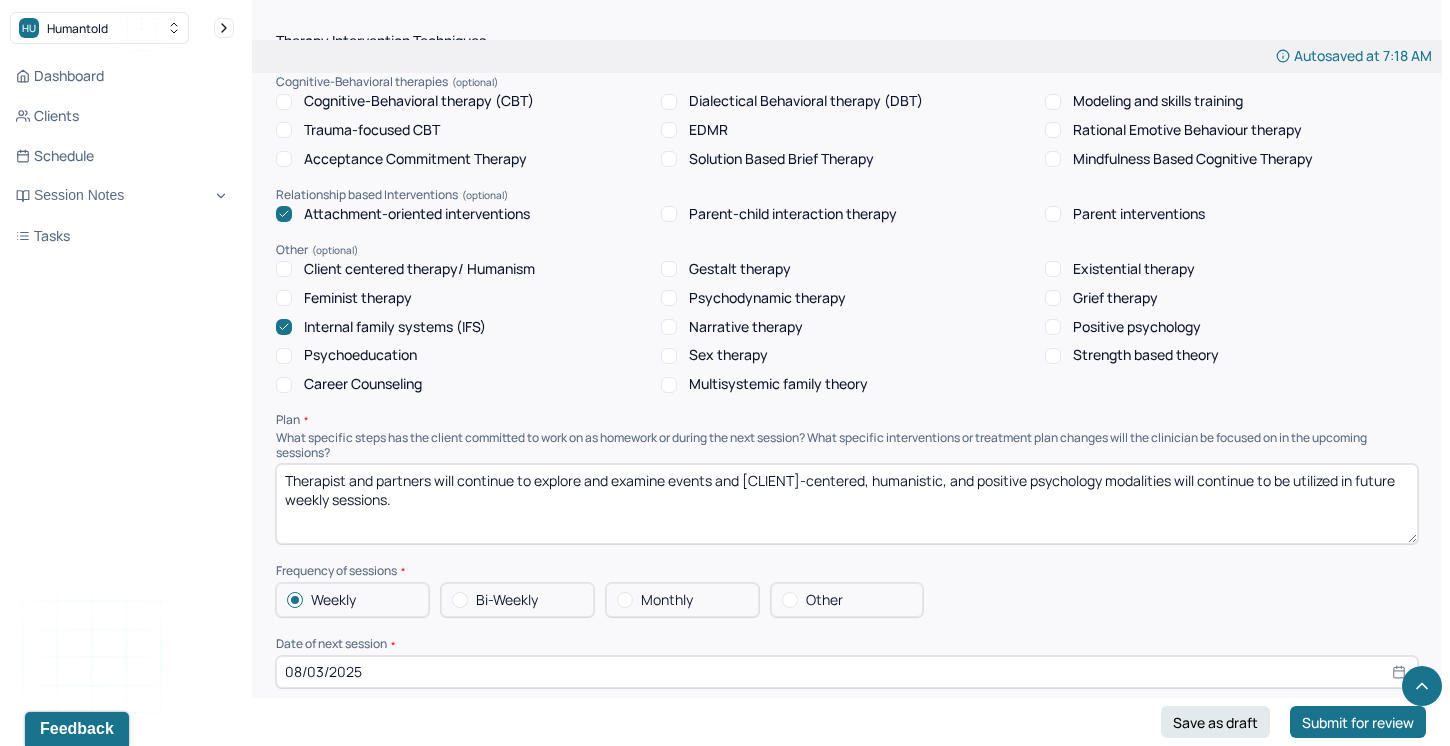 click on "Therapist and partners will continue to explore and examine events and [CLIENT]-centered, humanistic, and positive psychology modalities will continue to be utilized in future weekly sessions." at bounding box center [847, 504] 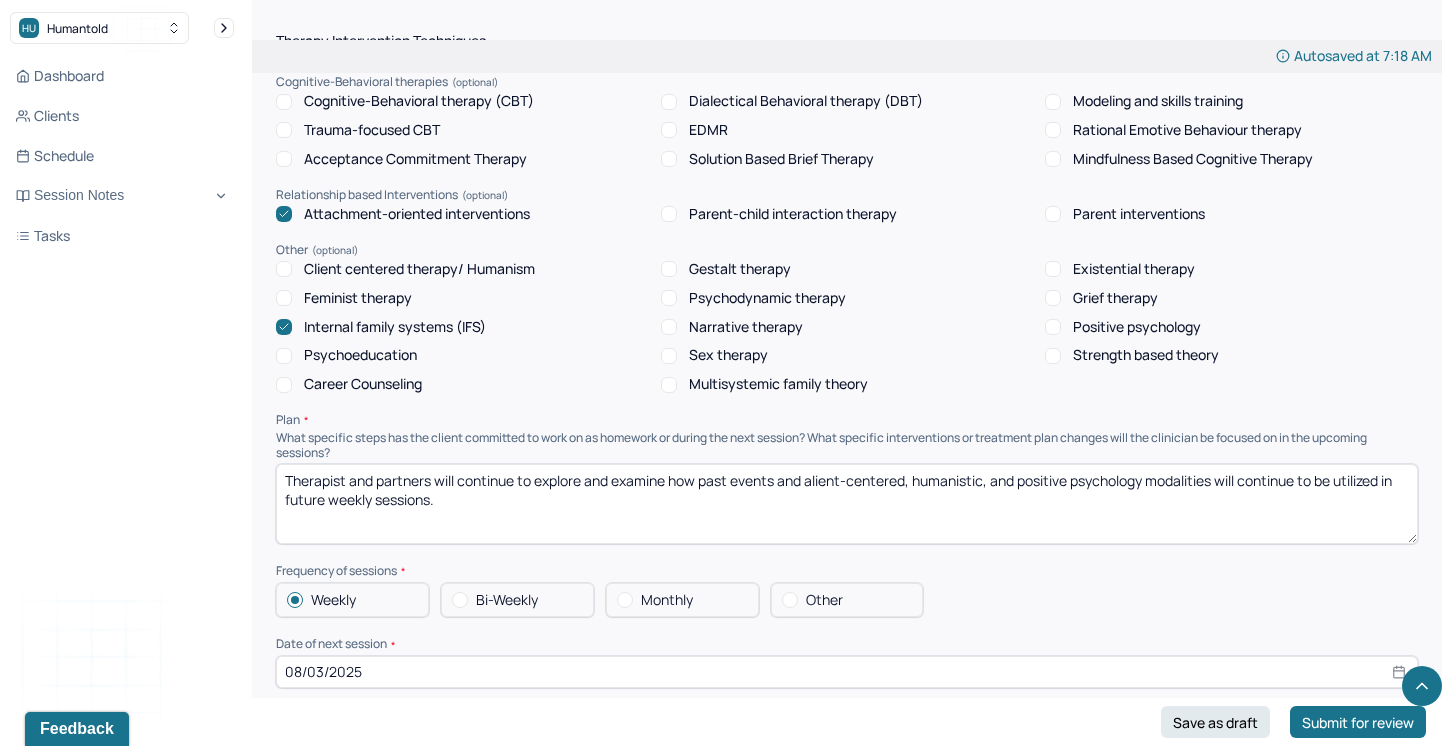 click on "Therapist and partners will continue to explore and examine how past events and alient-centered, humanistic, and positive psychology modalities will continue to be utilized in future weekly sessions." at bounding box center (847, 504) 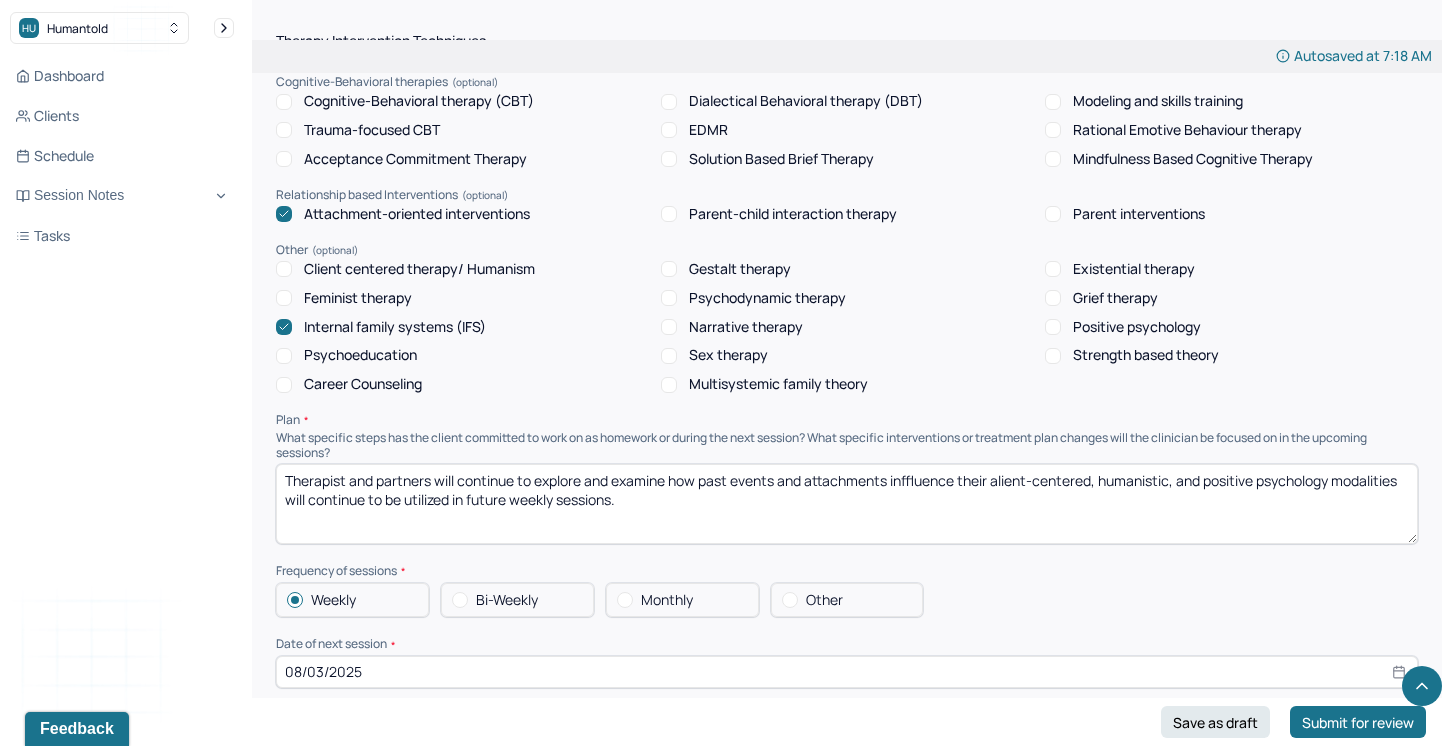 click on "Therapist and partners will continue to explore and examine how past events and alient-centered, humanistic, and positive psychology modalities will continue to be utilized in future weekly sessions." at bounding box center [847, 504] 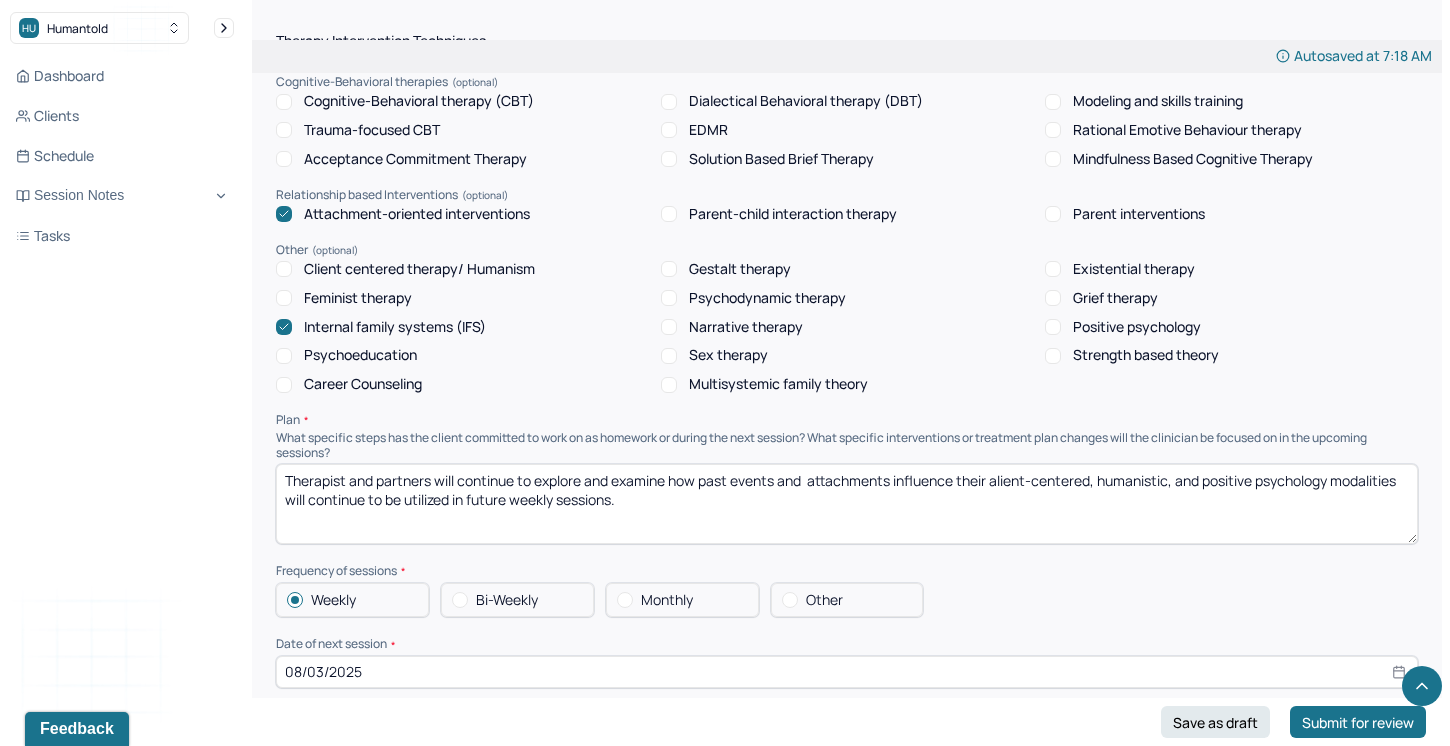 click on "Therapist and partners will continue to explore and examine how past events and  attachments influence their alient-centered, humanistic, and positive psychology modalities will continue to be utilized in future weekly sessions." at bounding box center (847, 504) 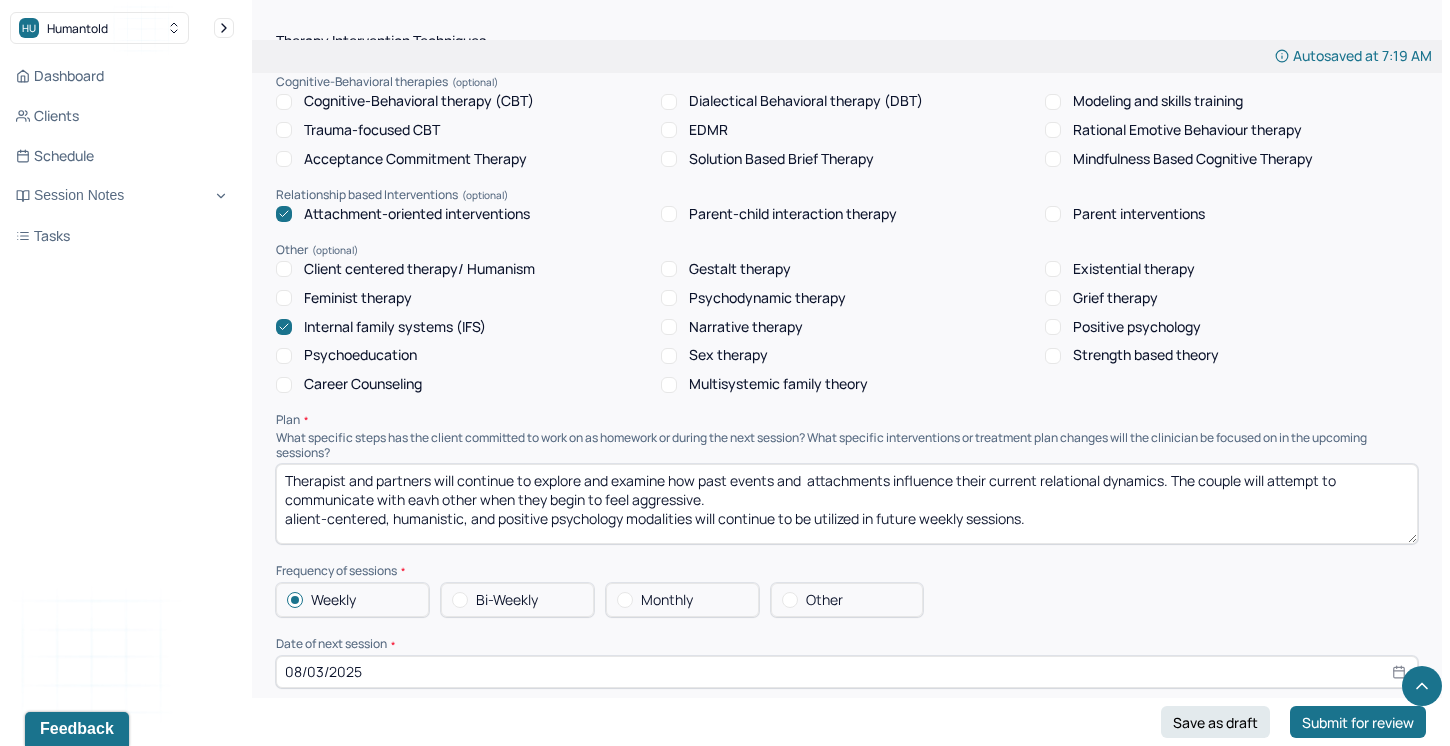 click on "Therapist and partners will continue to explore and examine how past events and  attachments influence their current relational dynamics. The couple will attempt to communicate with eavh other when they begin to feel aggressive.
alient-centered, humanistic, and positive psychology modalities will continue to be utilized in future weekly sessions." at bounding box center [847, 504] 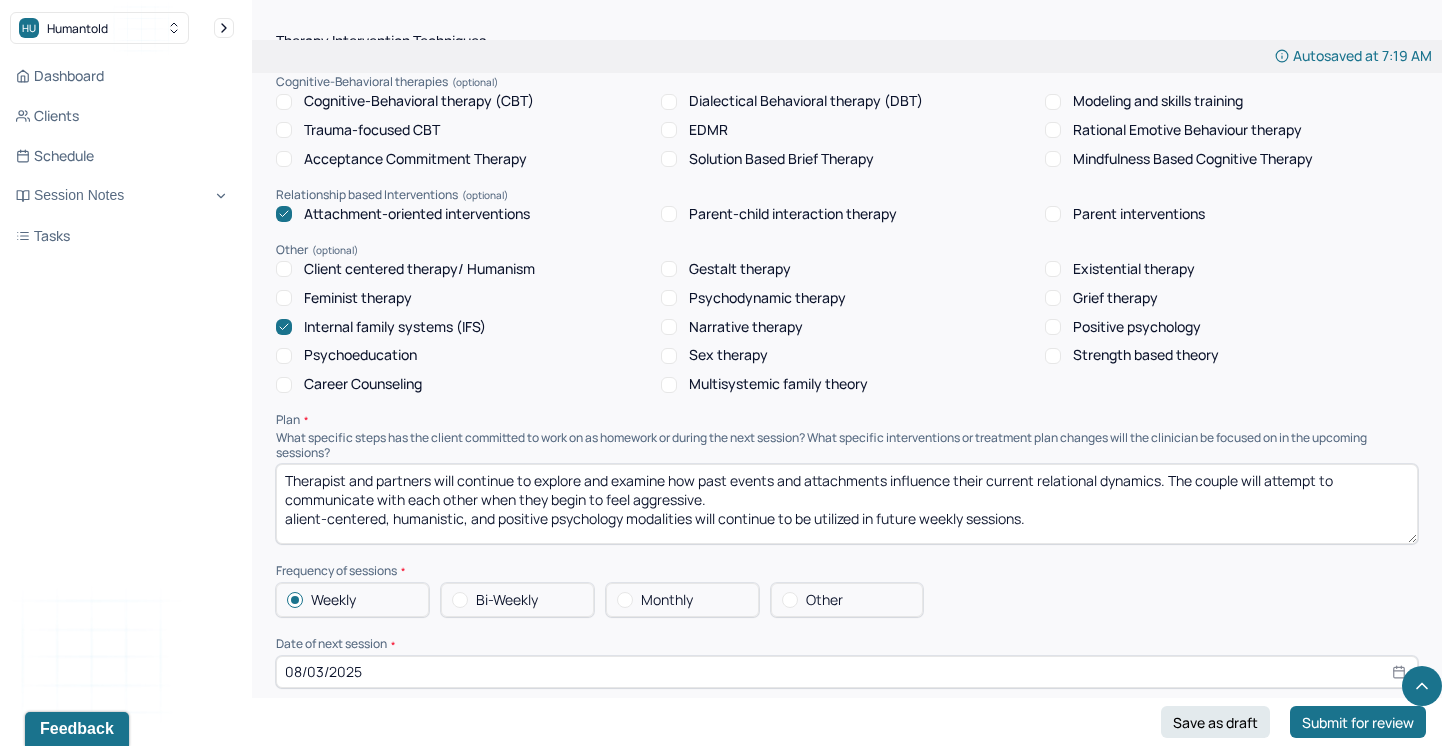 drag, startPoint x: 279, startPoint y: 513, endPoint x: 625, endPoint y: 513, distance: 346 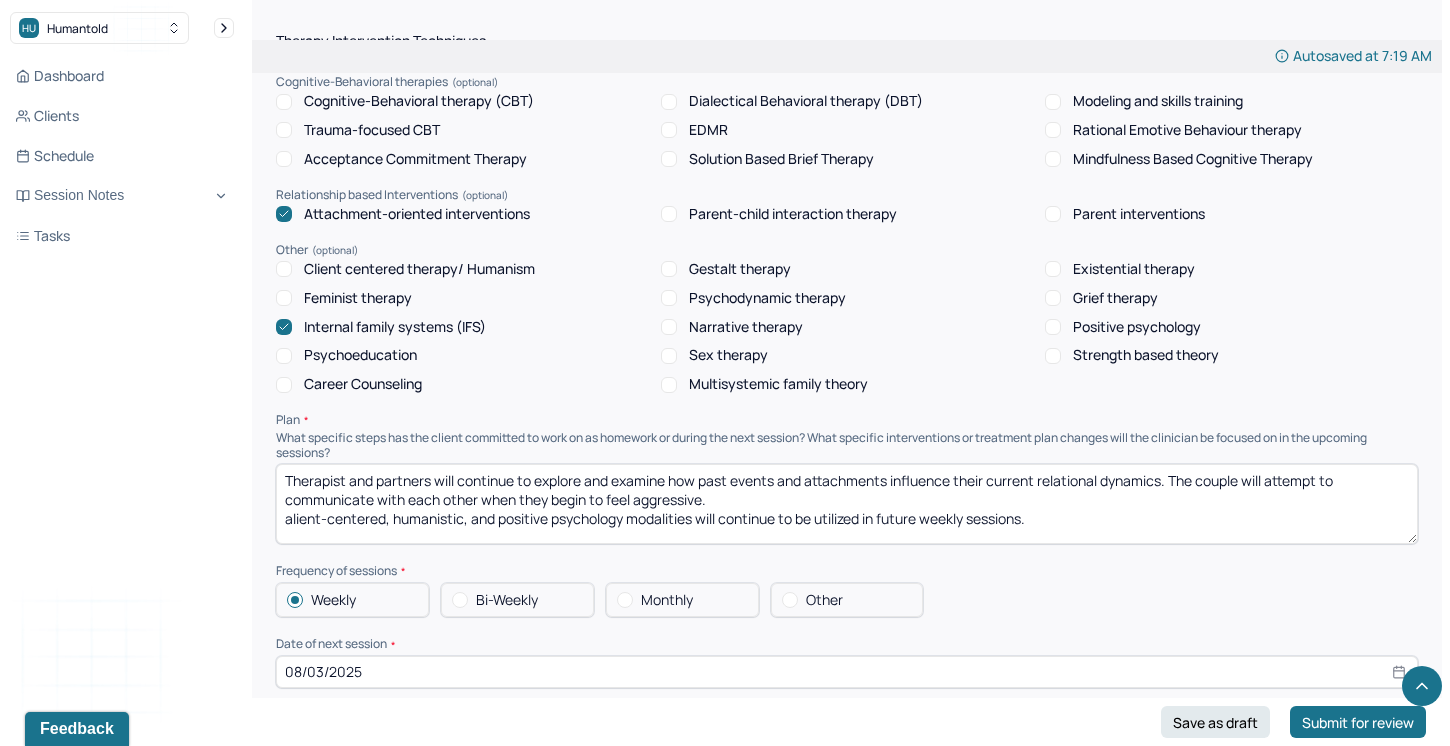 click on "Therapist and partners will continue to explore and examine how past events and attachments influence their current relational dynamics. The couple will attempt to communicate with each other when they begin to feel aggressive.
alient-centered, humanistic, and positive psychology modalities will continue to be utilized in future weekly sessions." at bounding box center [847, 504] 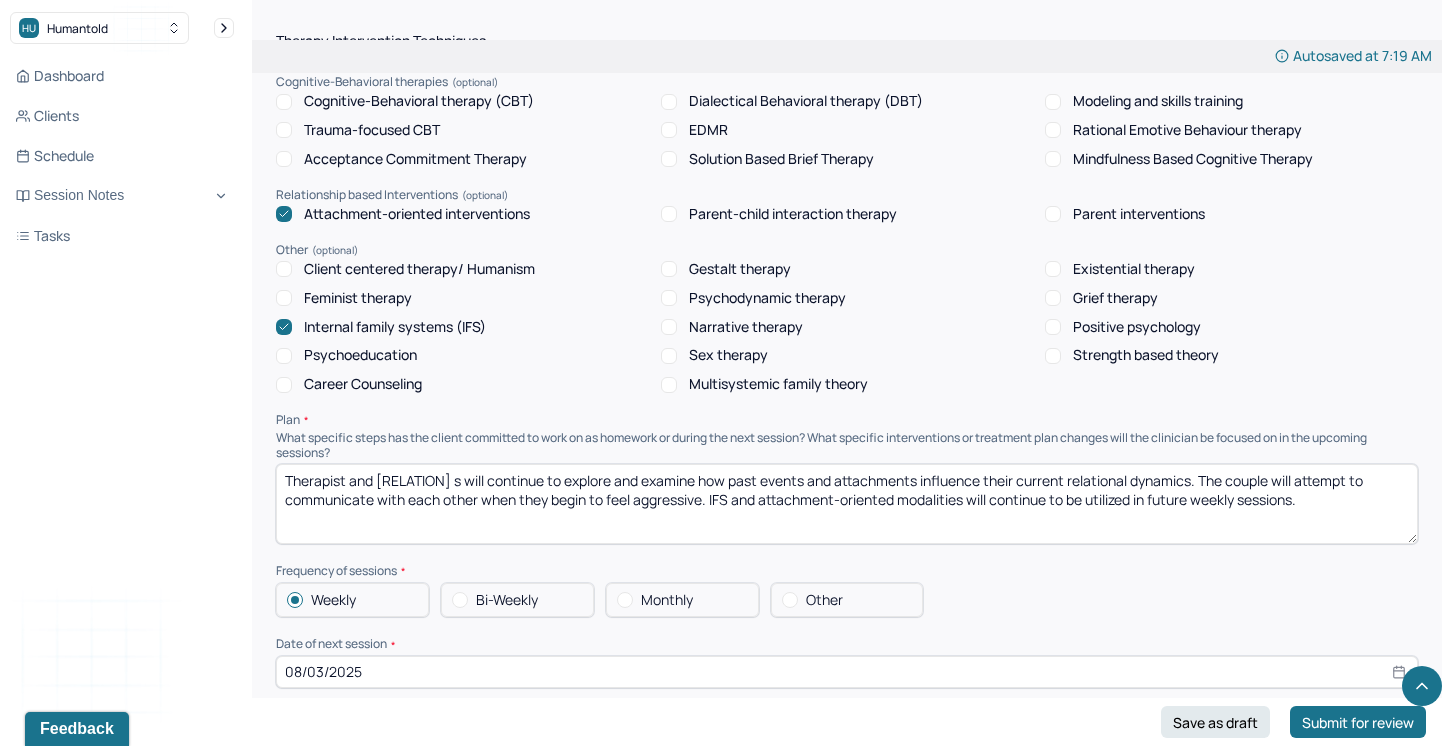 drag, startPoint x: 965, startPoint y: 492, endPoint x: 903, endPoint y: 487, distance: 62.201286 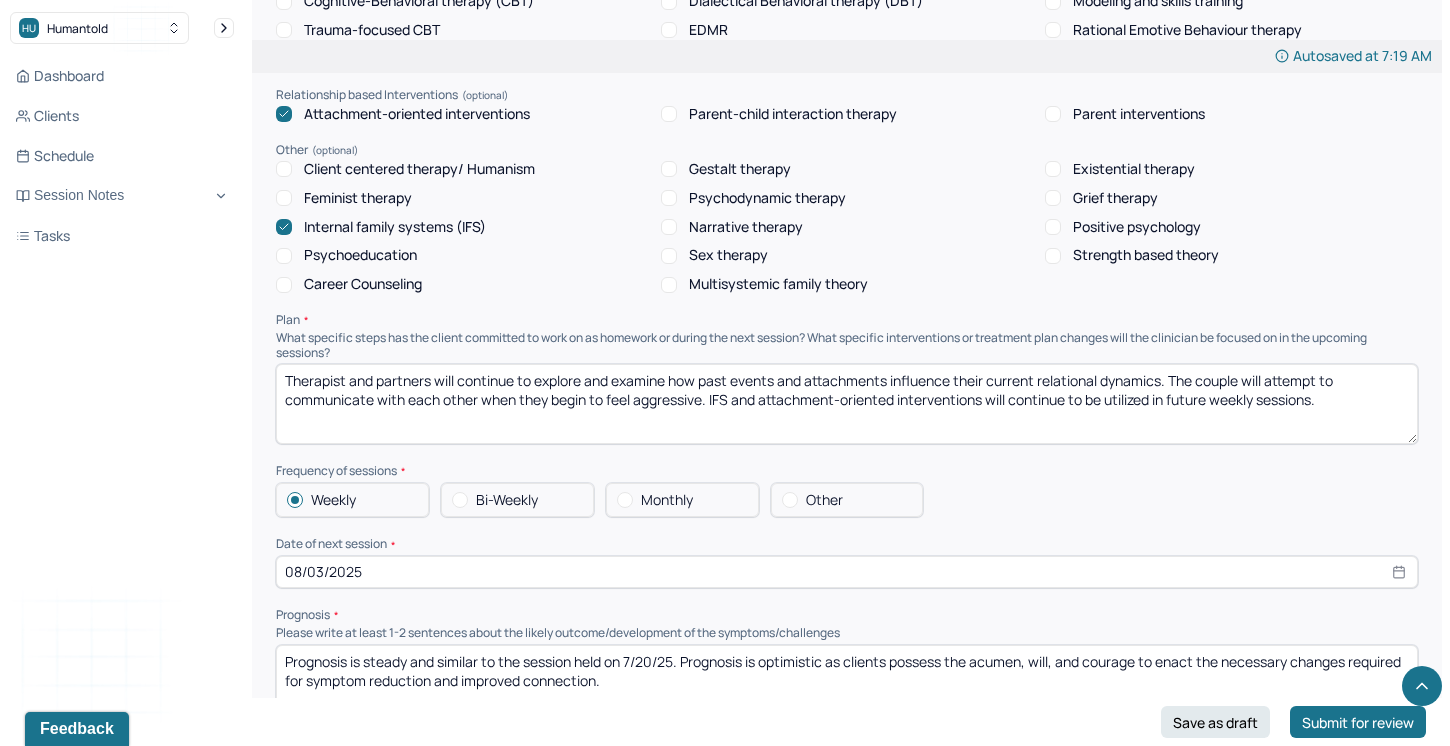 scroll, scrollTop: 1876, scrollLeft: 0, axis: vertical 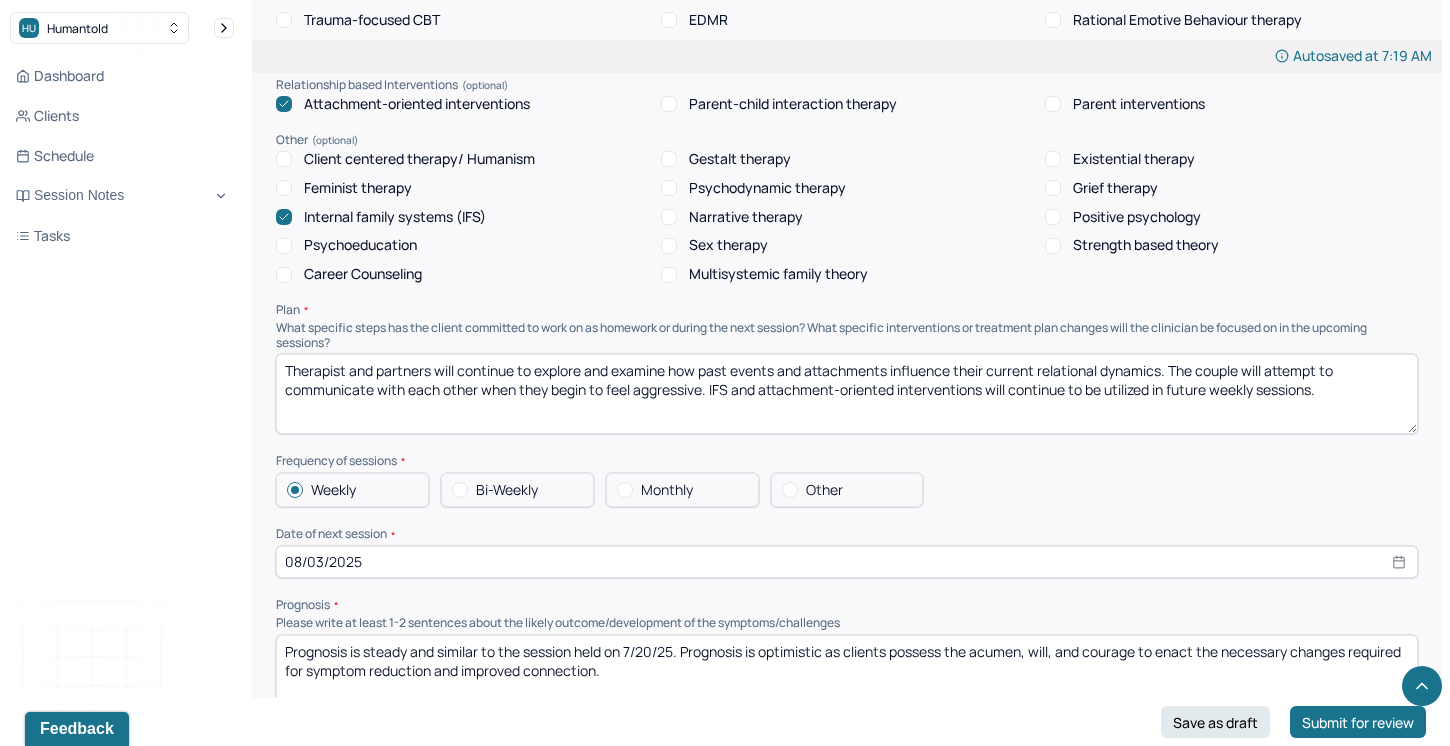 type on "Therapist and partners will continue to explore and examine how past events and attachments influence their current relational dynamics. The couple will attempt to communicate with each other when they begin to feel aggressive. IFS and attachment-oriented interventions will continue to be utilized in future weekly sessions." 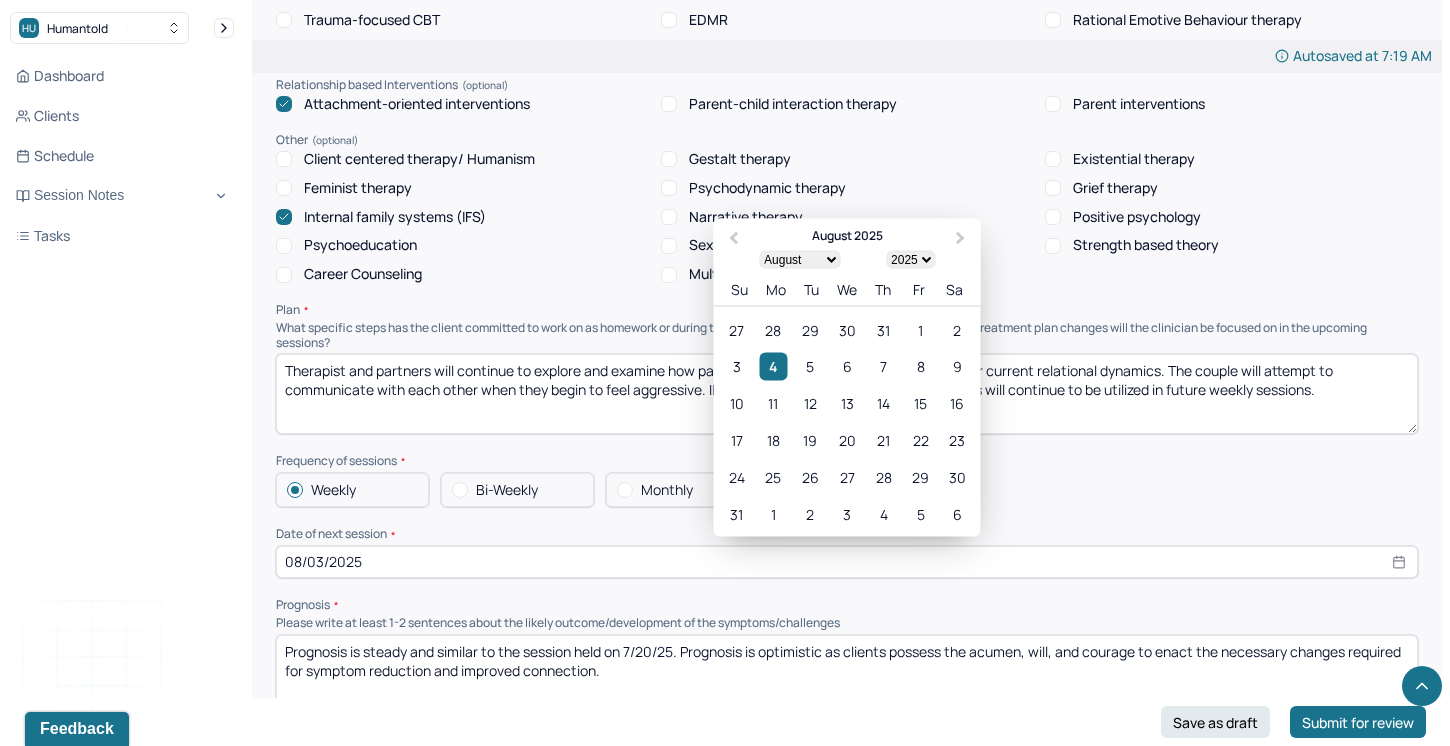 click on "08/03/2025" at bounding box center (847, 562) 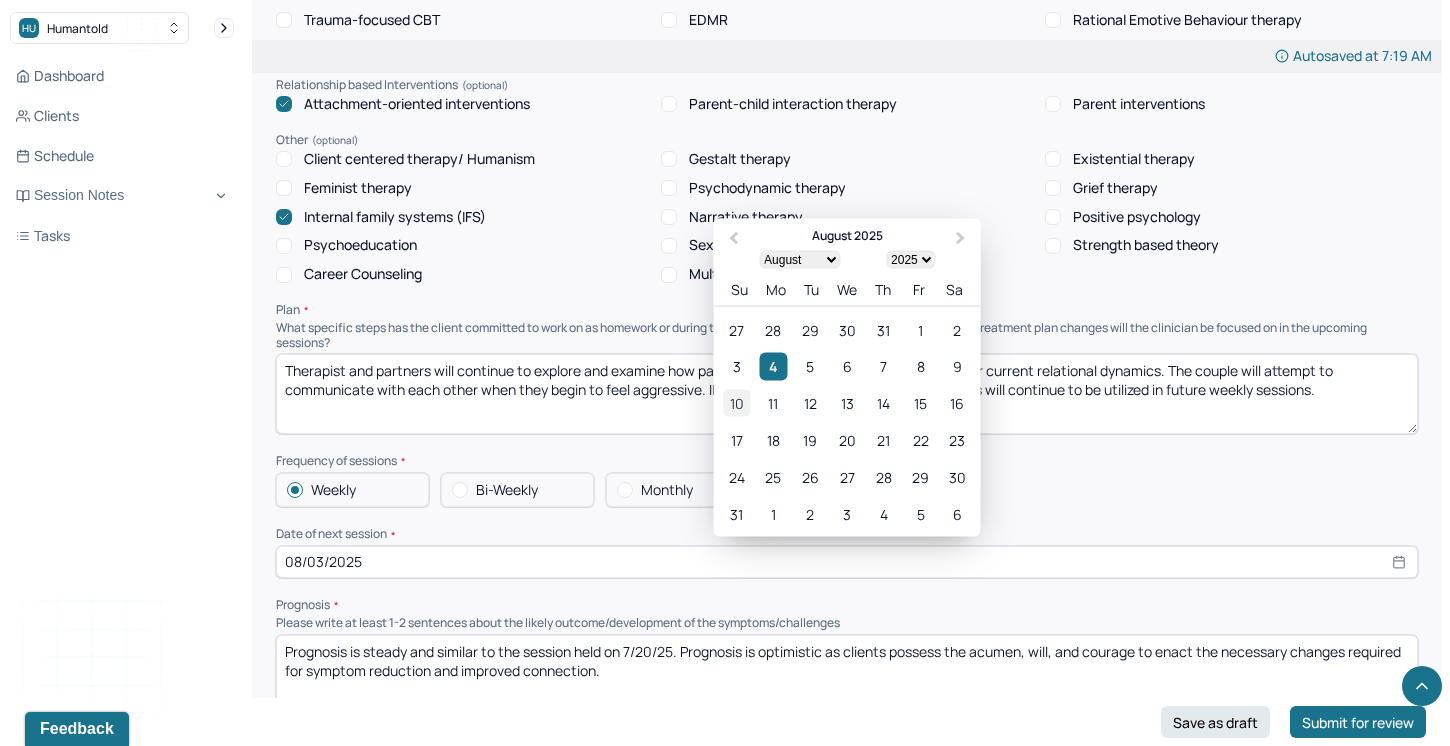 click on "10" at bounding box center (736, 403) 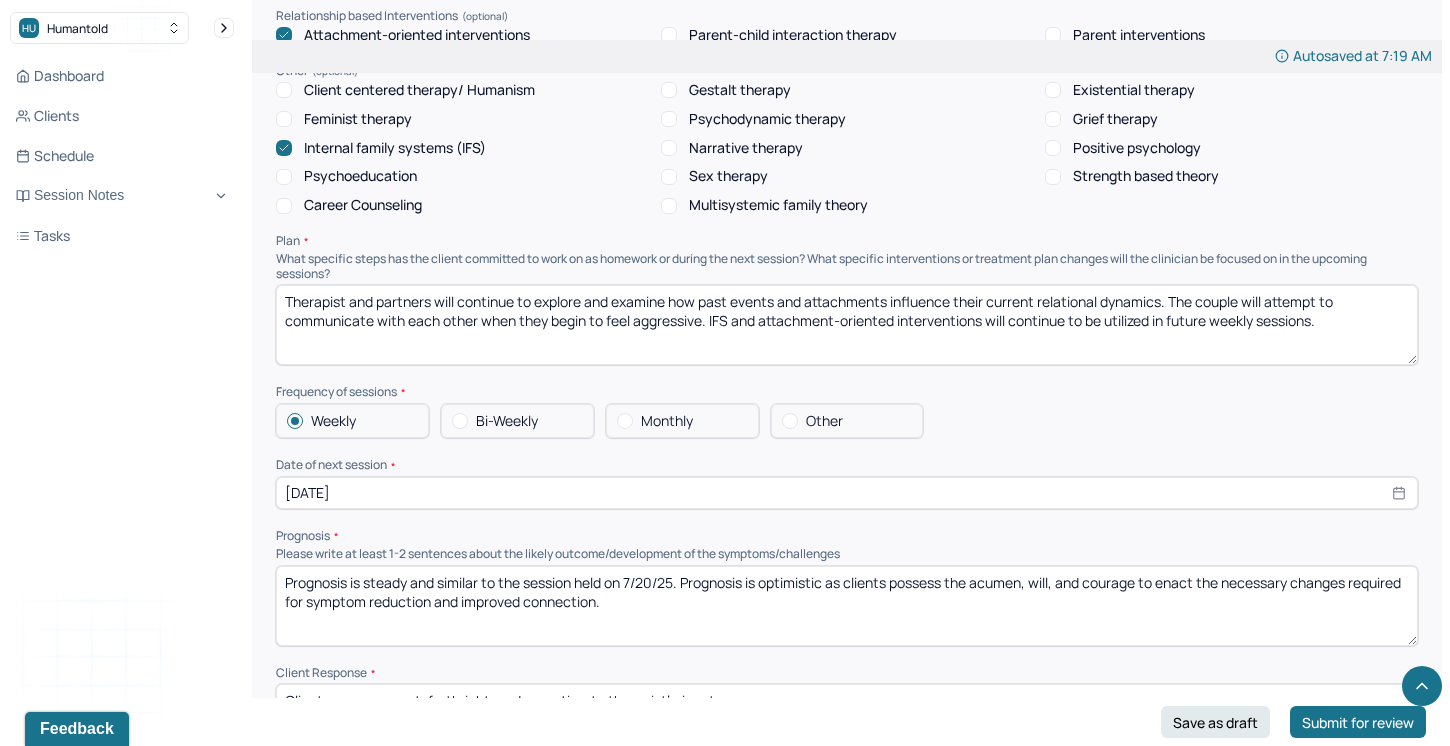 scroll, scrollTop: 1951, scrollLeft: 0, axis: vertical 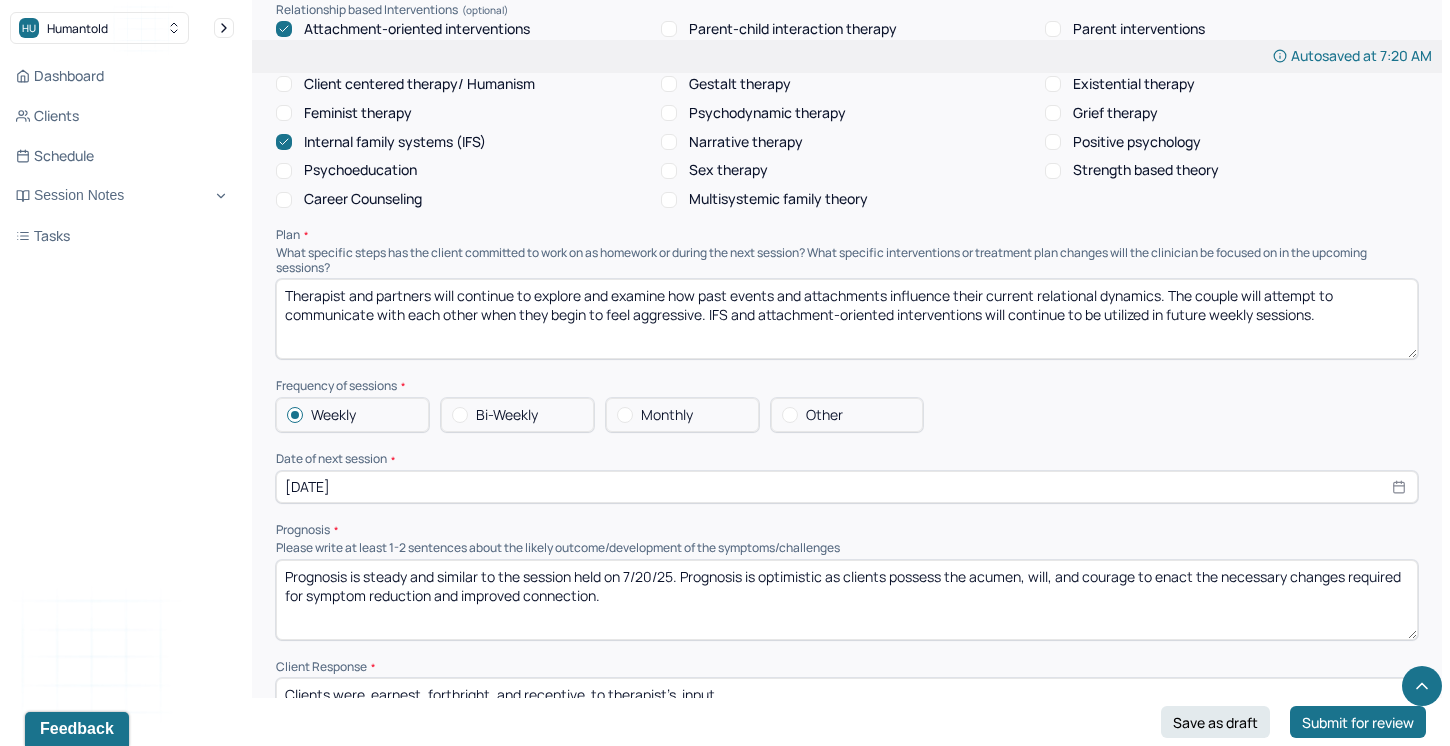 click on "Prognosis is steady and similar to the session held on 7/20/25. Prognosis is optimistic as clients possess the acumen, will, and courage to enact the necessary changes required for symptom reduction and improved connection." at bounding box center [847, 600] 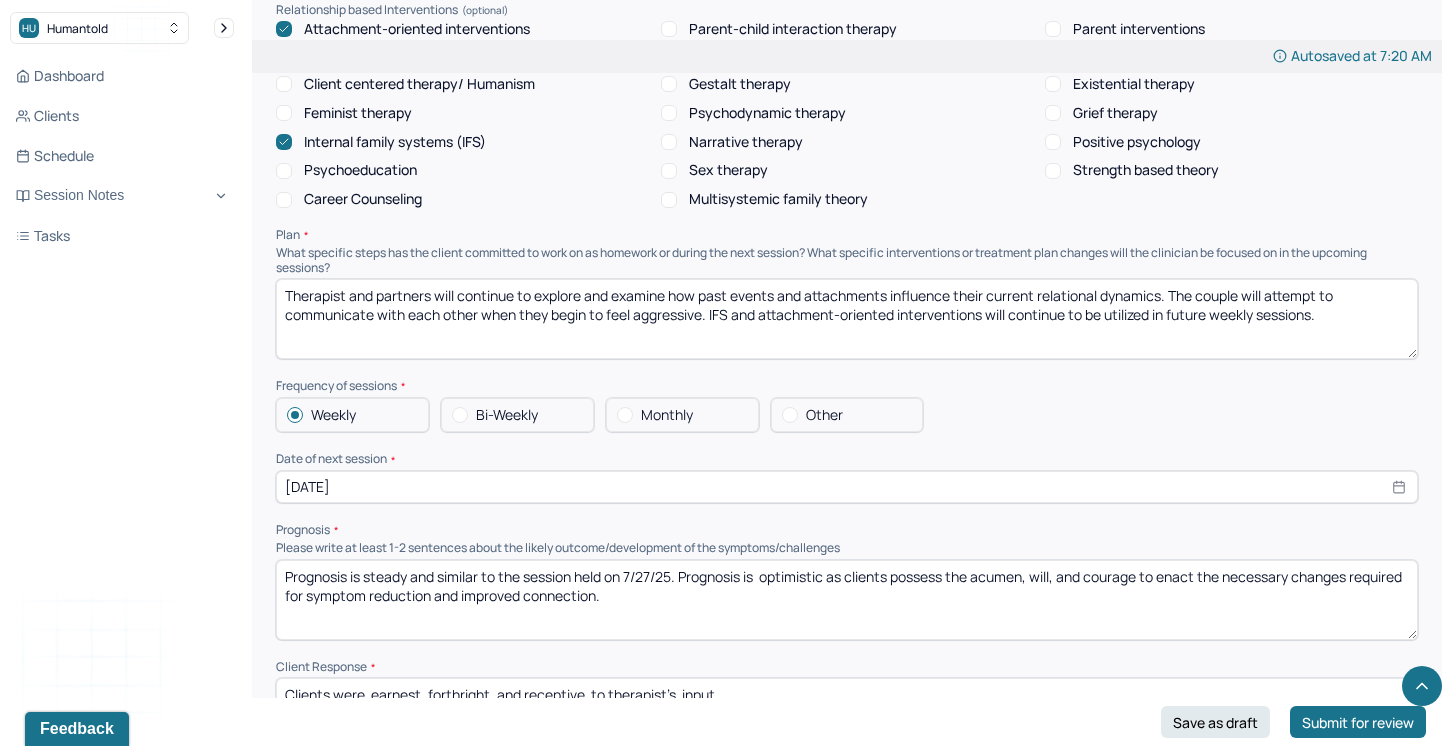 drag, startPoint x: 834, startPoint y: 566, endPoint x: 768, endPoint y: 569, distance: 66.068146 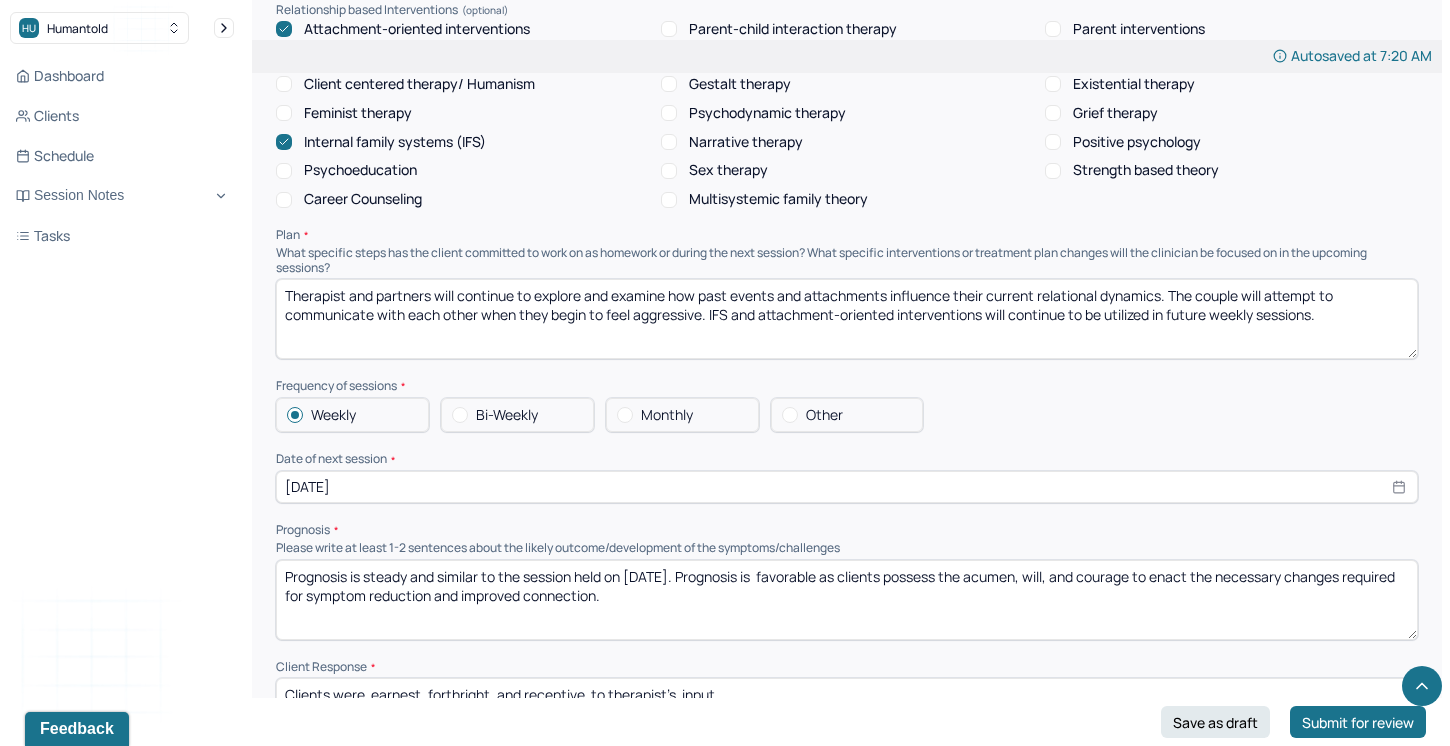 drag, startPoint x: 1031, startPoint y: 568, endPoint x: 976, endPoint y: 572, distance: 55.145264 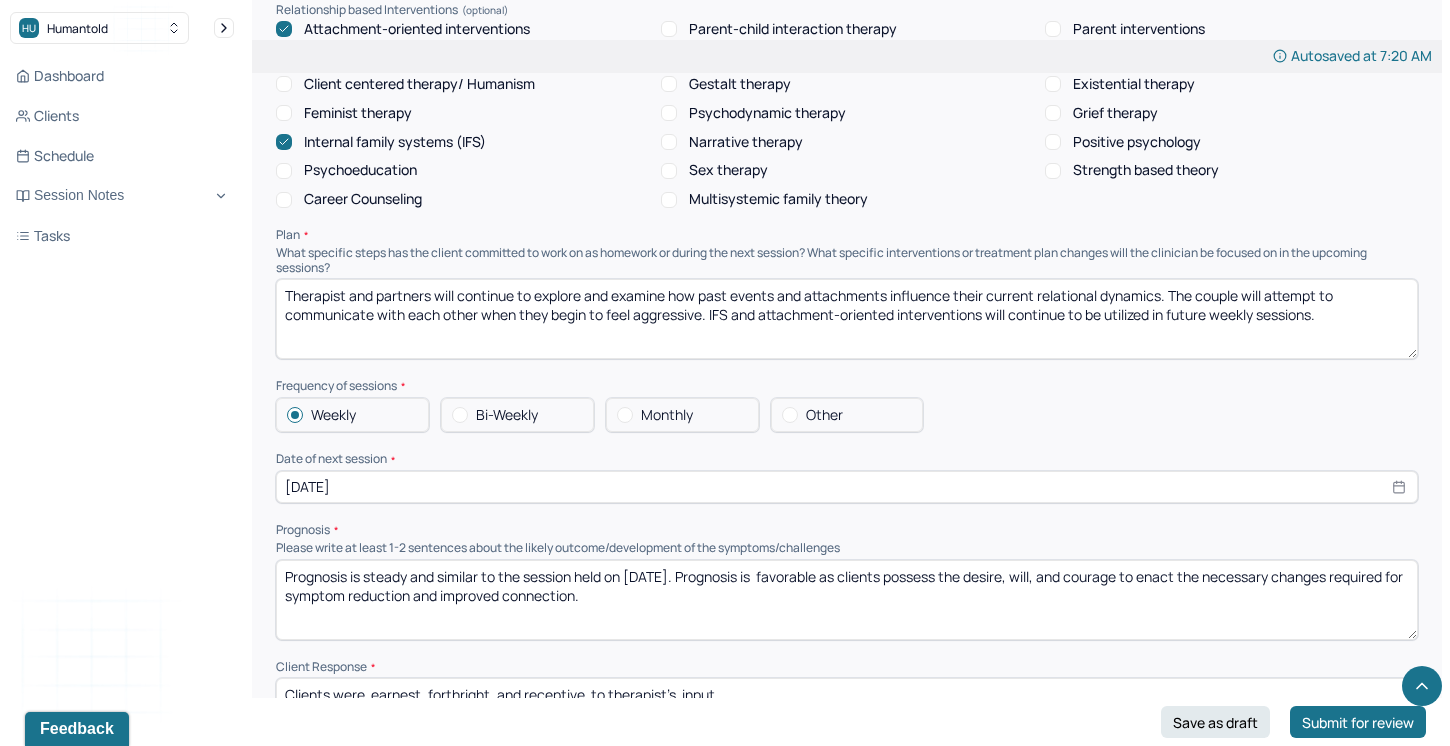 drag, startPoint x: 1050, startPoint y: 569, endPoint x: 1023, endPoint y: 571, distance: 27.073973 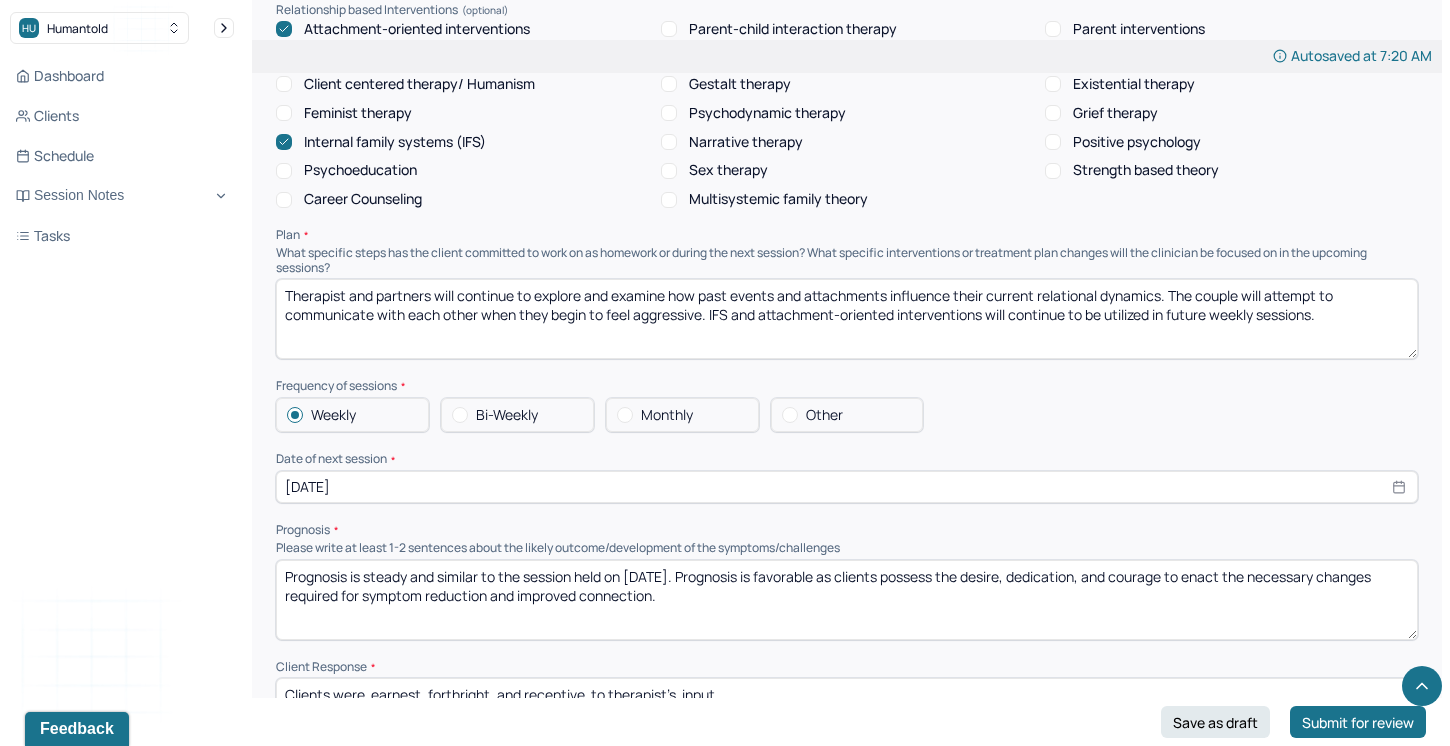 drag, startPoint x: 1177, startPoint y: 569, endPoint x: 1127, endPoint y: 572, distance: 50.08992 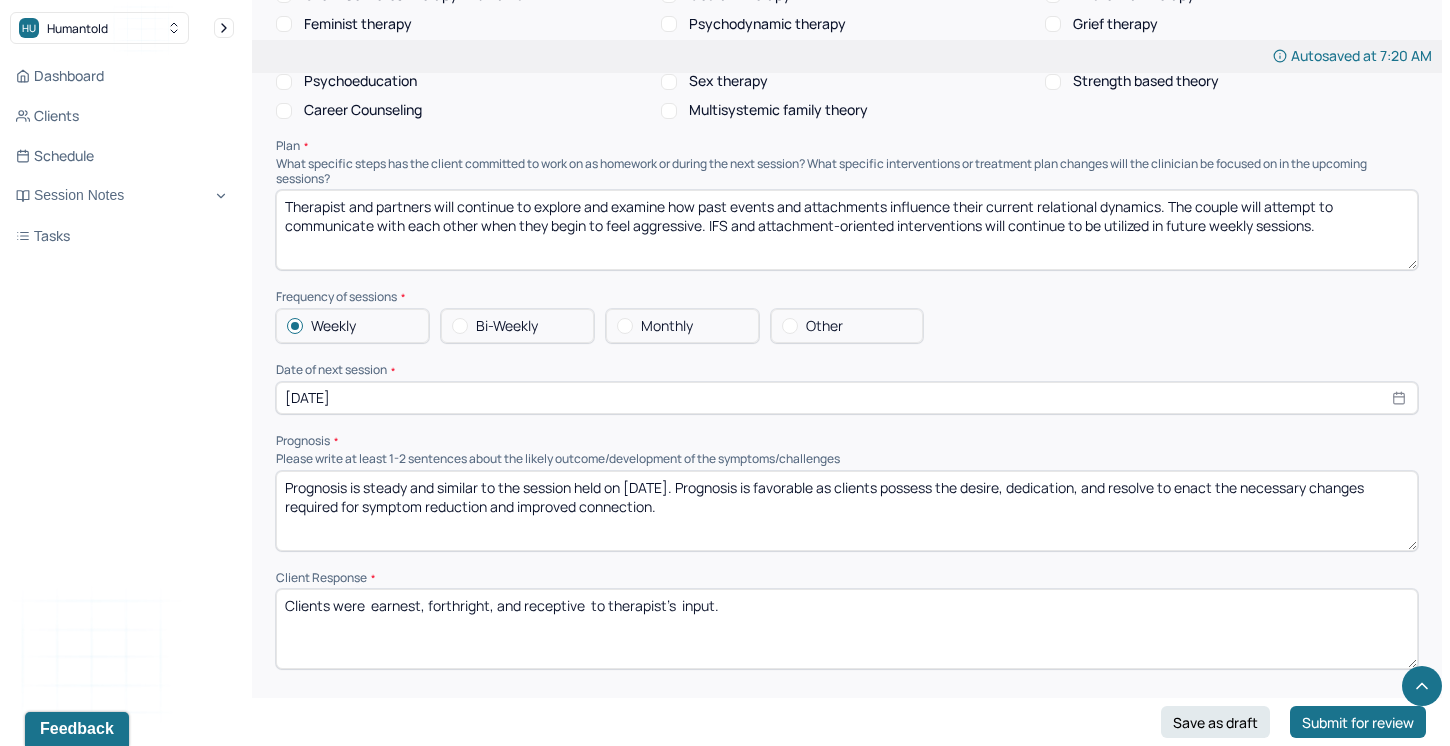 scroll, scrollTop: 2055, scrollLeft: 0, axis: vertical 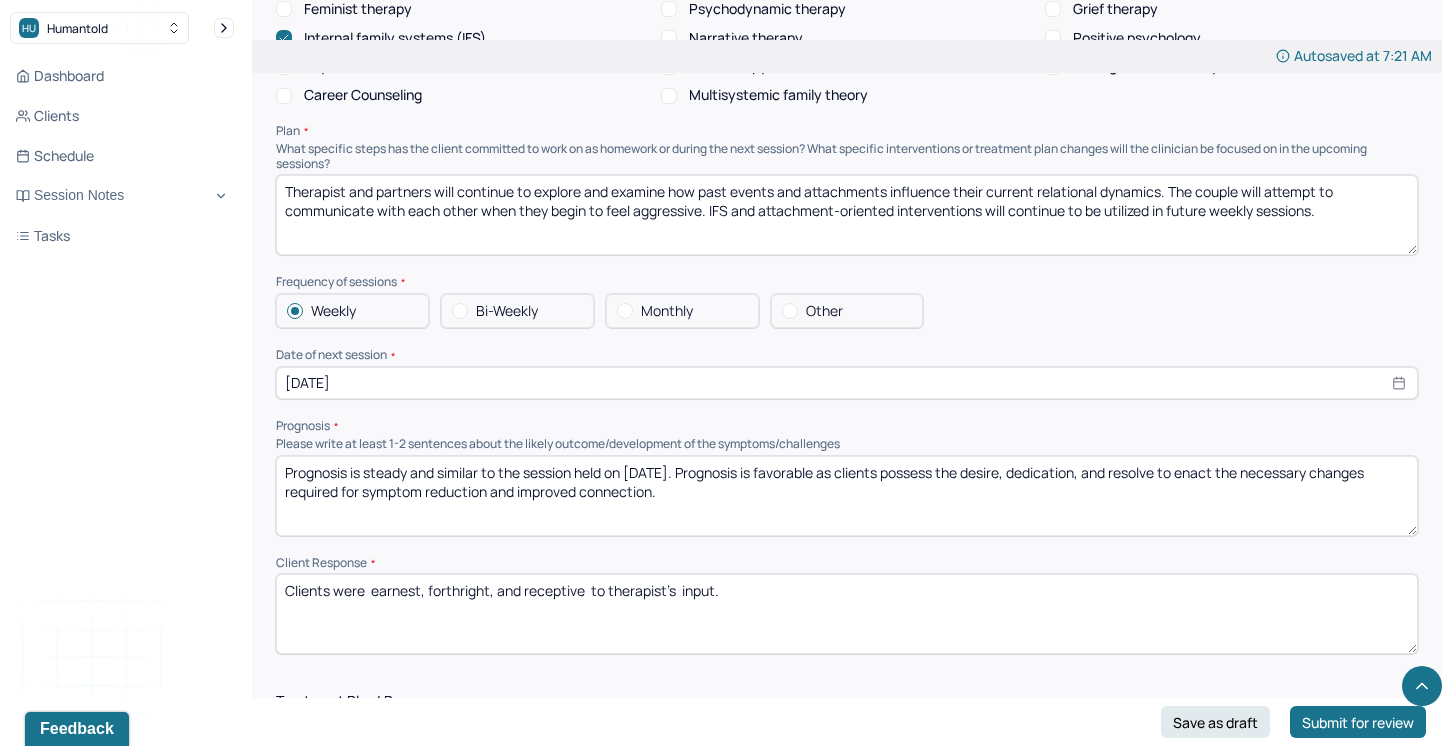 type on "Prognosis is steady and similar to the session held on [DATE]. Prognosis is favorable as clients possess the desire, dedication, and resolve to enact the necessary changes required for symptom reduction and improved connection." 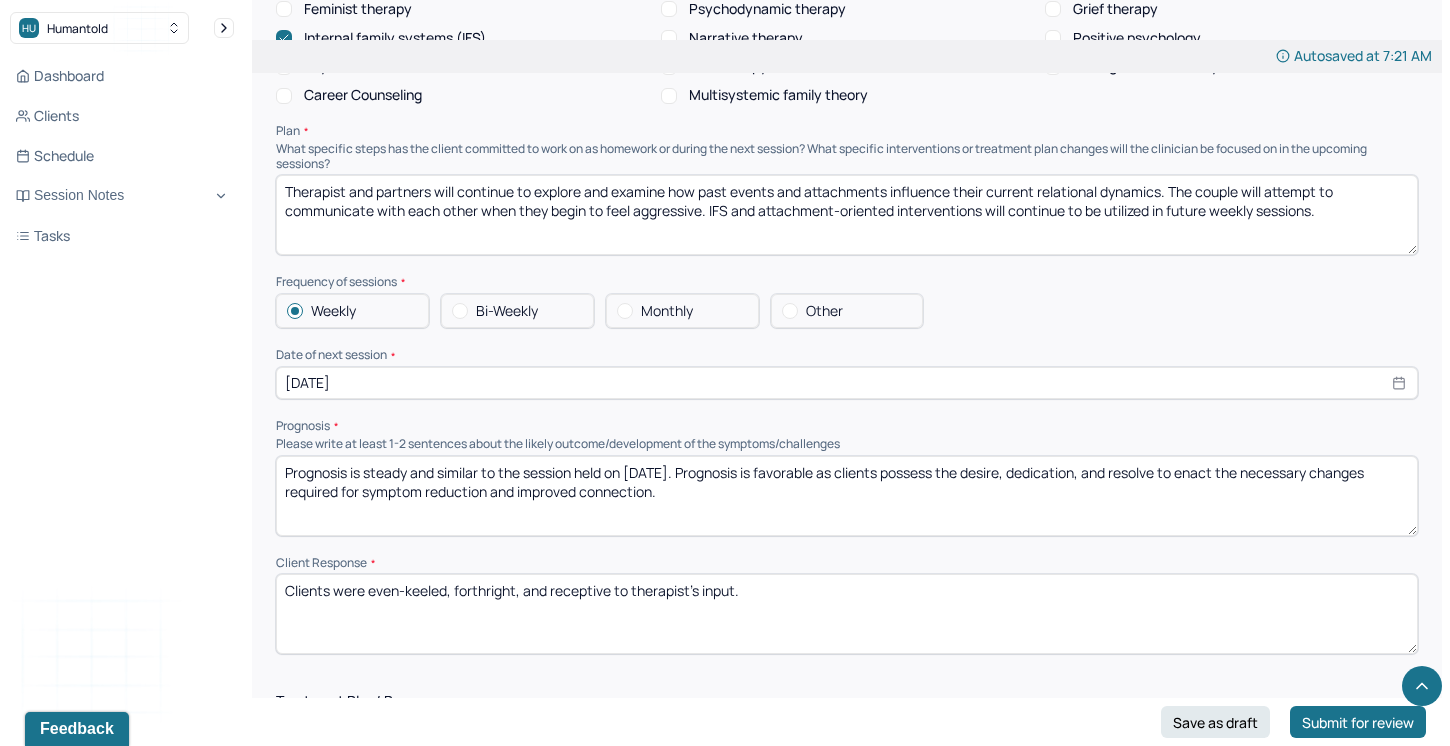 drag, startPoint x: 523, startPoint y: 580, endPoint x: 460, endPoint y: 581, distance: 63.007935 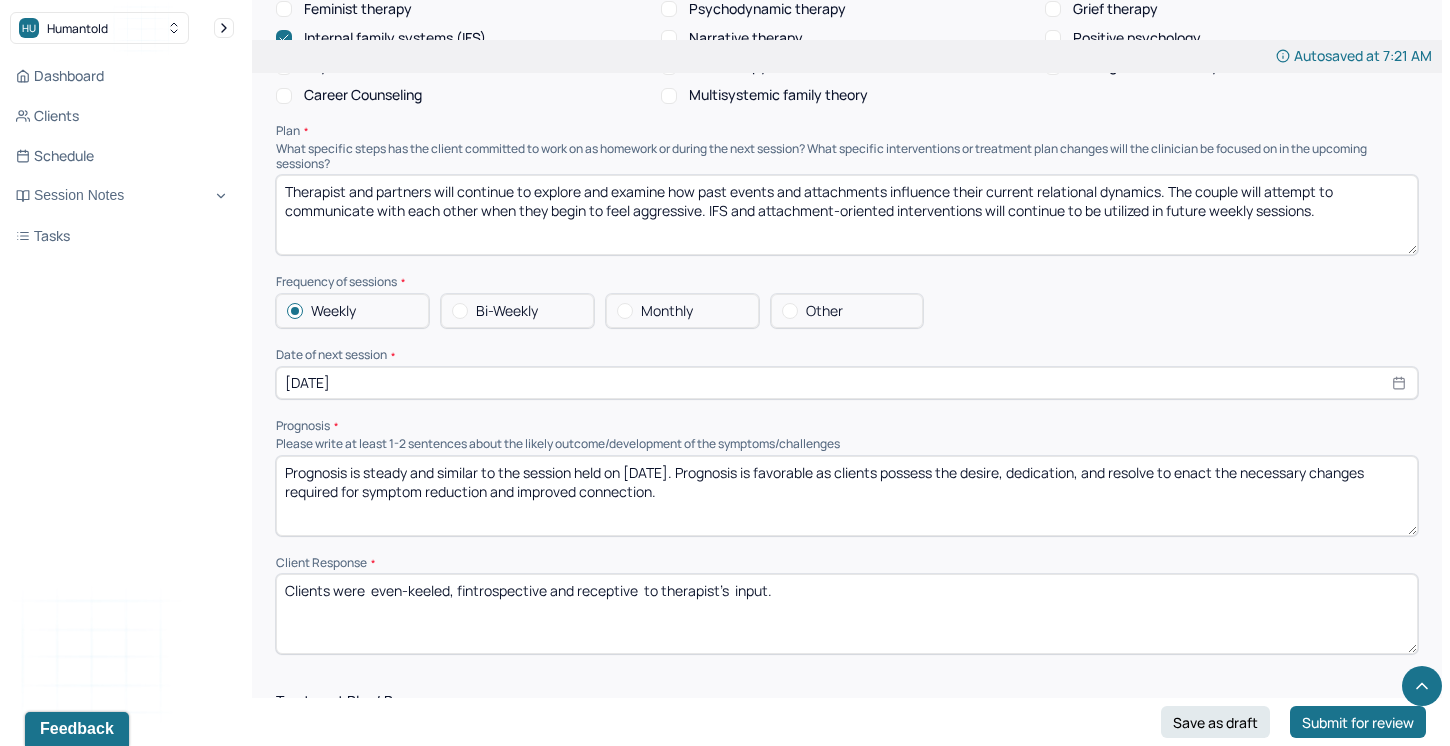 click on "Clients were  even-keeled, fintrospective and receptive  to therapist's  input." at bounding box center [847, 614] 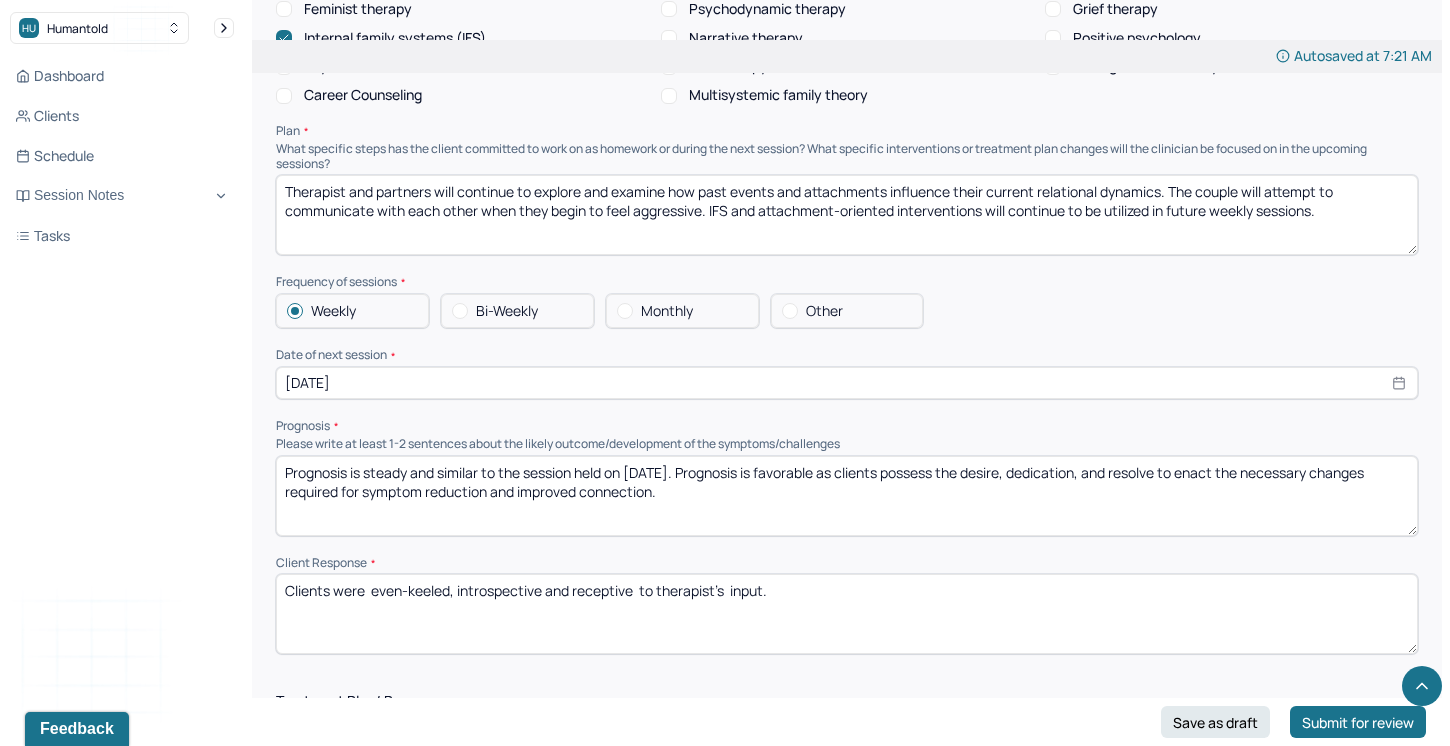 click on "Clients were  even-keeled, introspective and receptive  to therapist's  input." at bounding box center [847, 614] 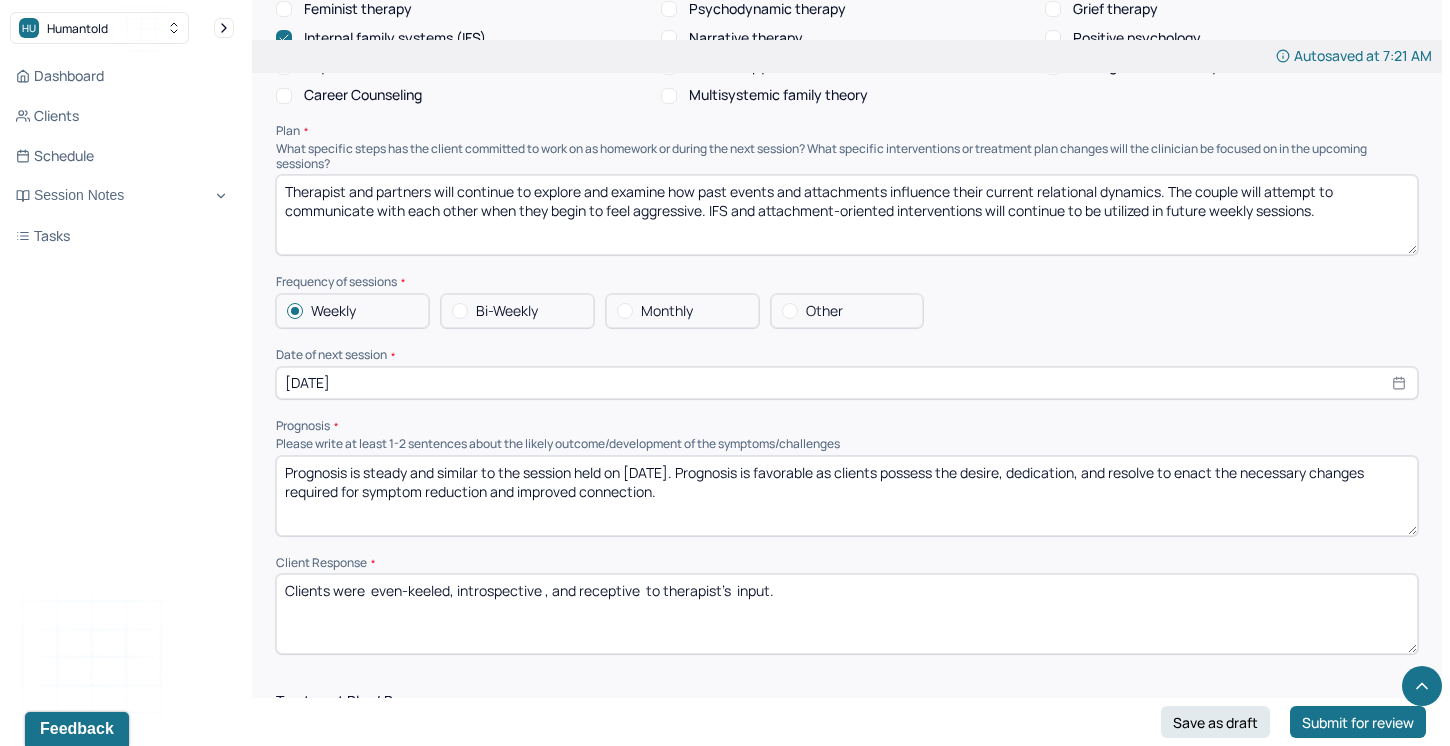 drag, startPoint x: 641, startPoint y: 585, endPoint x: 593, endPoint y: 585, distance: 48 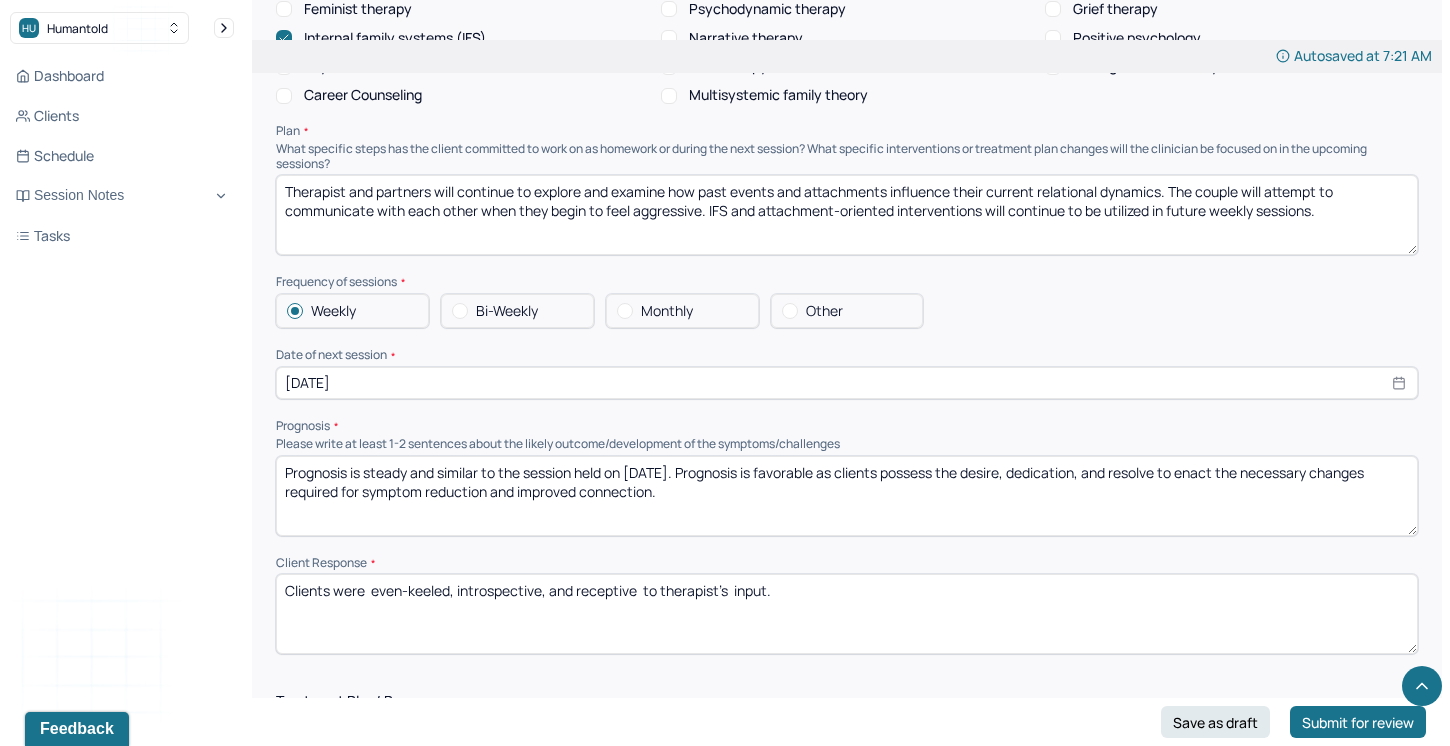drag, startPoint x: 639, startPoint y: 586, endPoint x: 578, endPoint y: 586, distance: 61 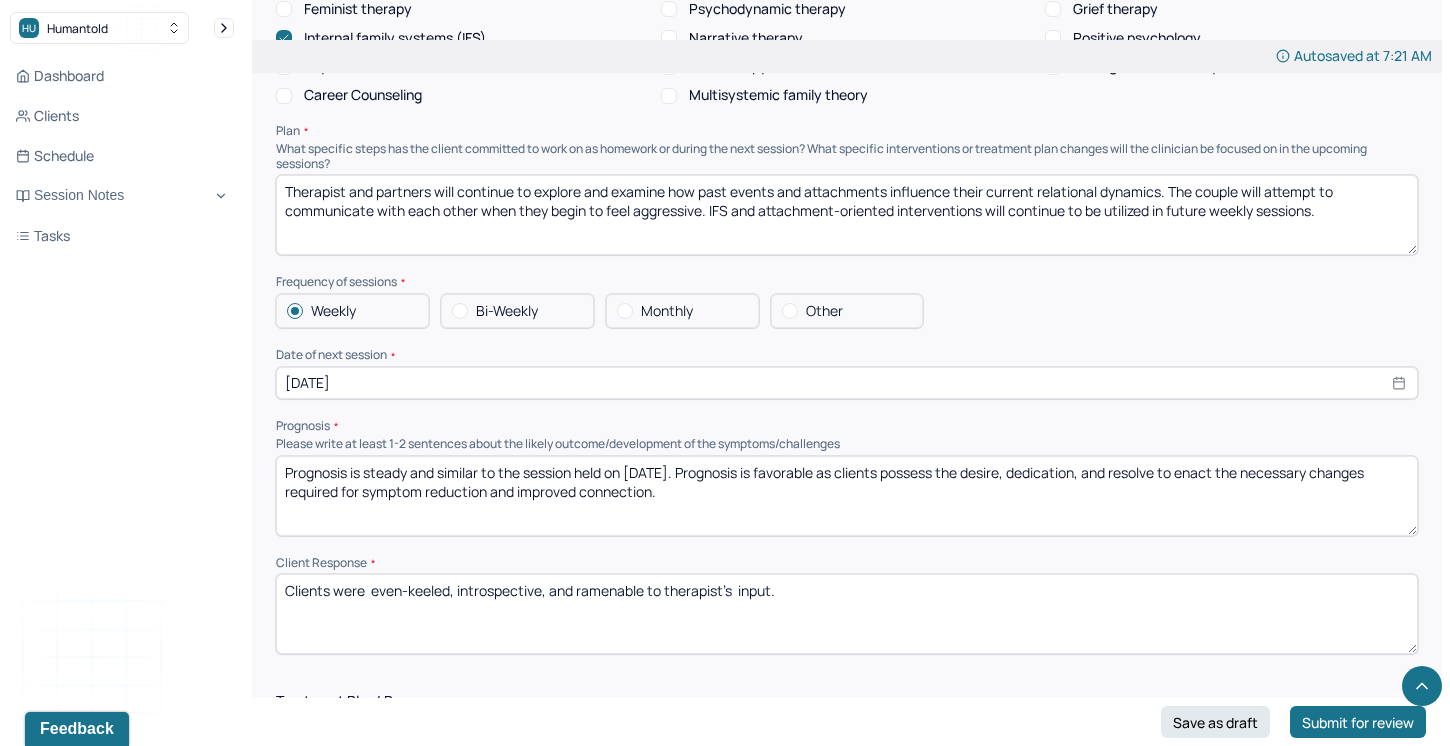 click on "Clients were  even-keeled, introspective, and ramenable to therapist's  input." at bounding box center [847, 614] 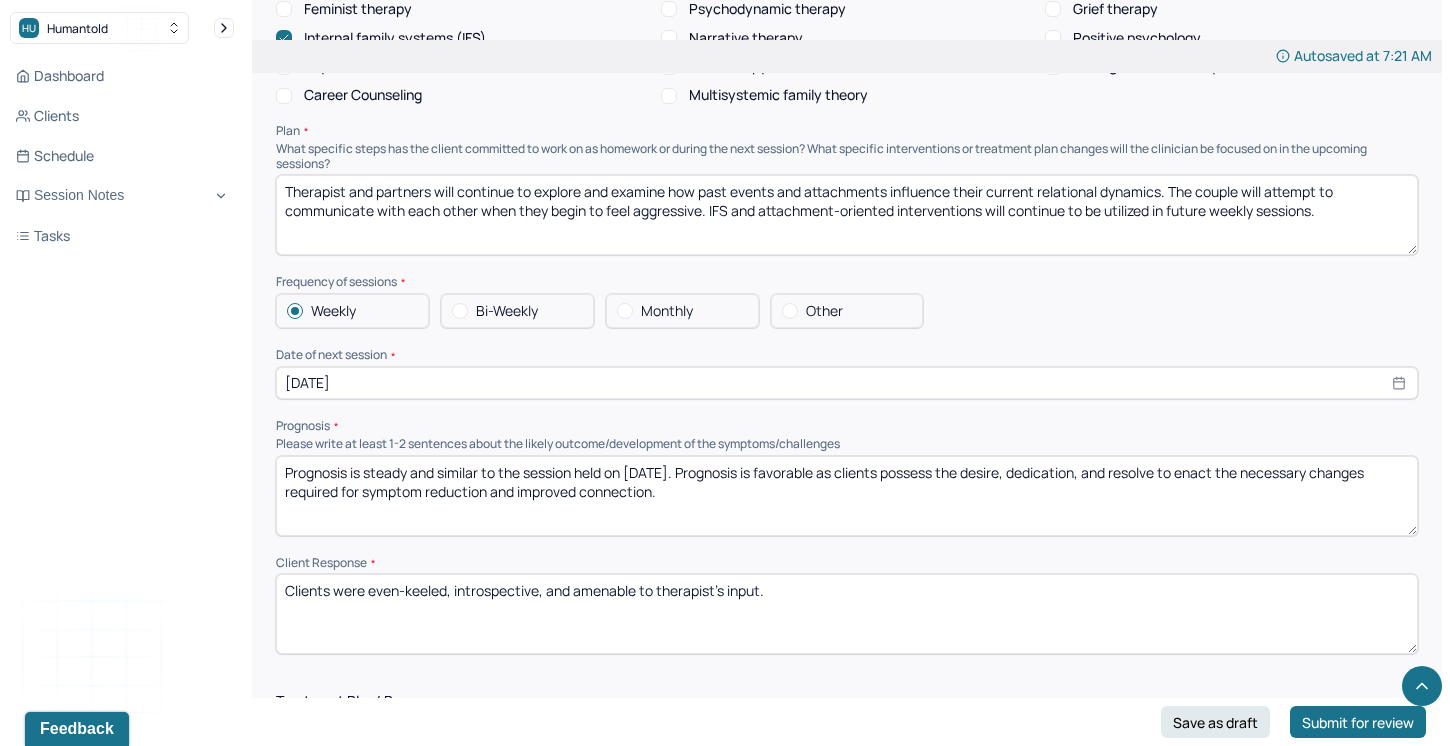 drag, startPoint x: 784, startPoint y: 585, endPoint x: 732, endPoint y: 584, distance: 52.009613 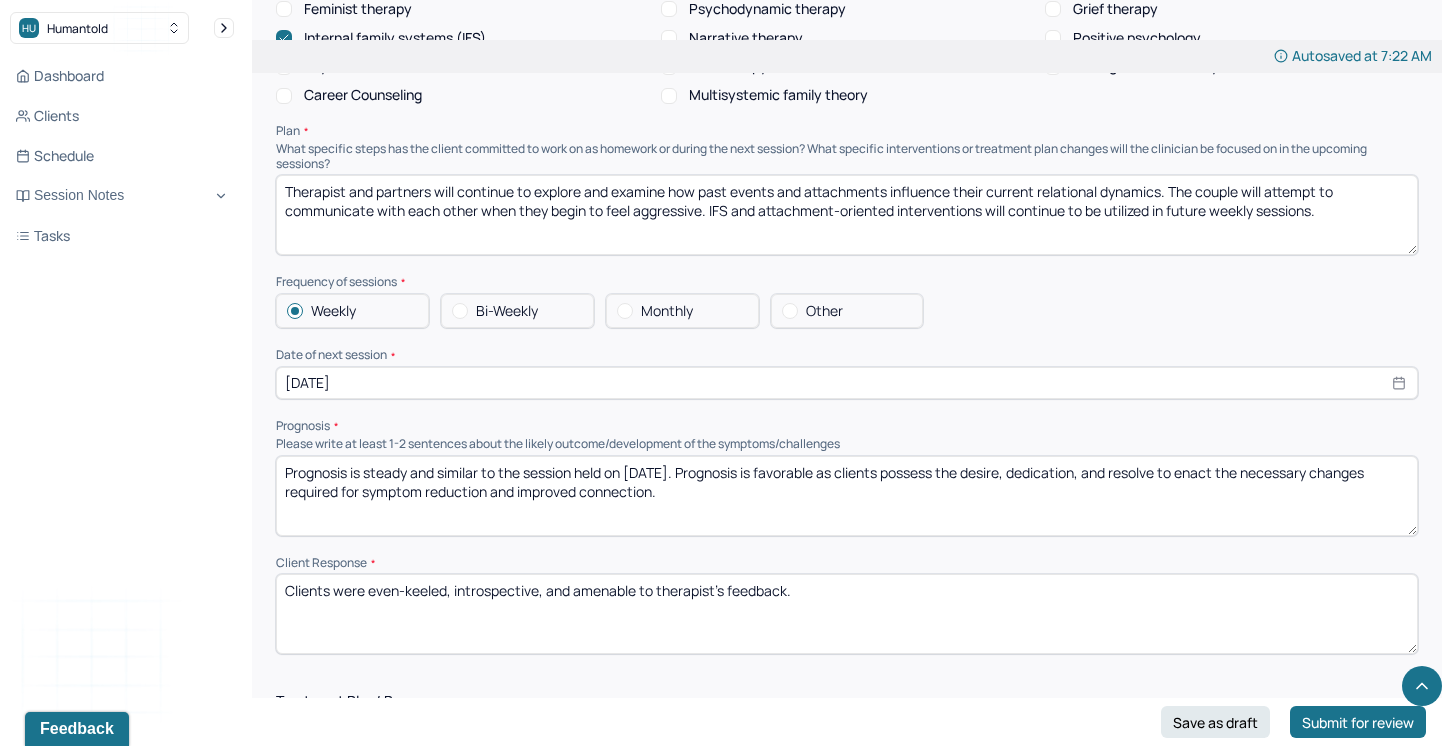 click on "Clients were even-keeled, introspective, and amenable to therapist's feedback." at bounding box center (847, 614) 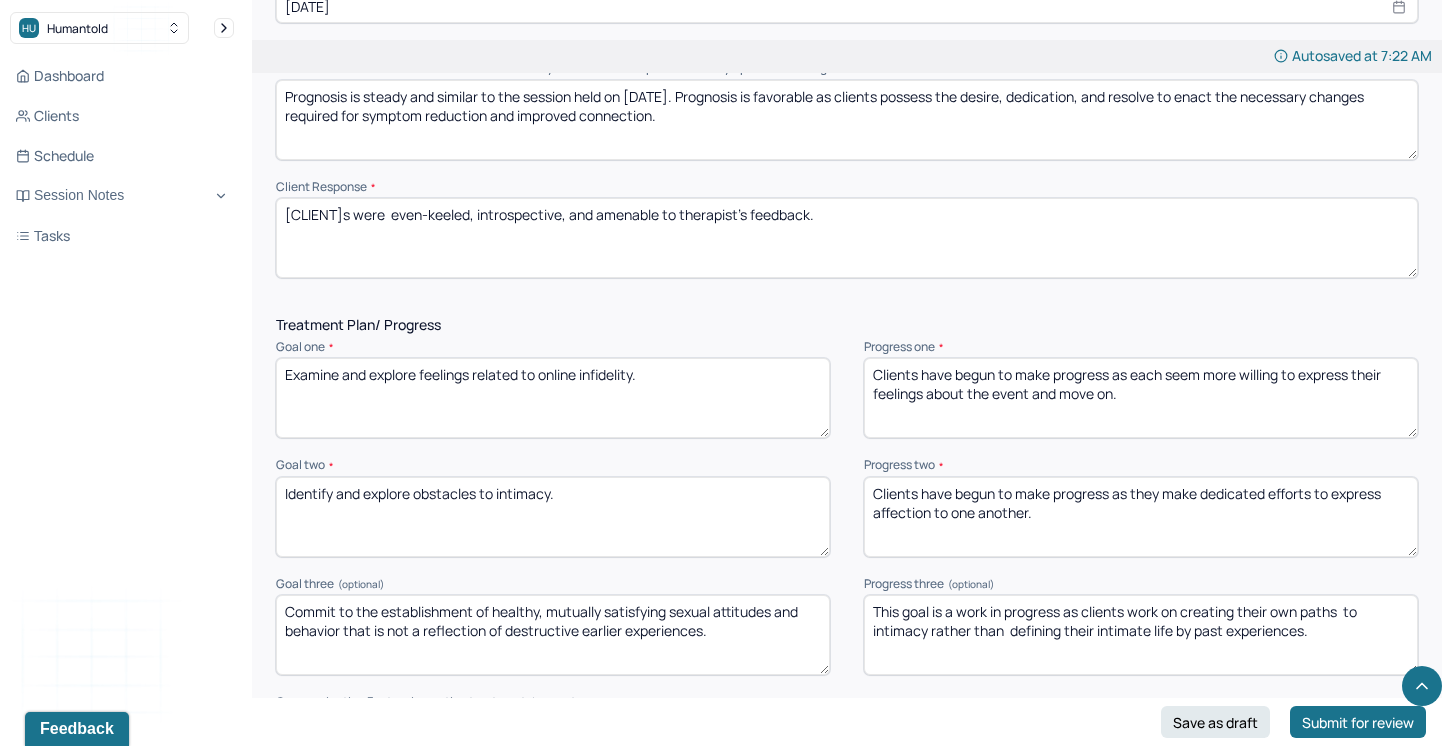 scroll, scrollTop: 2437, scrollLeft: 0, axis: vertical 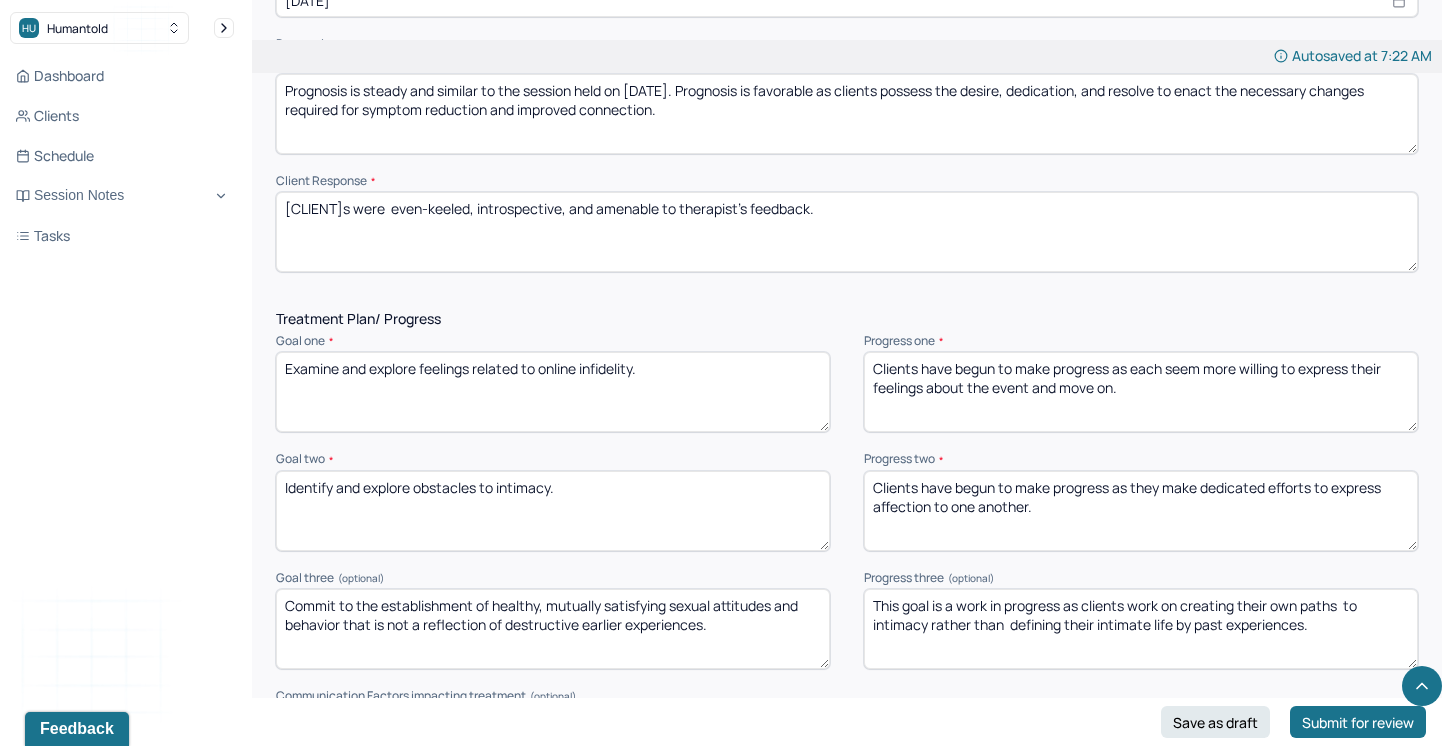 type on "[CLIENT]s were  even-keeled, introspective, and amenable to therapist's feedback." 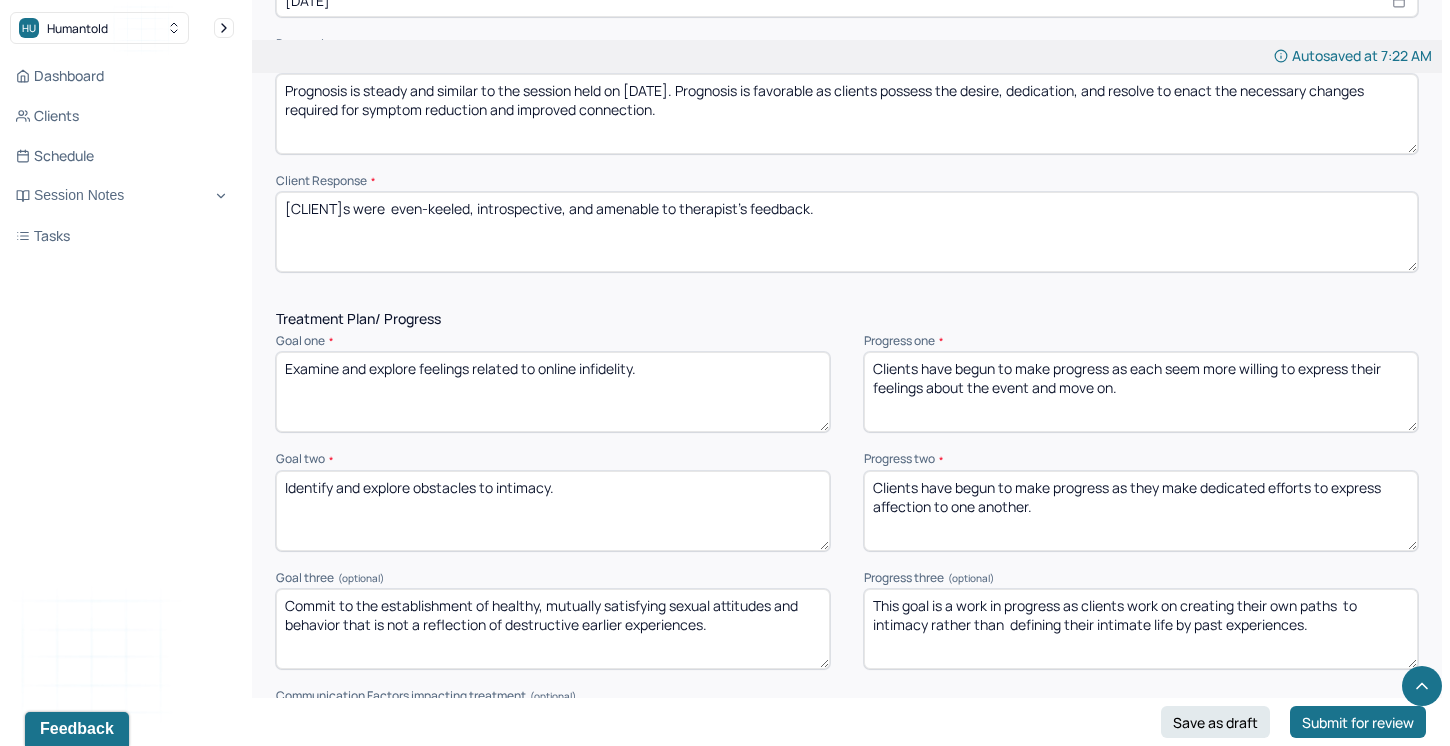 drag, startPoint x: 1117, startPoint y: 383, endPoint x: 866, endPoint y: 366, distance: 251.57504 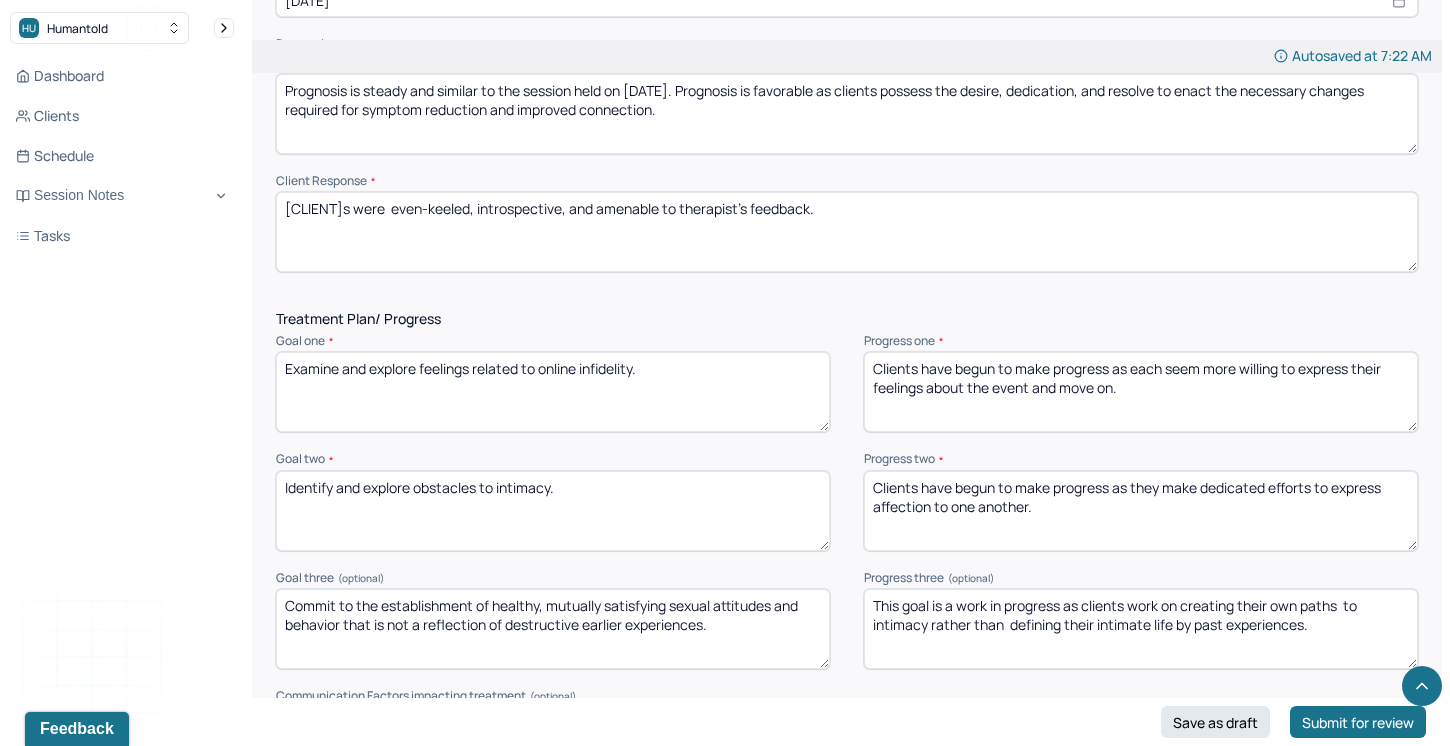 click on "Clients have begun to make progress as each seem more willing to express their
feelings about the event and move on." at bounding box center [1141, 392] 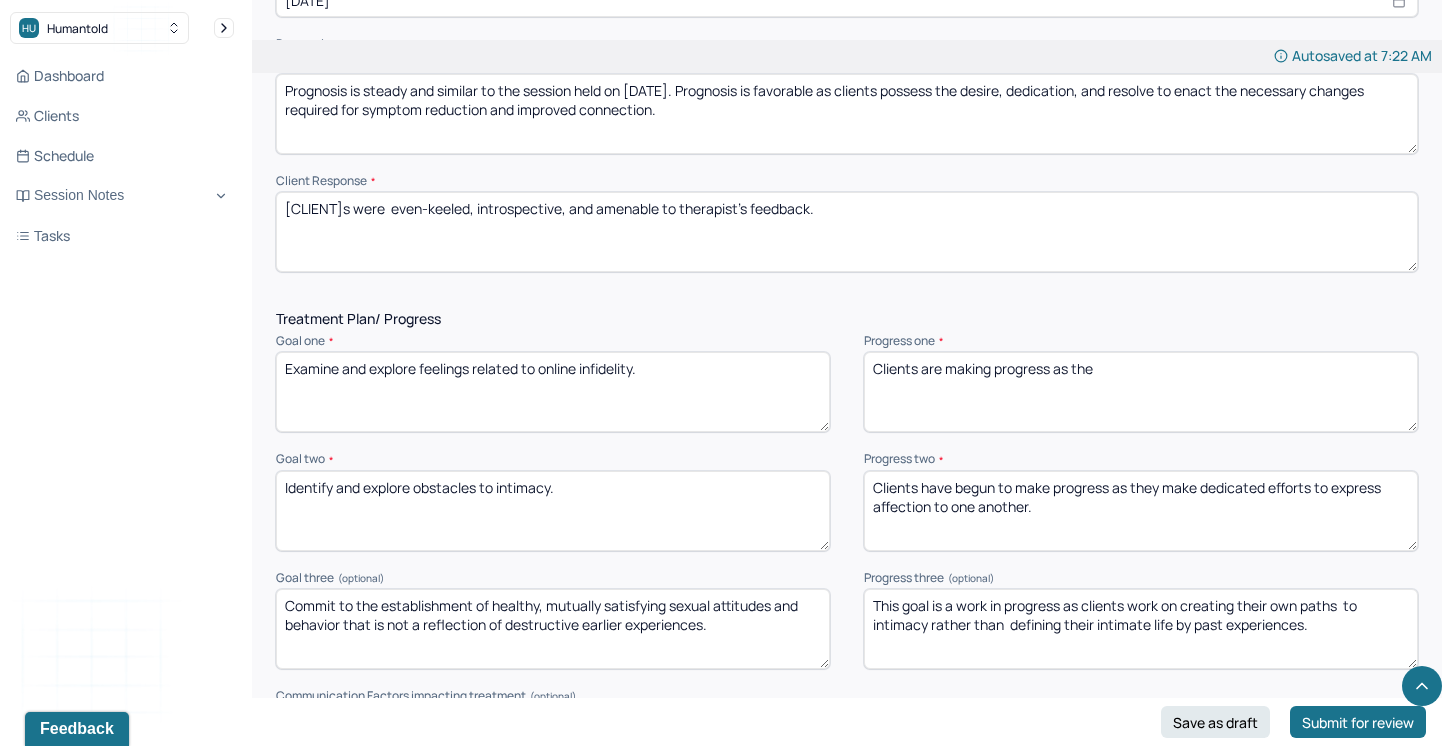 click on "Clients are making progress as the" at bounding box center [1141, 392] 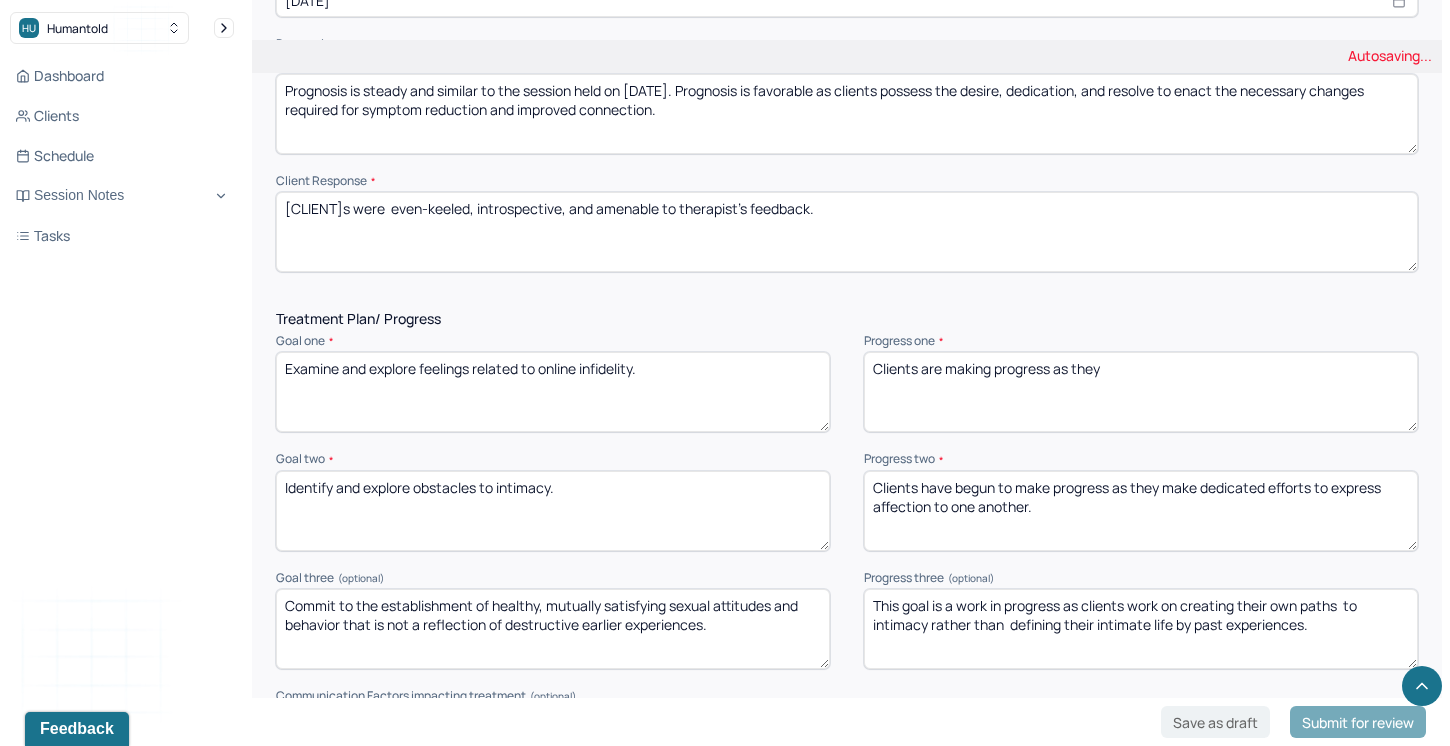 click on "Clients are making progress as the" at bounding box center (1141, 392) 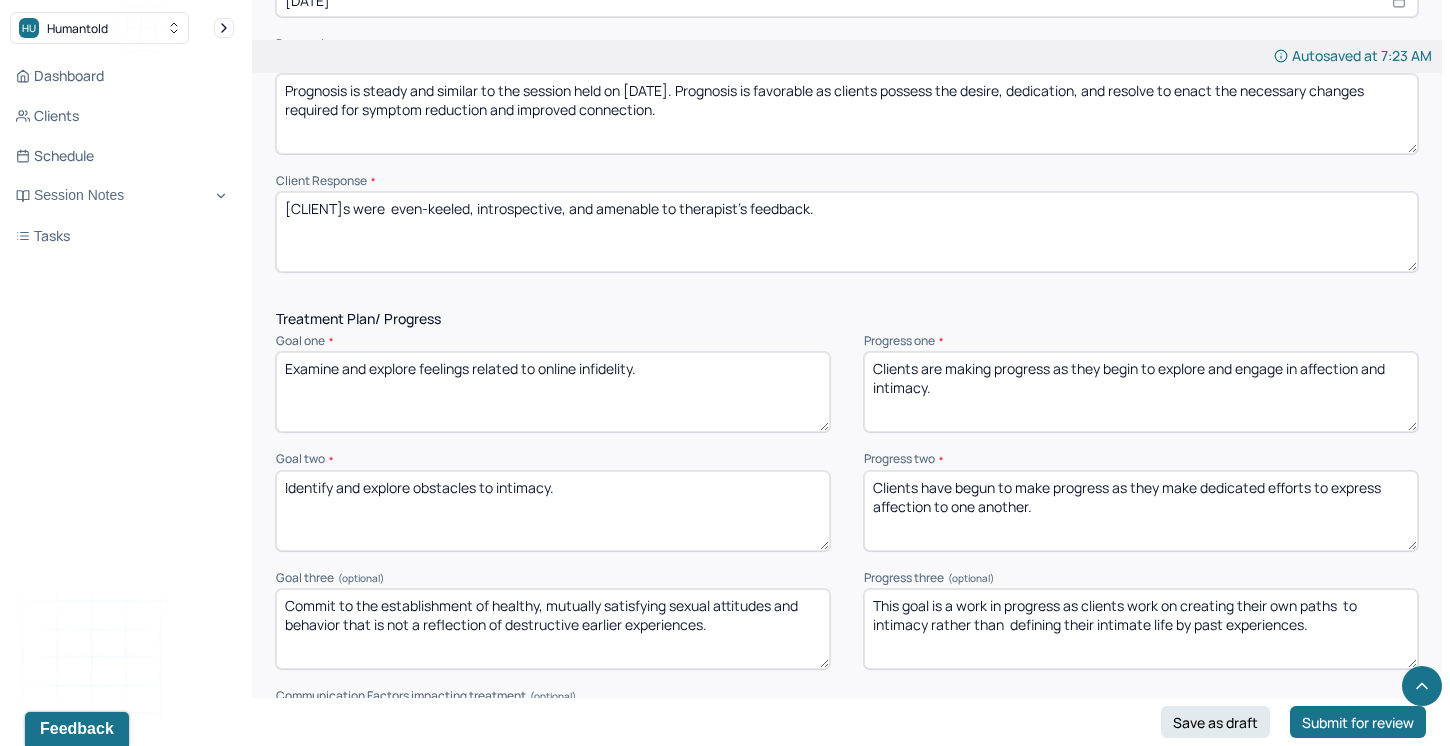 type on "Clients are making progress as they begin to explore and engage in affection and intimacy." 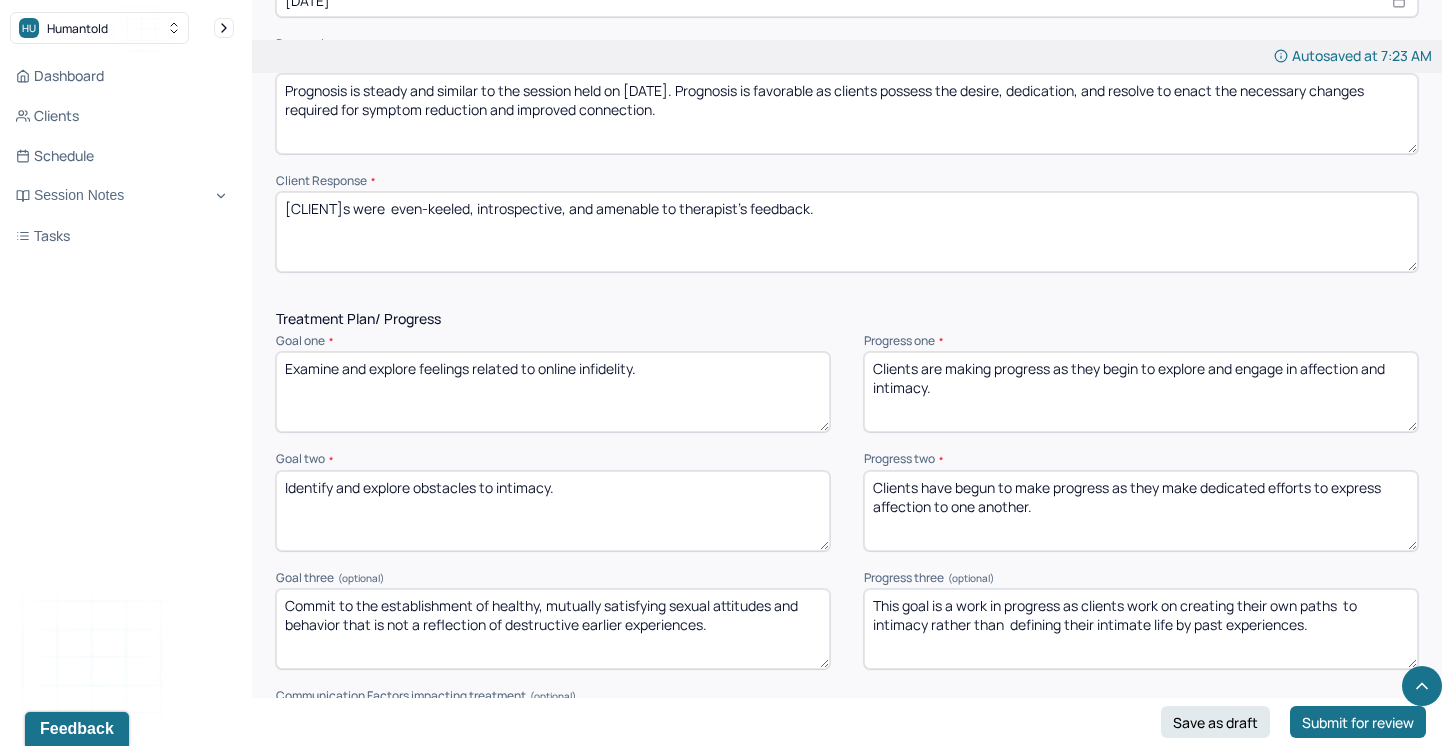 drag, startPoint x: 1110, startPoint y: 481, endPoint x: 1145, endPoint y: 501, distance: 40.311287 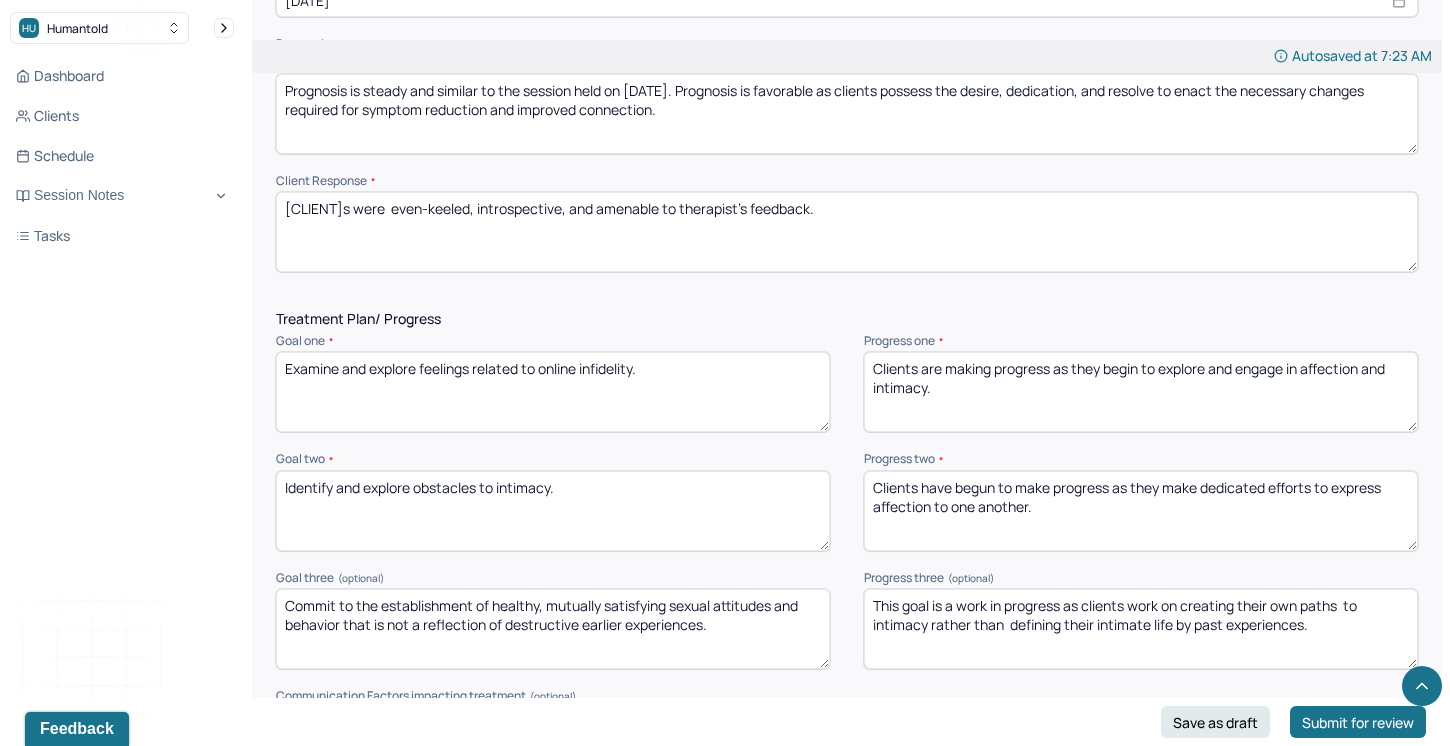 click on "Clients have begun to make progress as they make dedicated efforts to express affection to one another." at bounding box center [1141, 511] 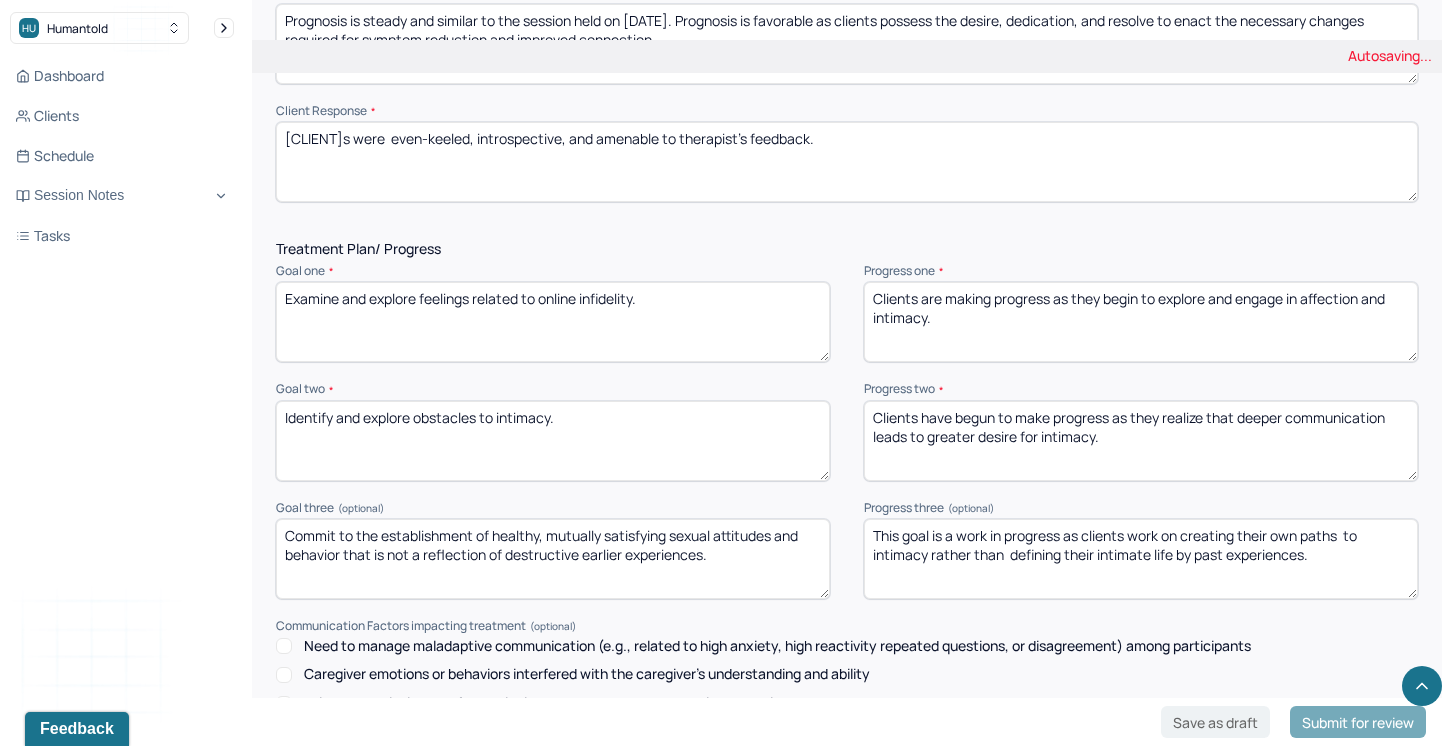 scroll, scrollTop: 2509, scrollLeft: 0, axis: vertical 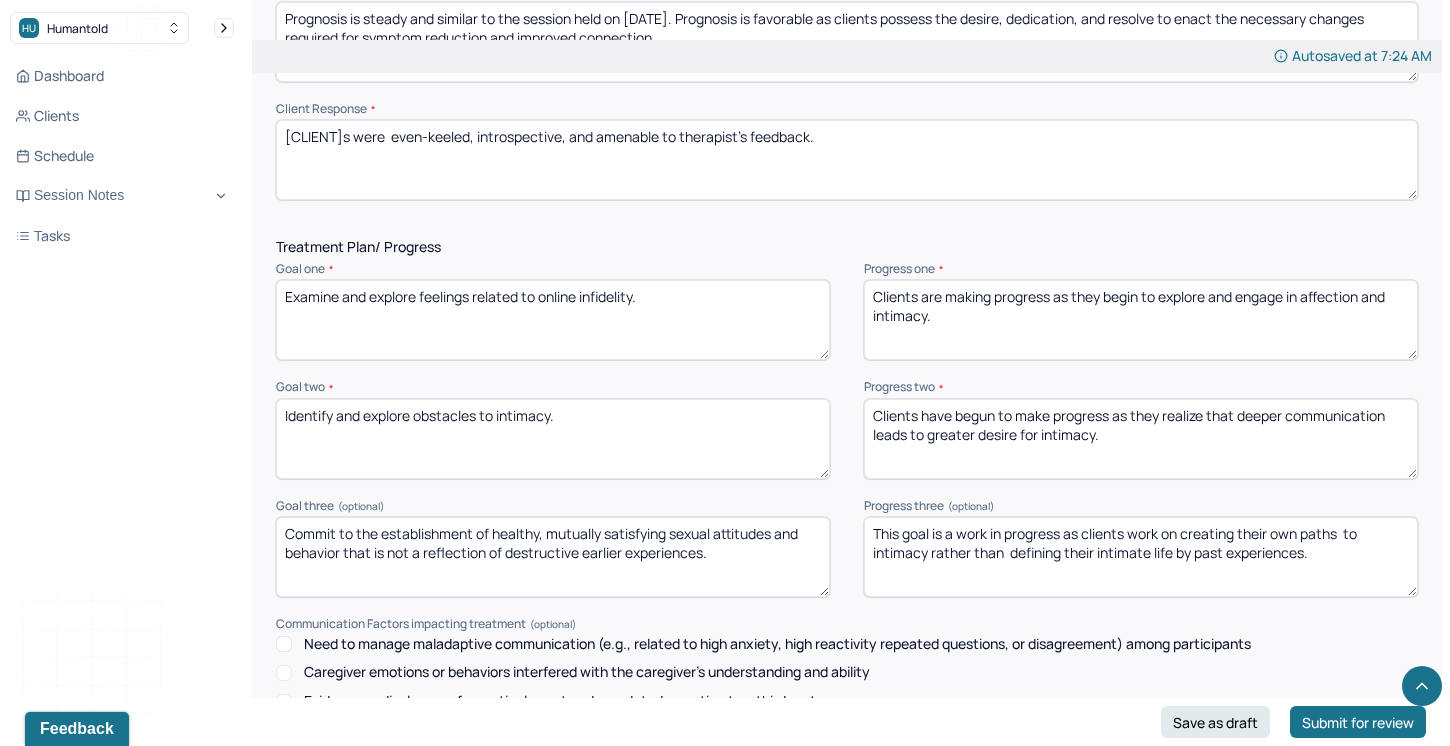 type on "Clients have begun to make progress as they realize that deeper communication leads to greater desire for intimacy." 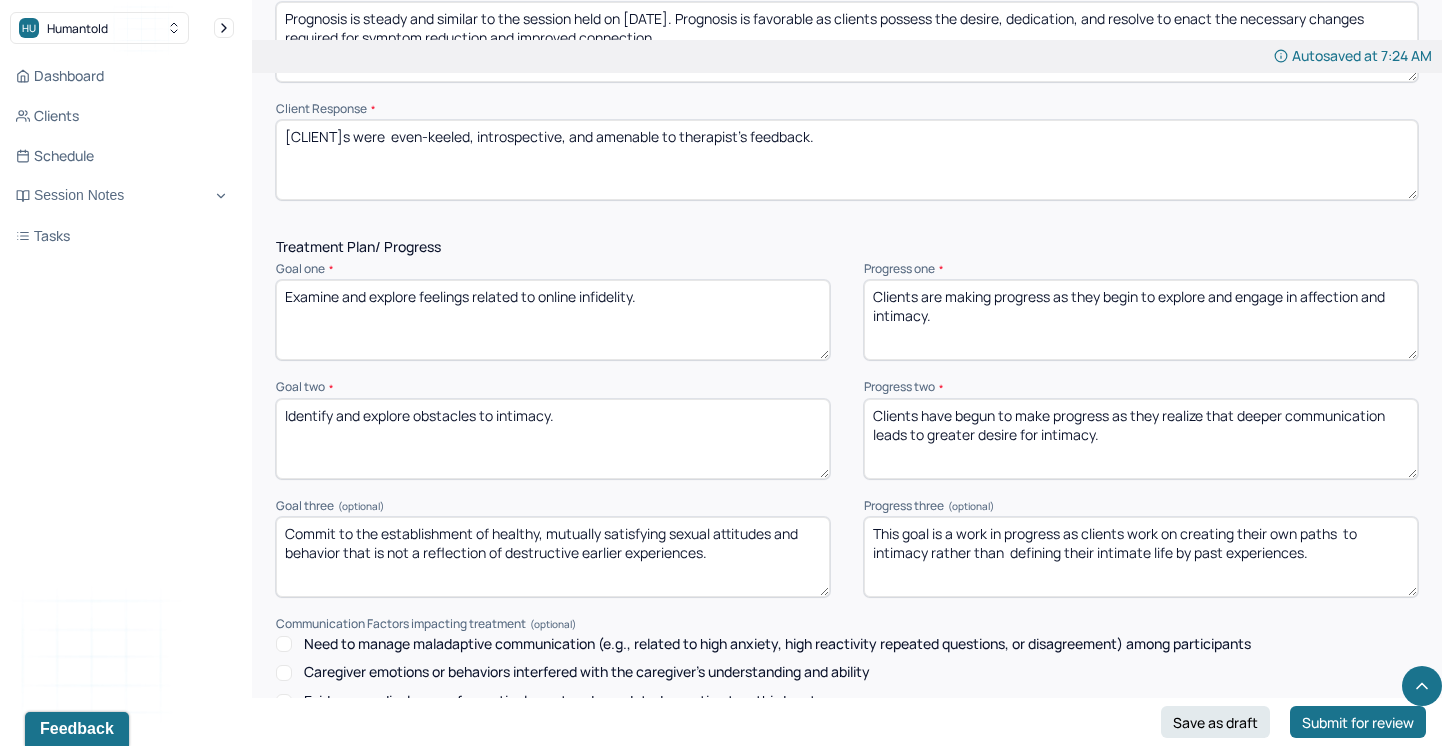 drag, startPoint x: 1165, startPoint y: 528, endPoint x: 1222, endPoint y: 560, distance: 65.36819 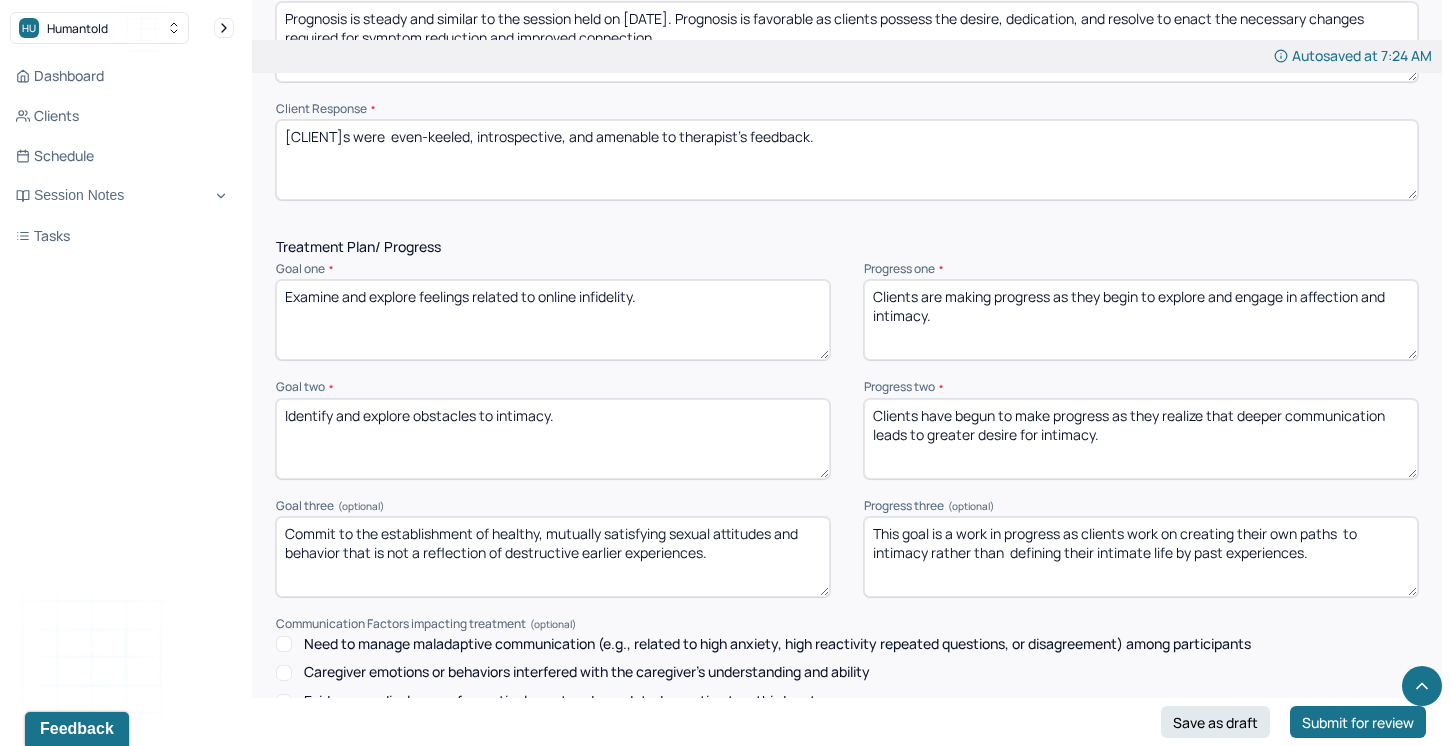 click on "This goal is a work in progress as clients work on creating their own paths  to intimacy rather than  defining their intimate life by past experiences." at bounding box center [1141, 557] 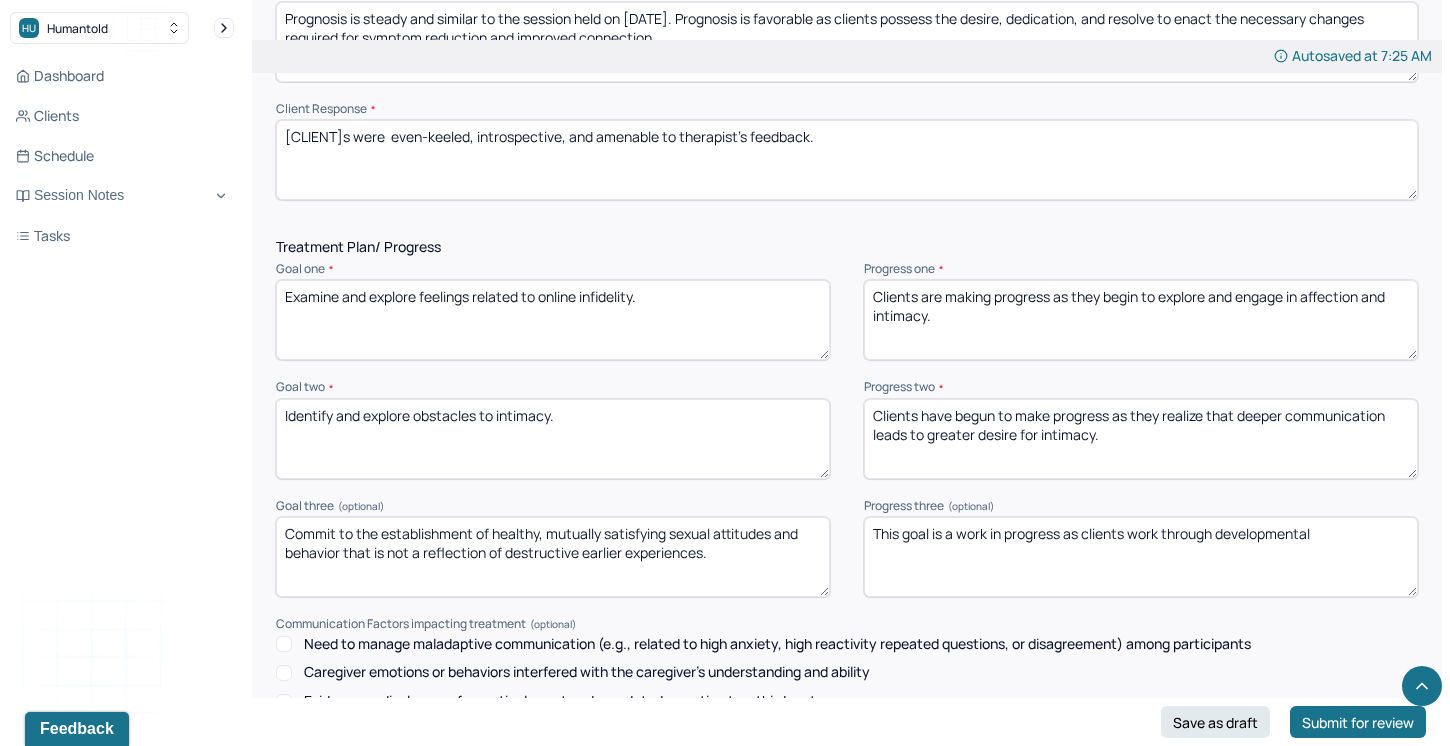 drag, startPoint x: 1330, startPoint y: 526, endPoint x: 1221, endPoint y: 527, distance: 109.004585 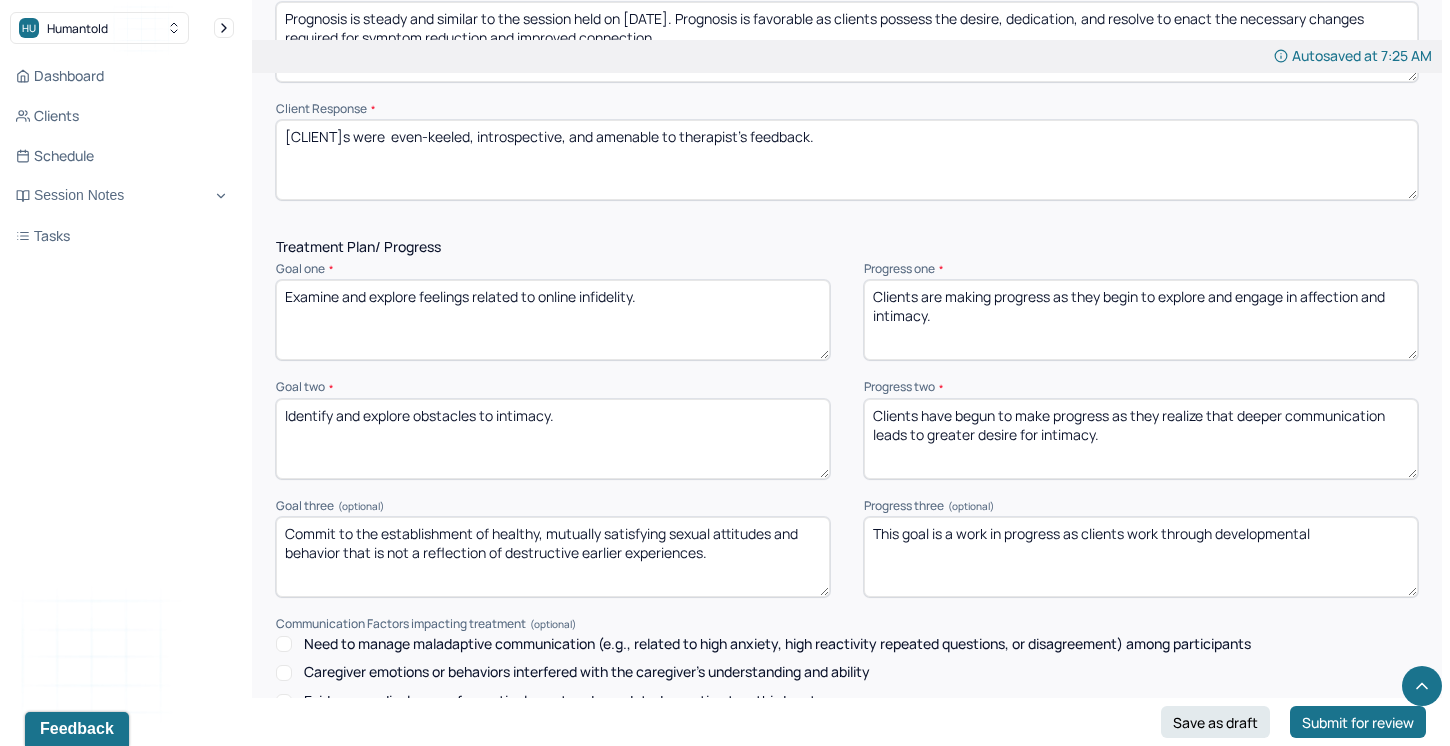 click on "This goal is a work in progress as clients work through developmental" at bounding box center (1141, 557) 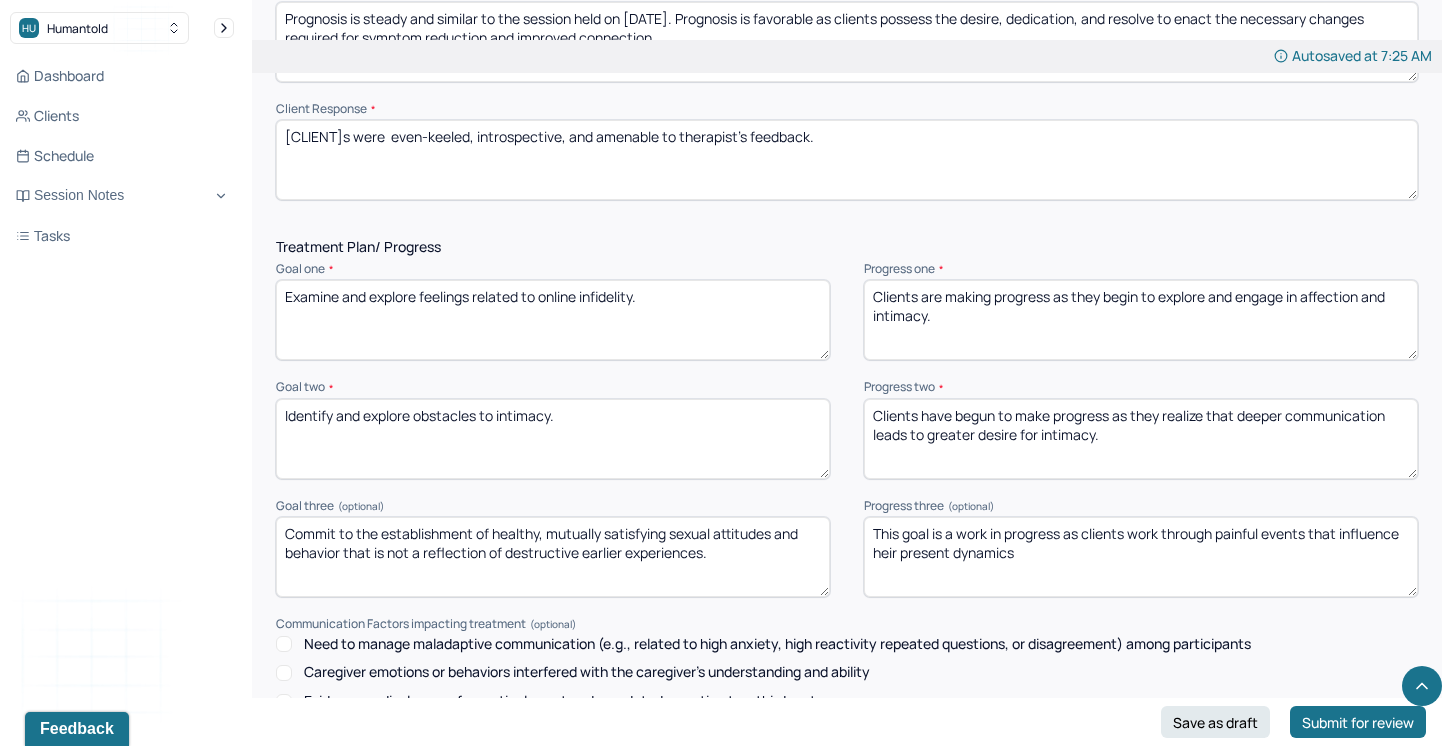 click on "This goal is a work in progress as clients work through painful events that influence heir present dynamics" at bounding box center [1141, 557] 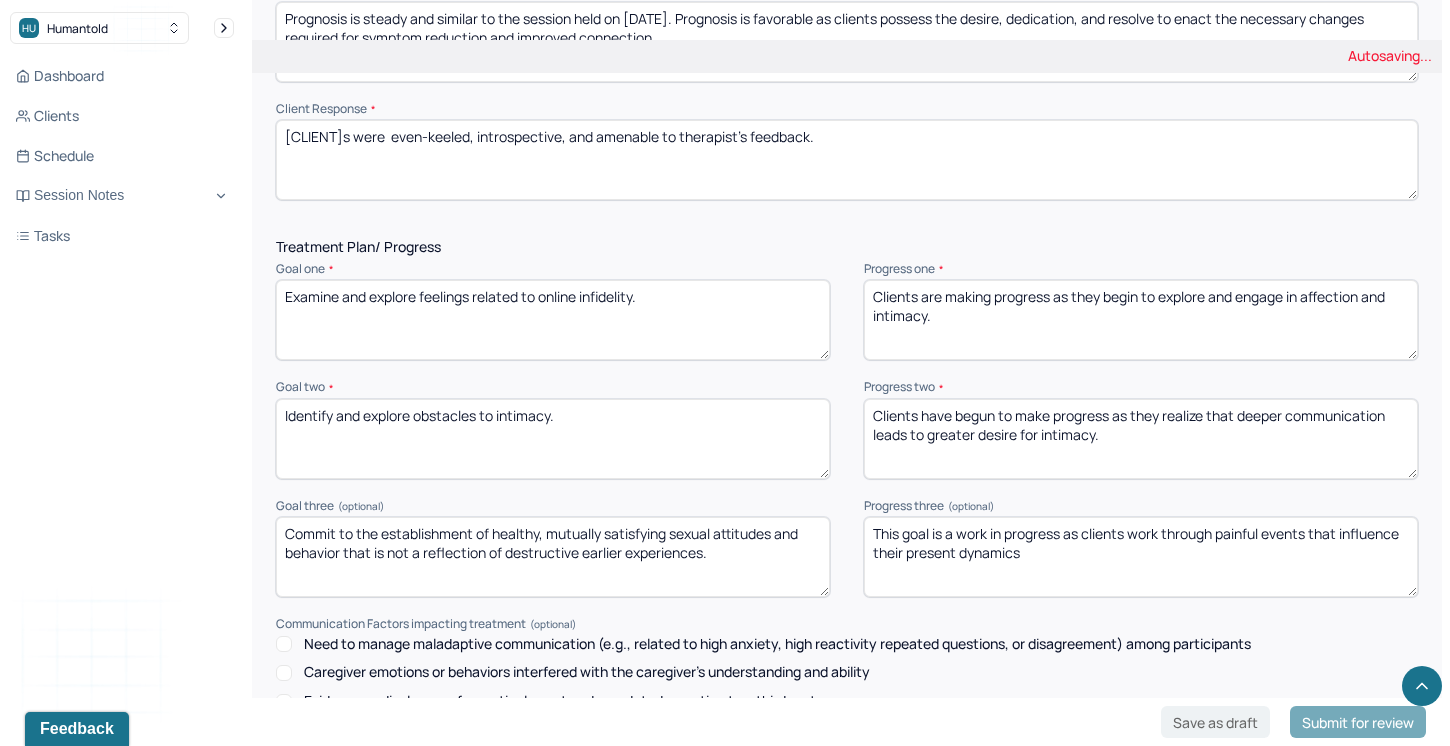 click on "This goal is a work in progress as clients work through painful events that influence heir present dynamics" at bounding box center (1141, 557) 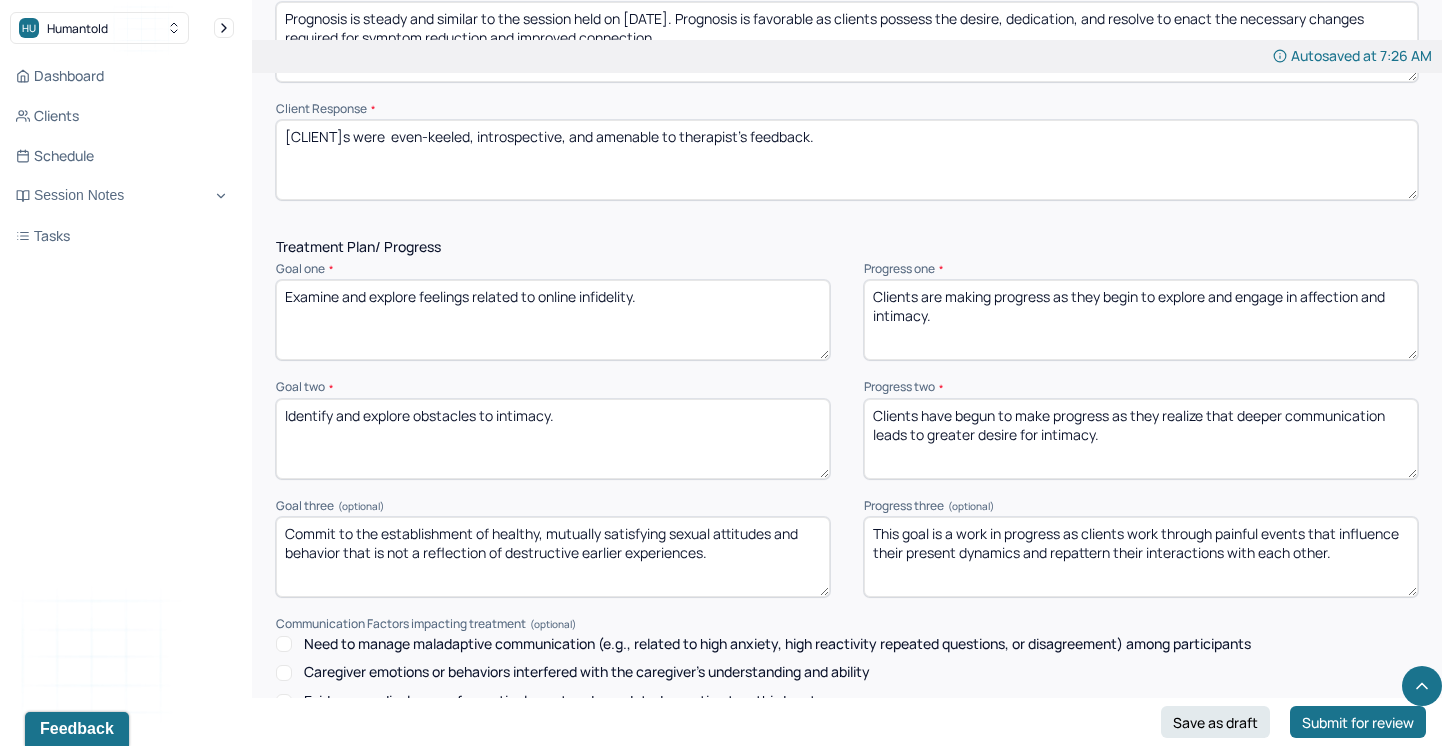 drag, startPoint x: 1114, startPoint y: 547, endPoint x: 1053, endPoint y: 548, distance: 61.008198 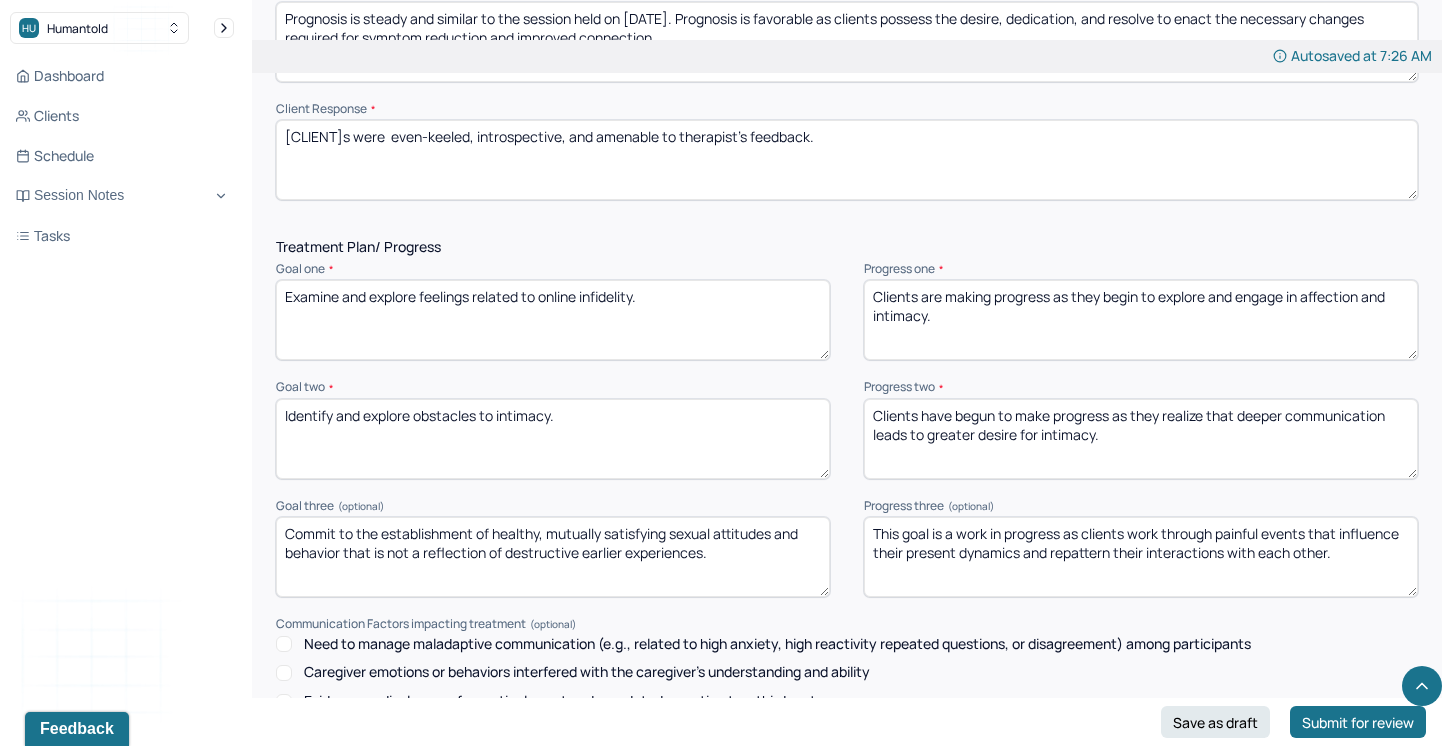 click on "This goal is a work in progress as clients work through painful events that influence their present dynamics and repattern their interactions with each other." at bounding box center [1141, 557] 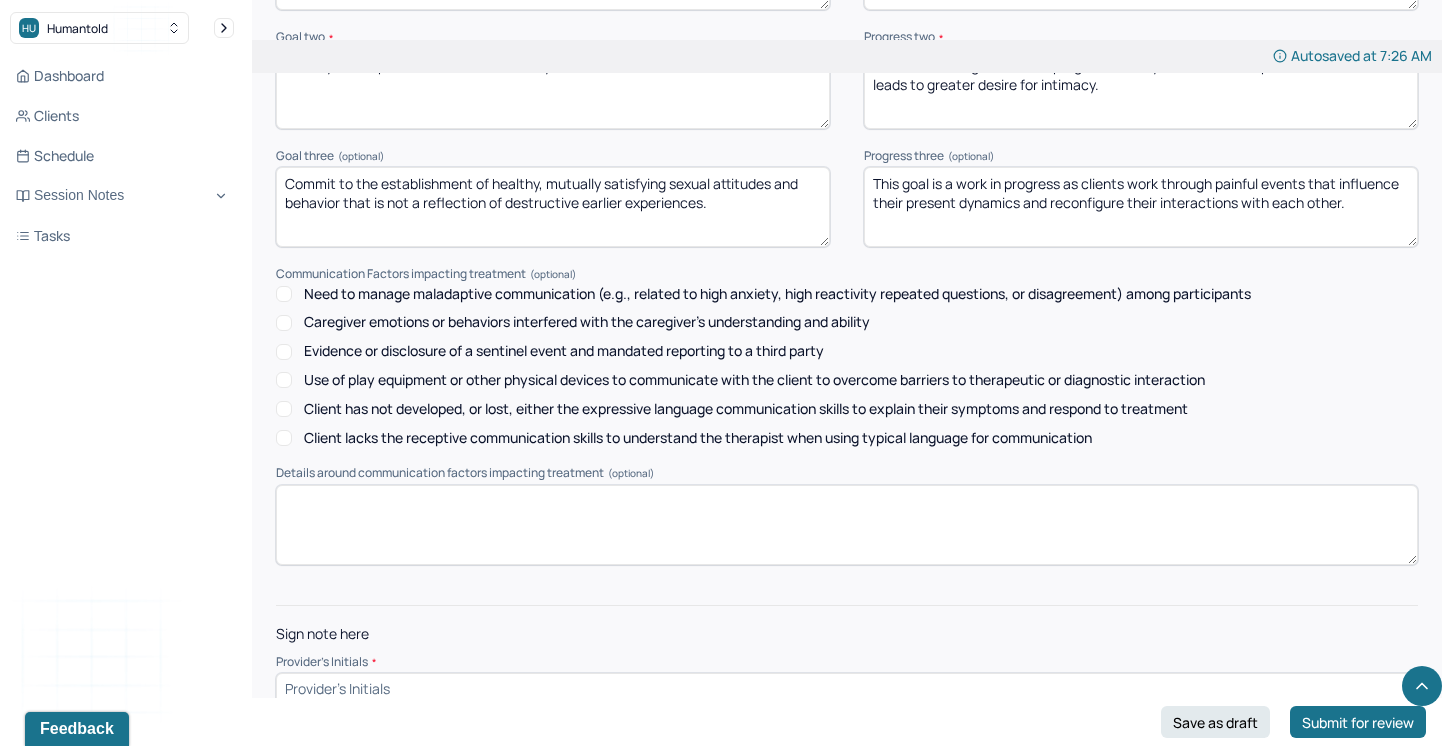 scroll, scrollTop: 2886, scrollLeft: 0, axis: vertical 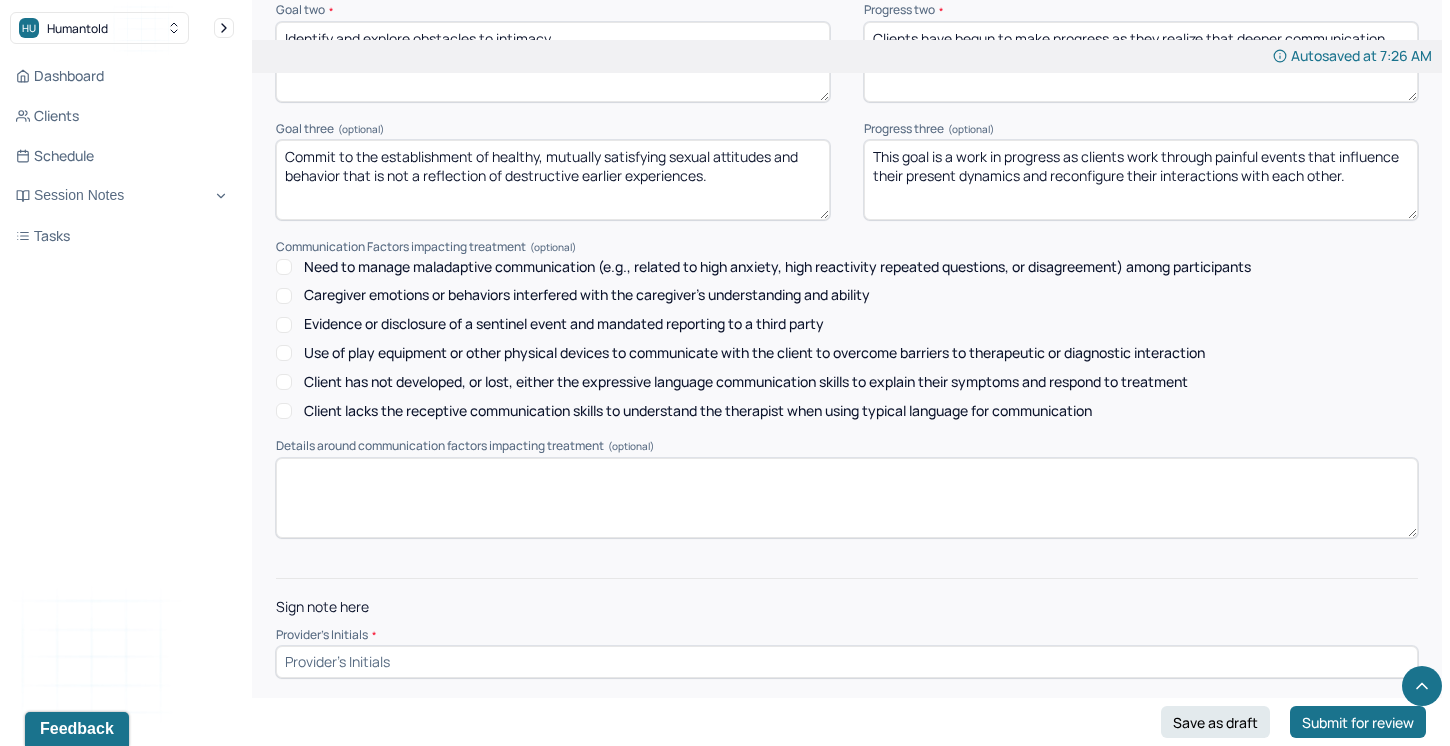 type on "This goal is a work in progress as clients work through painful events that influence their present dynamics and reconfigure their interactions with each other." 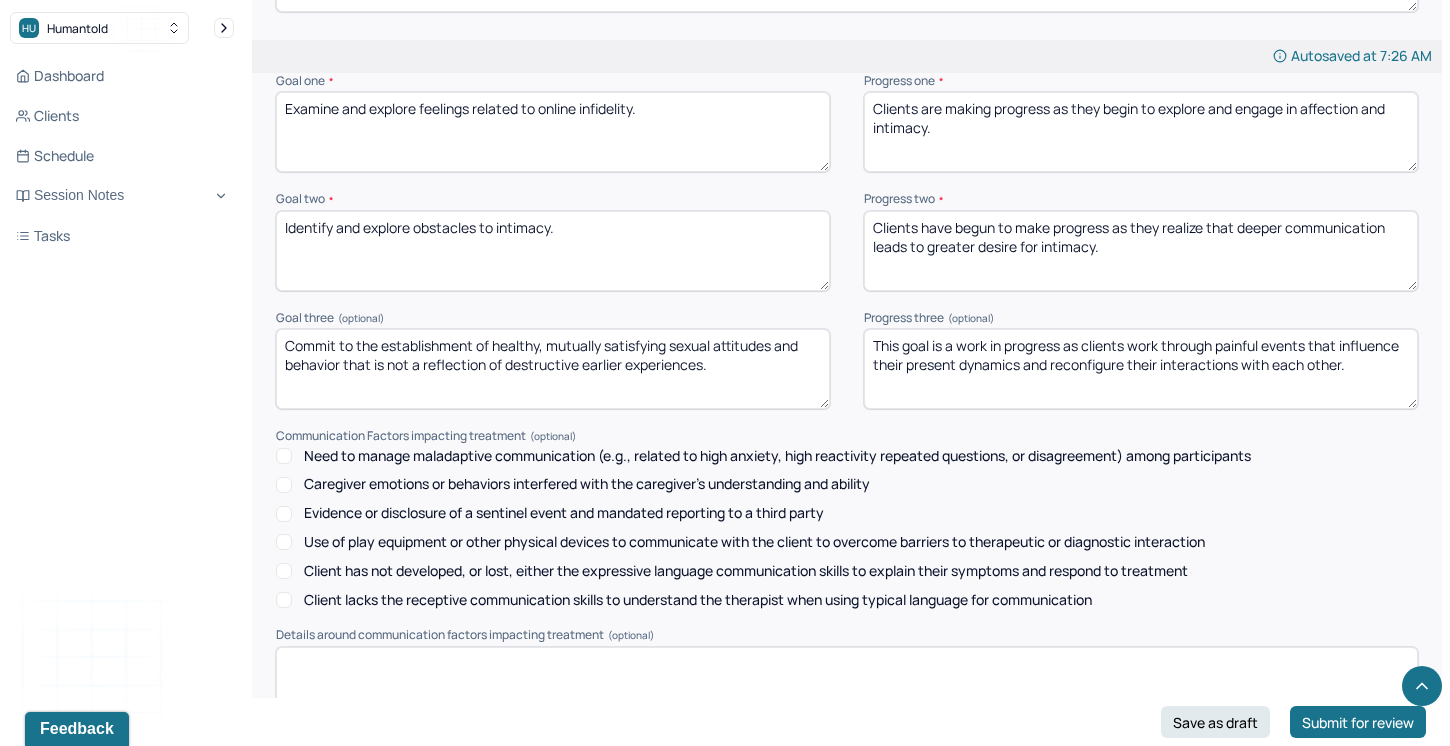 scroll, scrollTop: 2886, scrollLeft: 0, axis: vertical 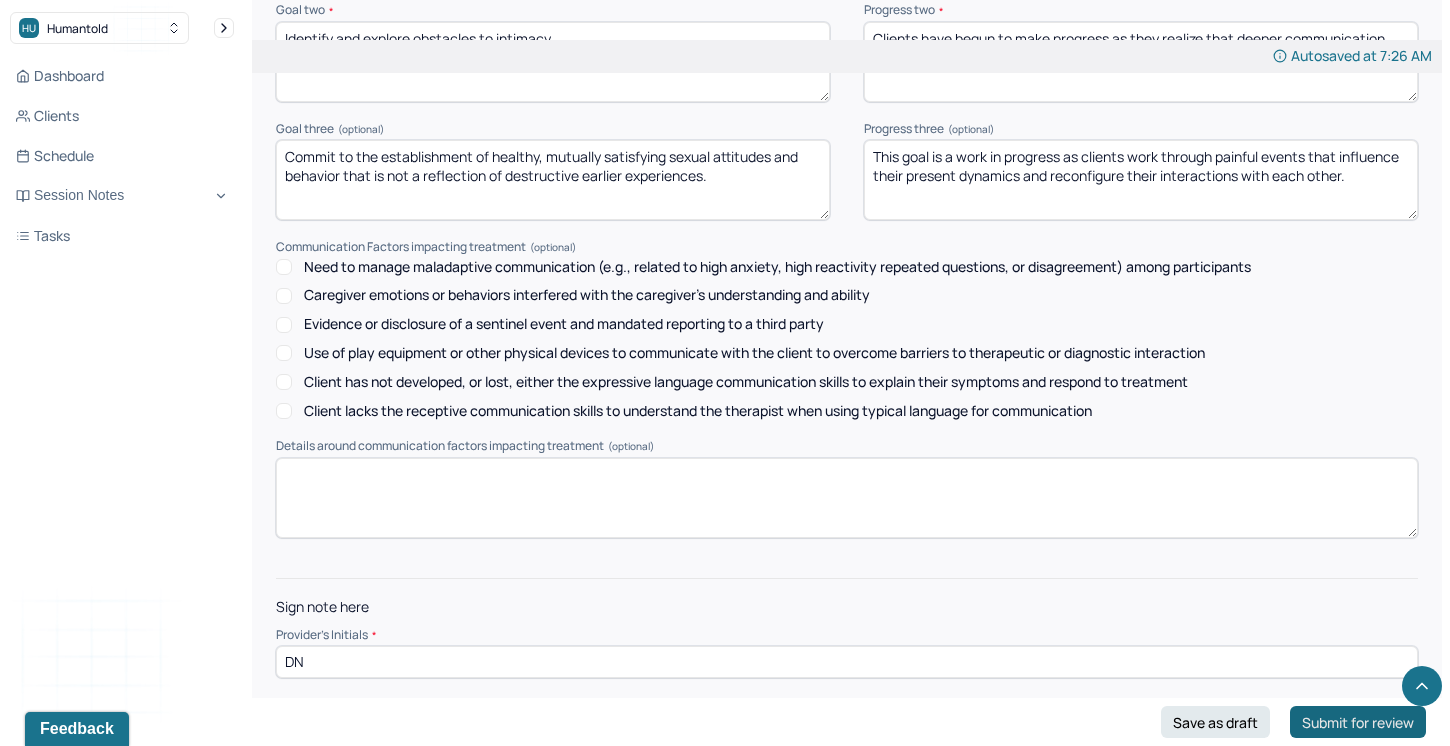 type on "DN" 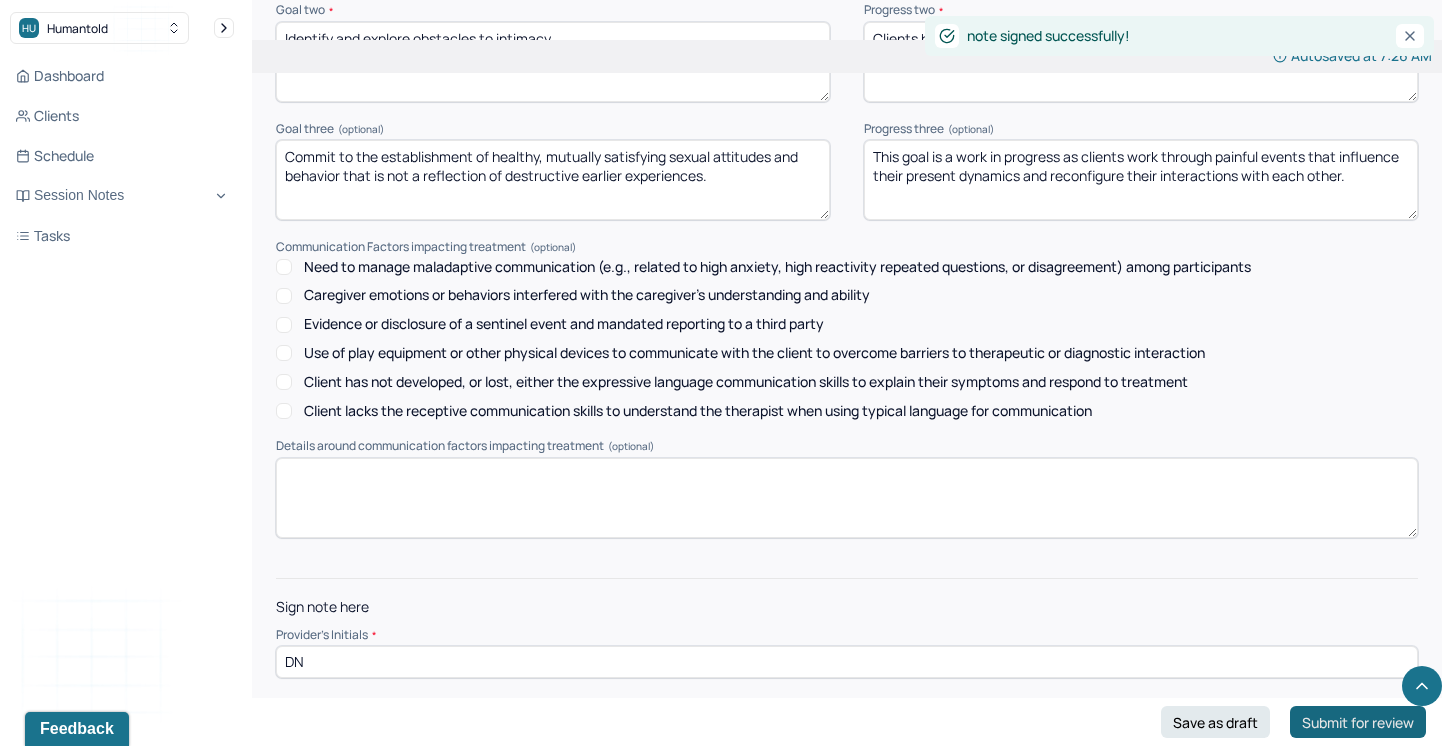 scroll, scrollTop: 0, scrollLeft: 0, axis: both 